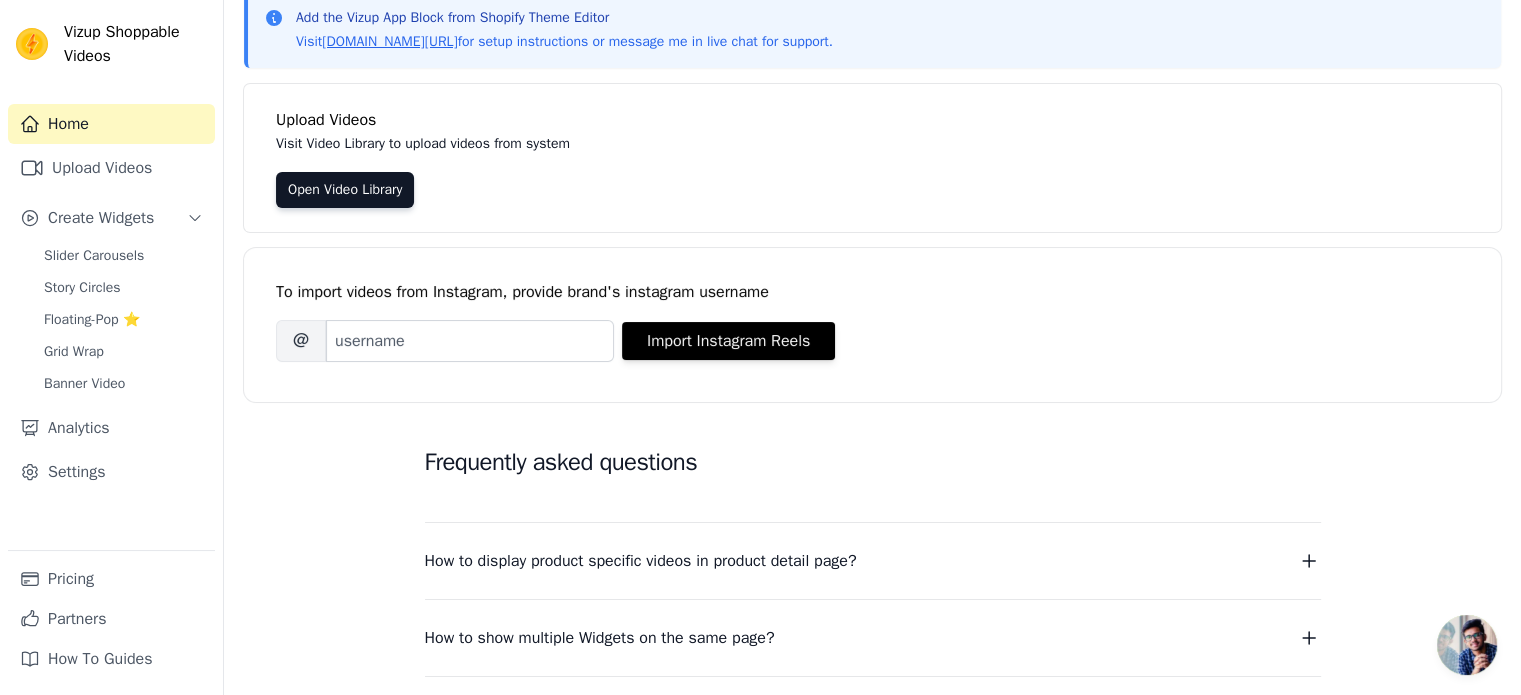 scroll, scrollTop: 134, scrollLeft: 0, axis: vertical 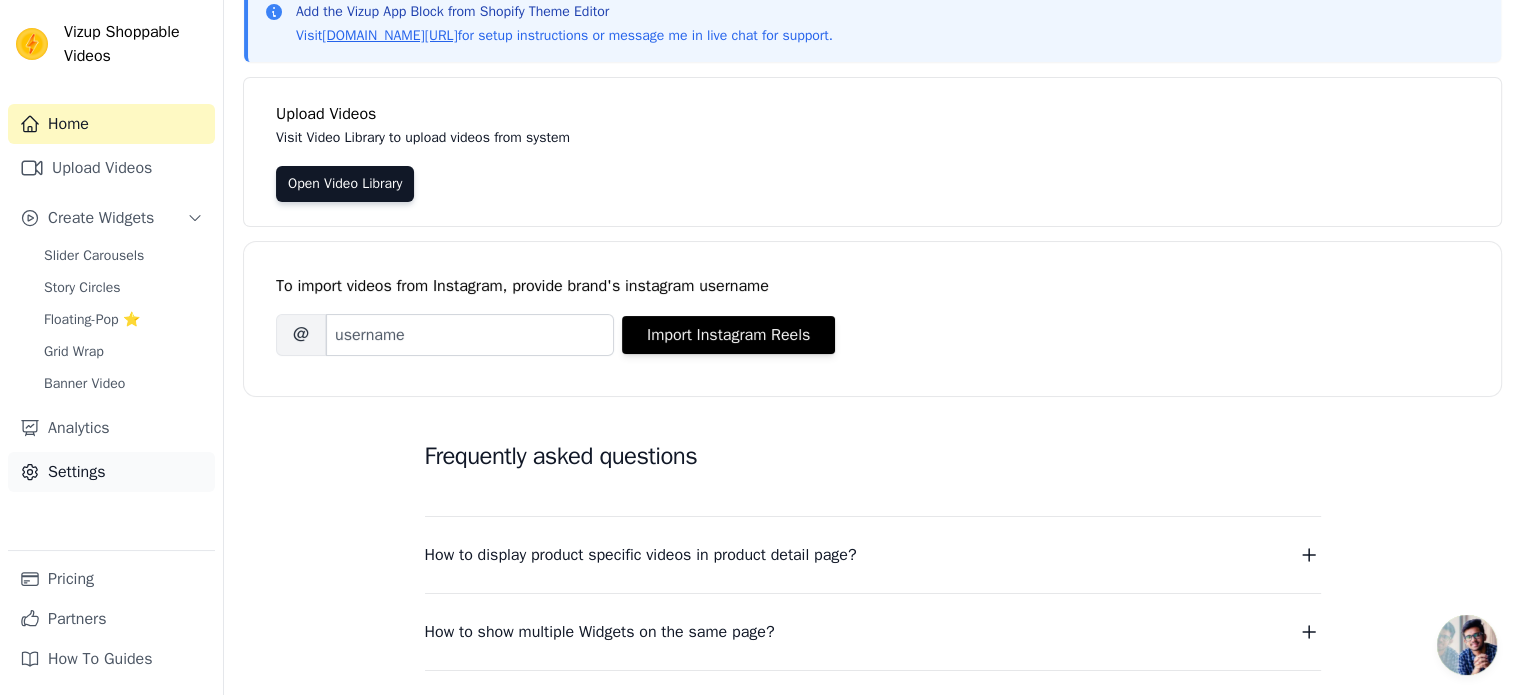 click on "Settings" at bounding box center [111, 472] 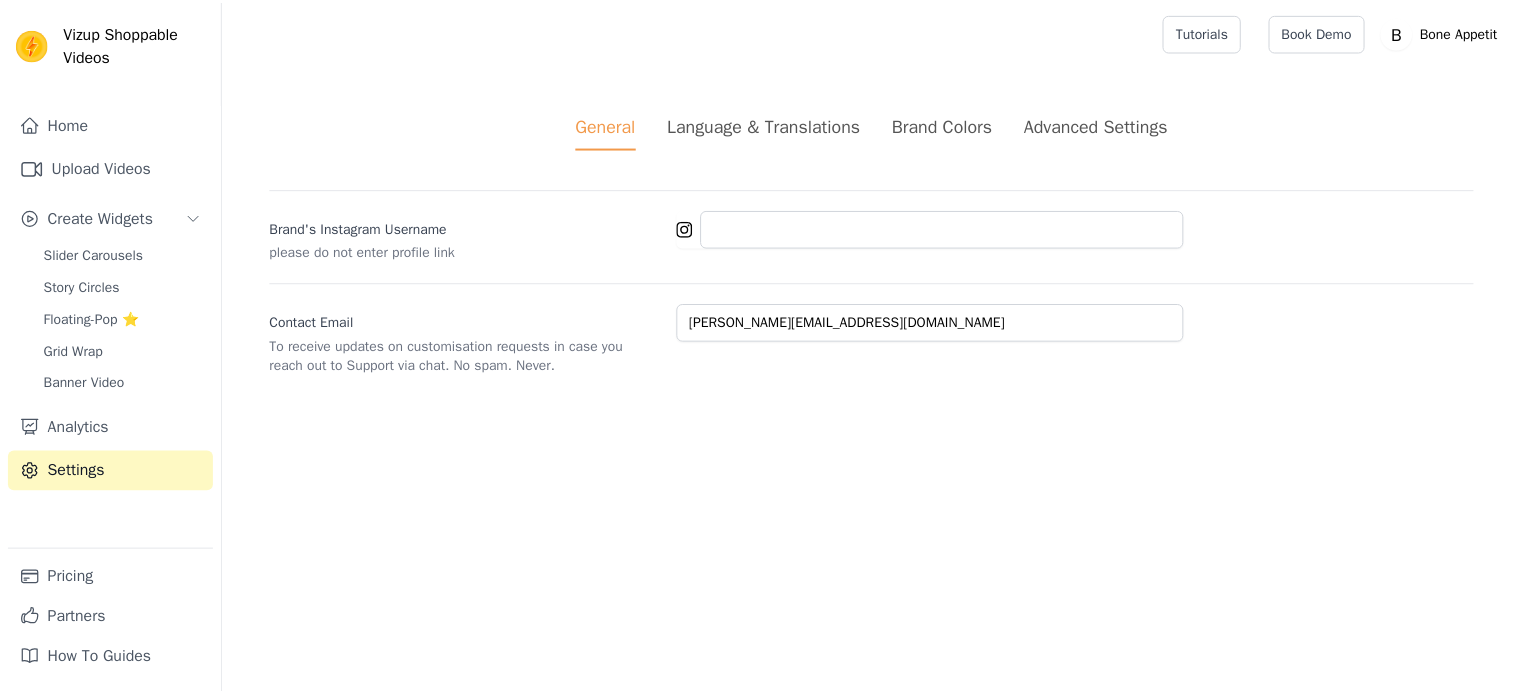 scroll, scrollTop: 0, scrollLeft: 0, axis: both 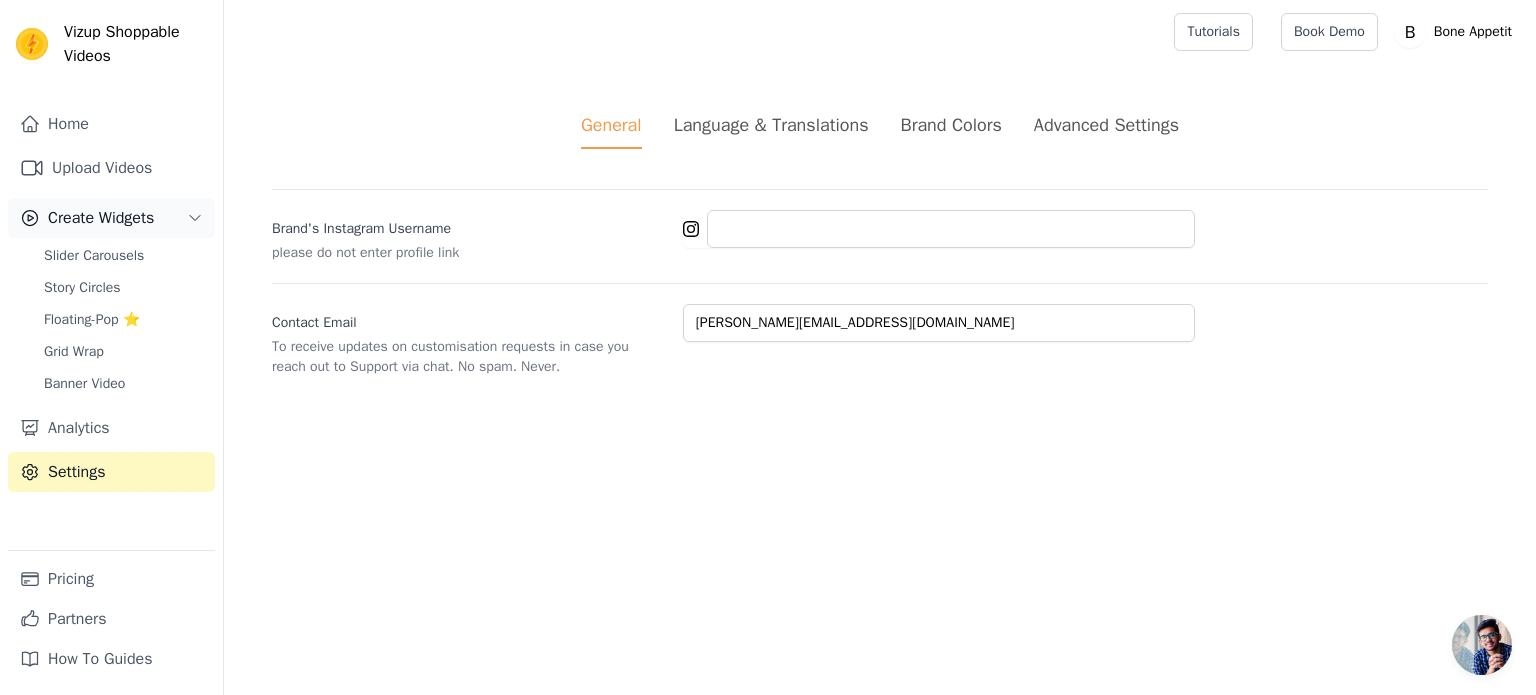 click on "Create Widgets" at bounding box center [101, 218] 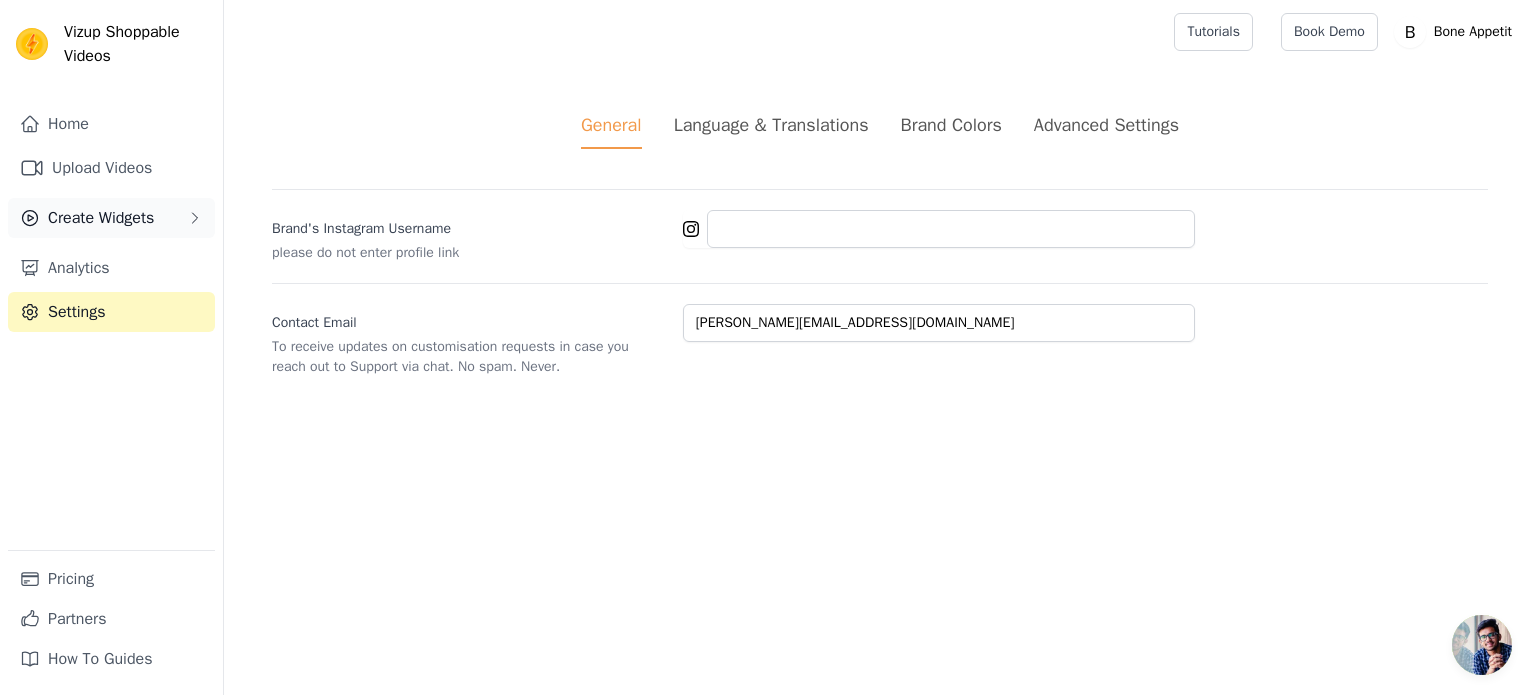 click on "Create Widgets" at bounding box center [101, 218] 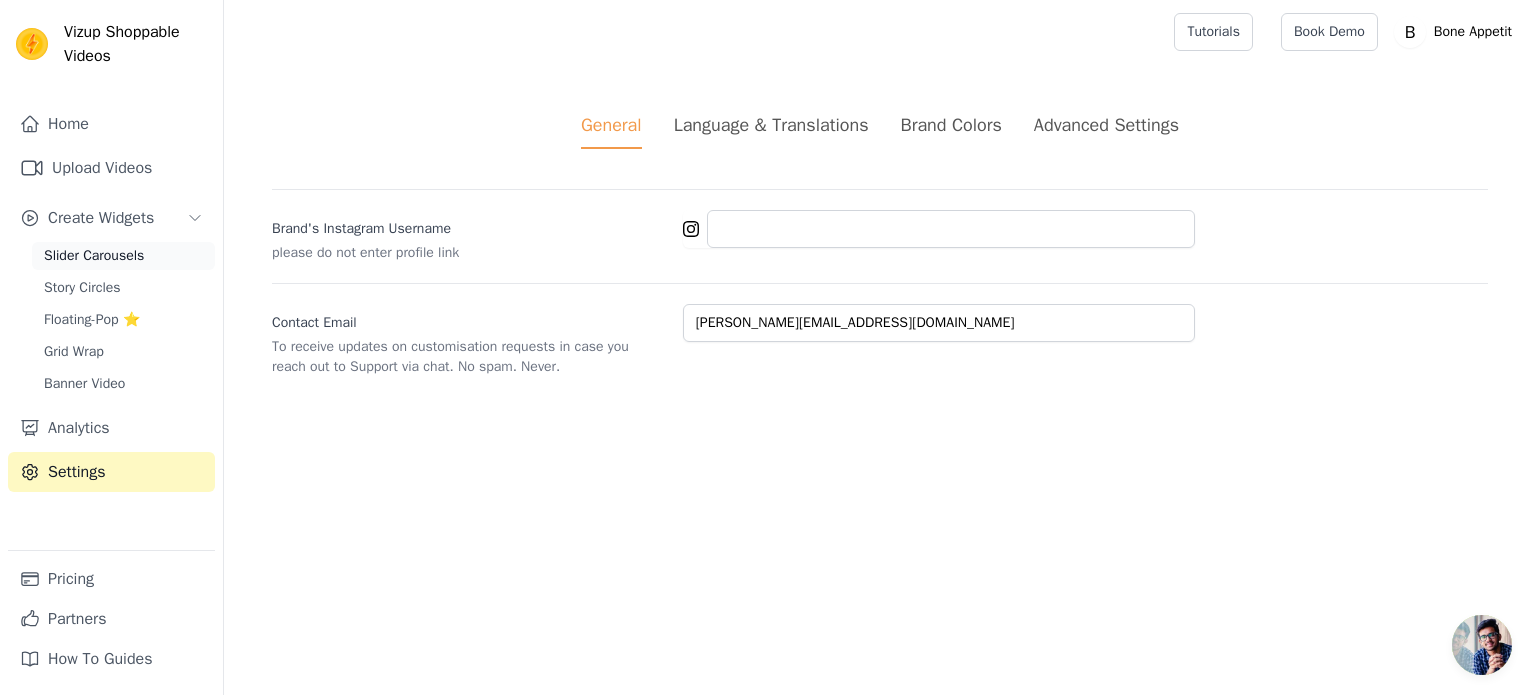 click on "Slider Carousels" at bounding box center [94, 256] 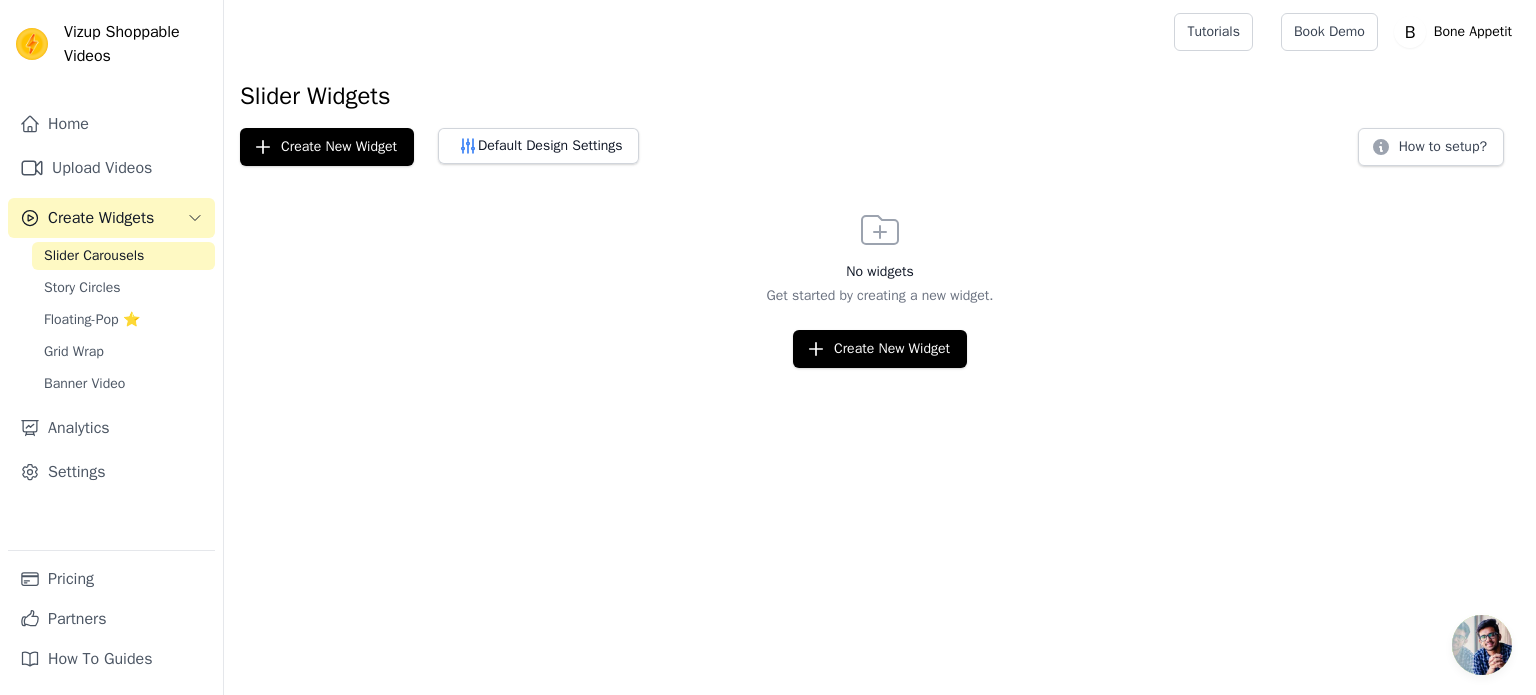 click on "Vizup Shoppable Videos
Home
Upload Videos       Create Widgets     Slider Carousels   Story Circles   Floating-Pop ⭐   Grid Wrap   Banner Video
Analytics
Settings
Pricing
Partners
How To Guides   Open sidebar       Tutorials     Book Demo   Open user menu" at bounding box center (768, 184) 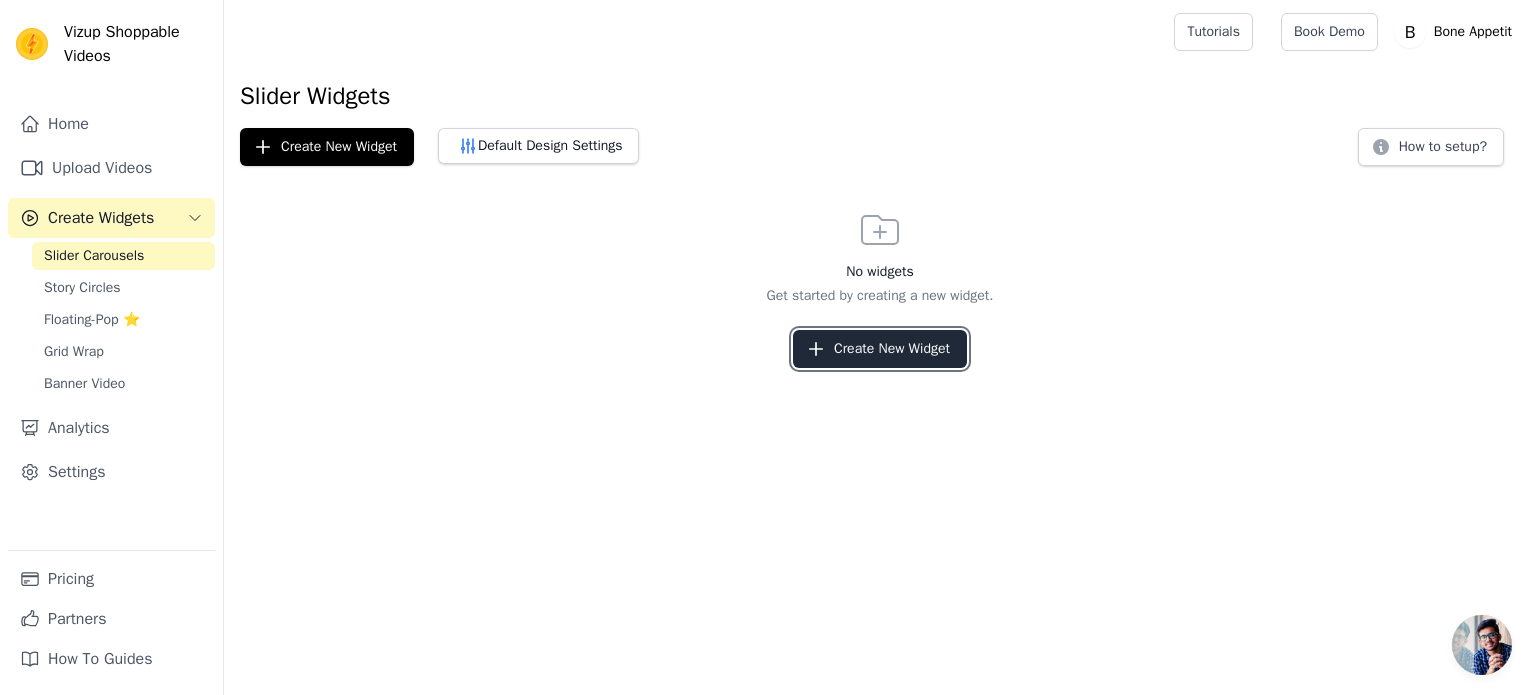 click on "Create New Widget" at bounding box center [880, 349] 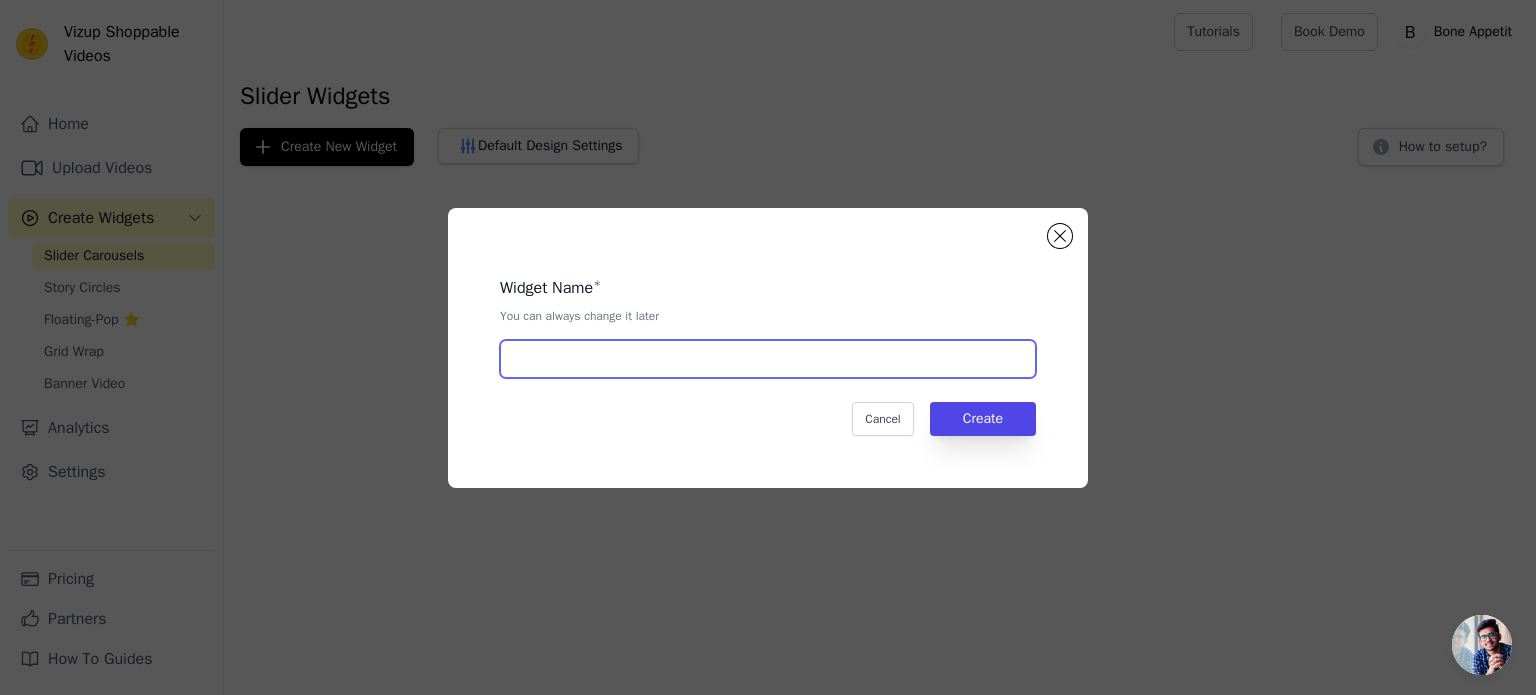 click at bounding box center (768, 359) 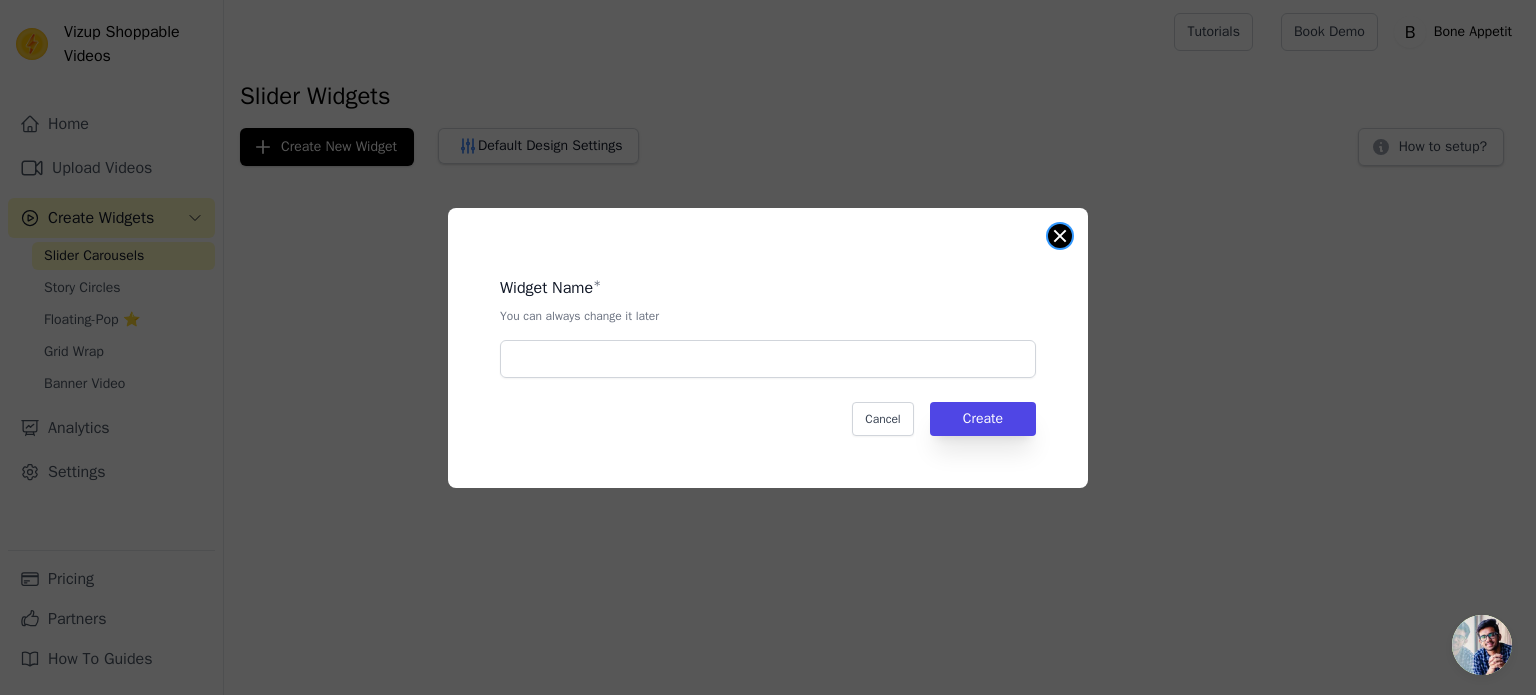 click at bounding box center [1060, 236] 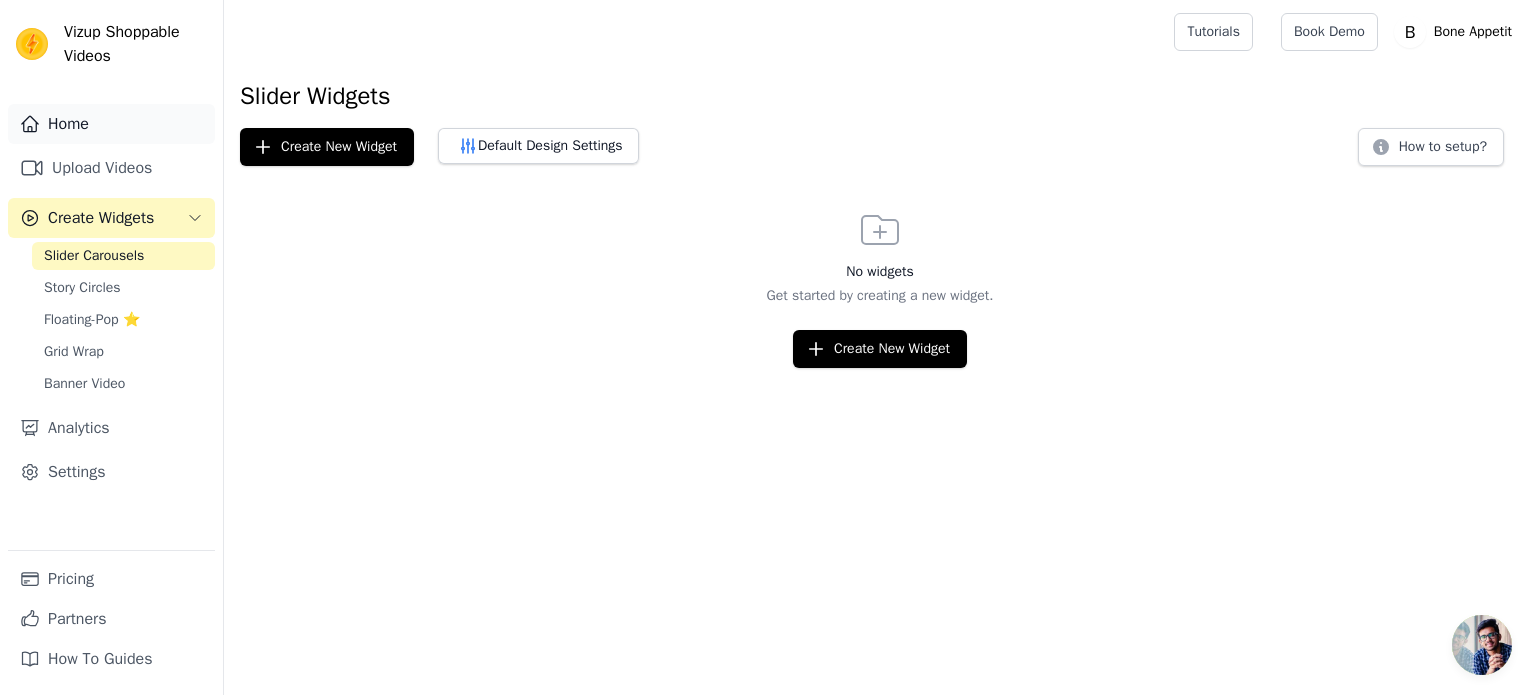 click on "Home" at bounding box center (111, 124) 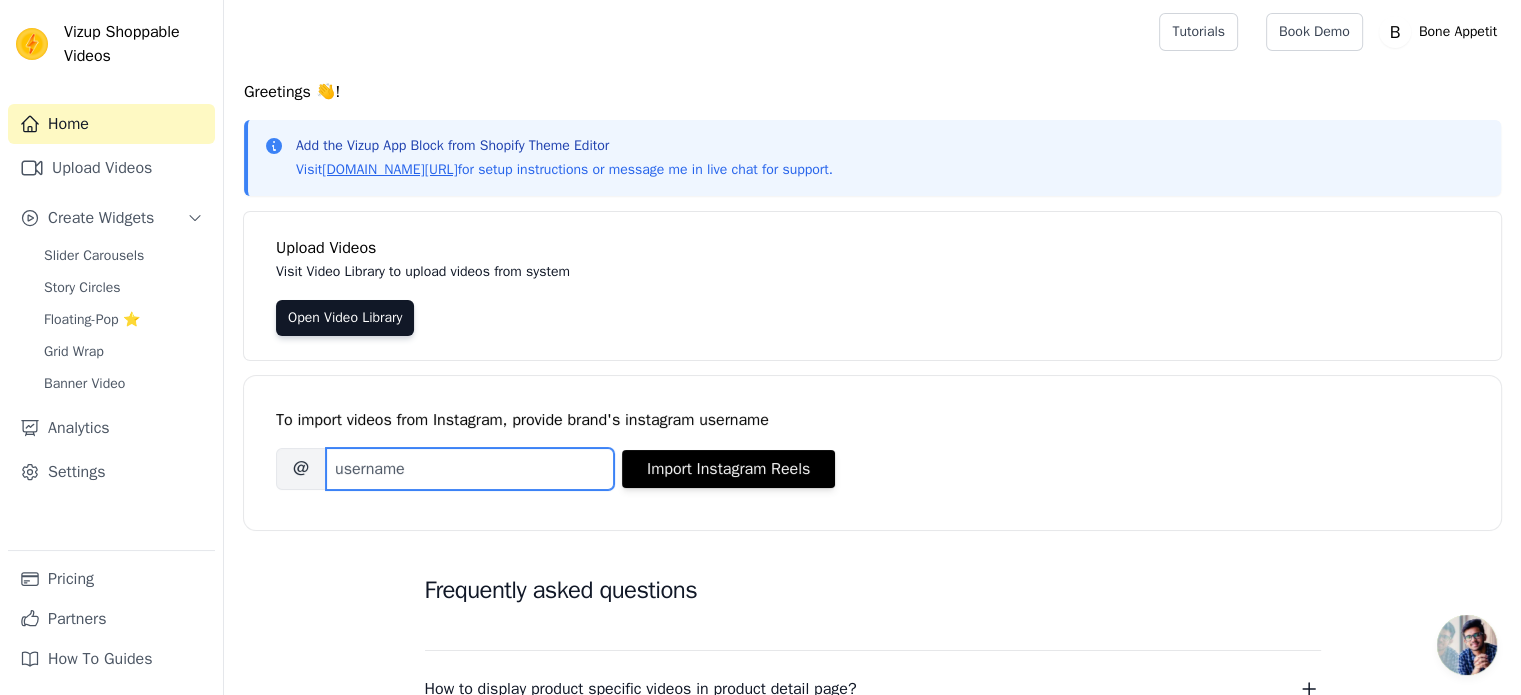 click on "Brand's Instagram Username" at bounding box center [470, 469] 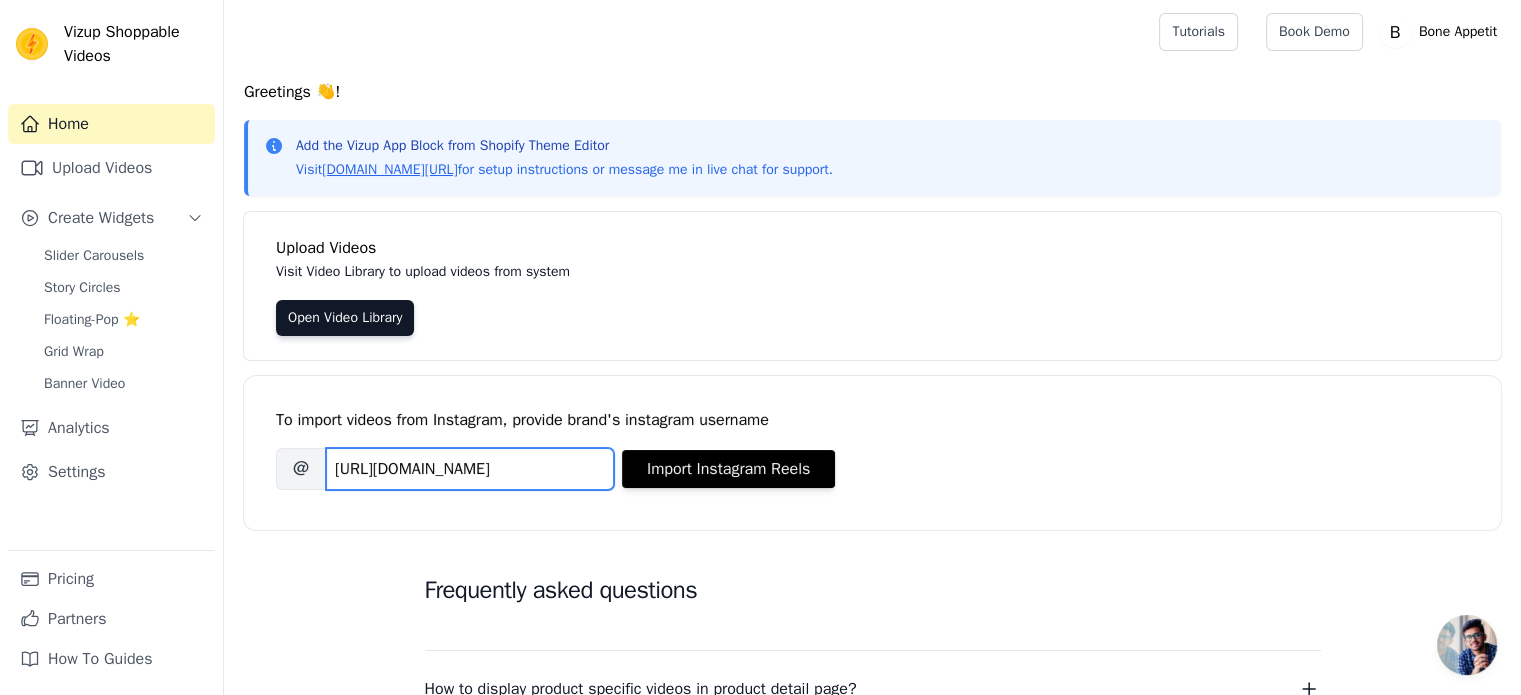 scroll, scrollTop: 0, scrollLeft: 51, axis: horizontal 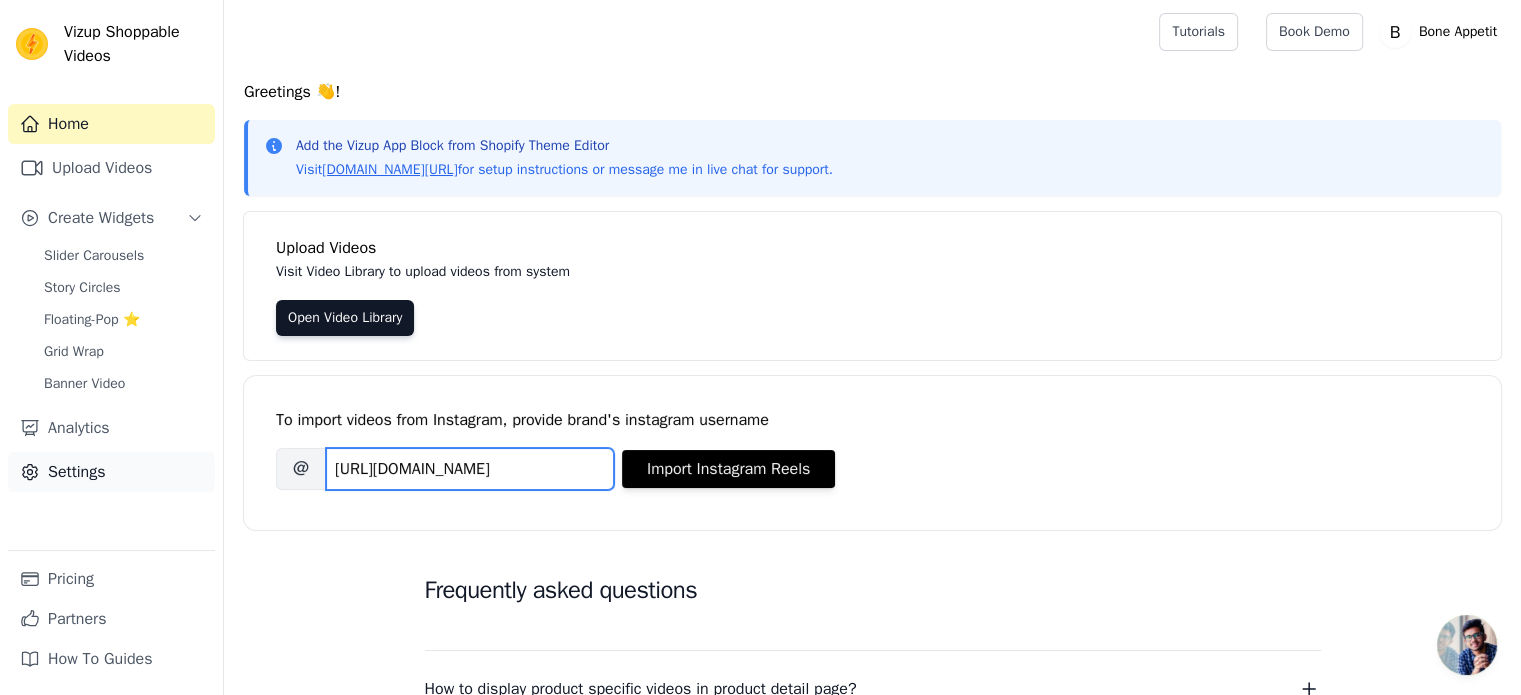 drag, startPoint x: 482, startPoint y: 472, endPoint x: 143, endPoint y: 483, distance: 339.1784 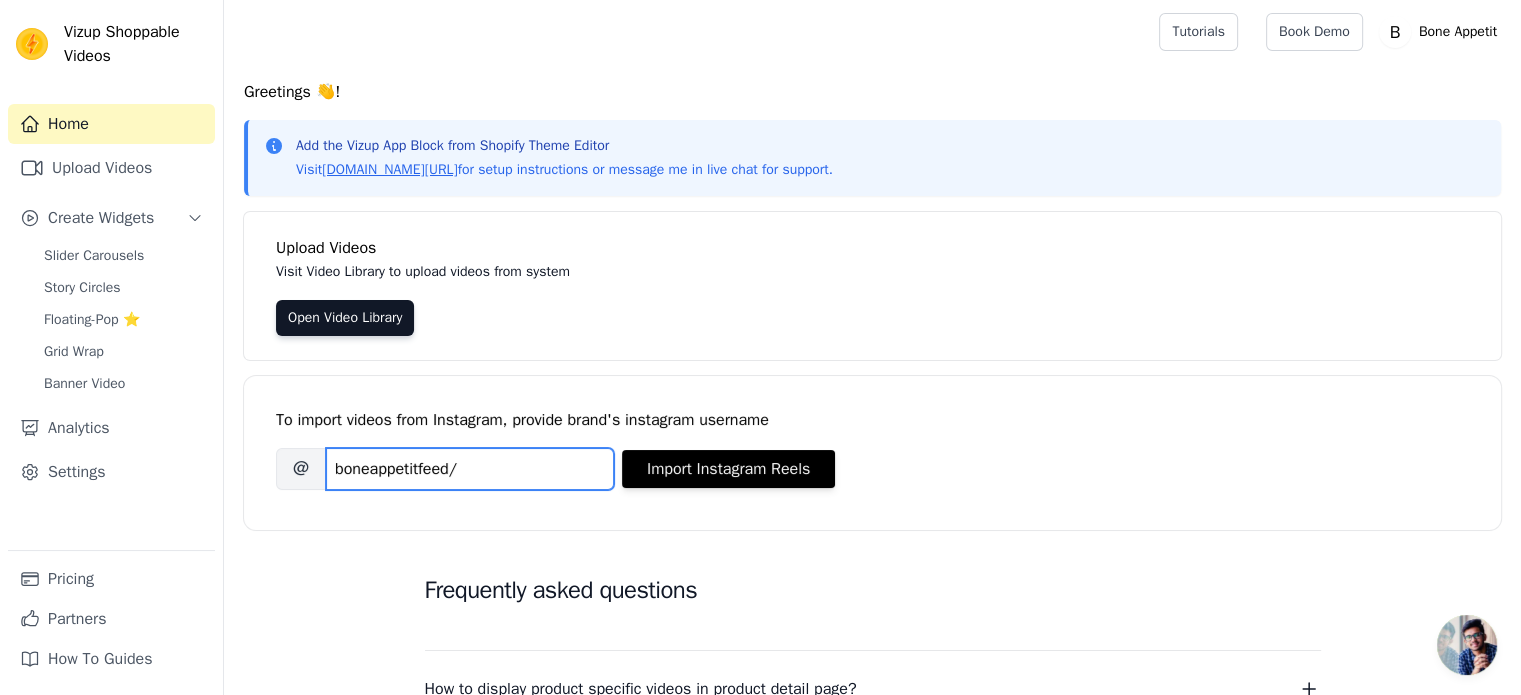 click on "boneappetitfeed/" at bounding box center (470, 469) 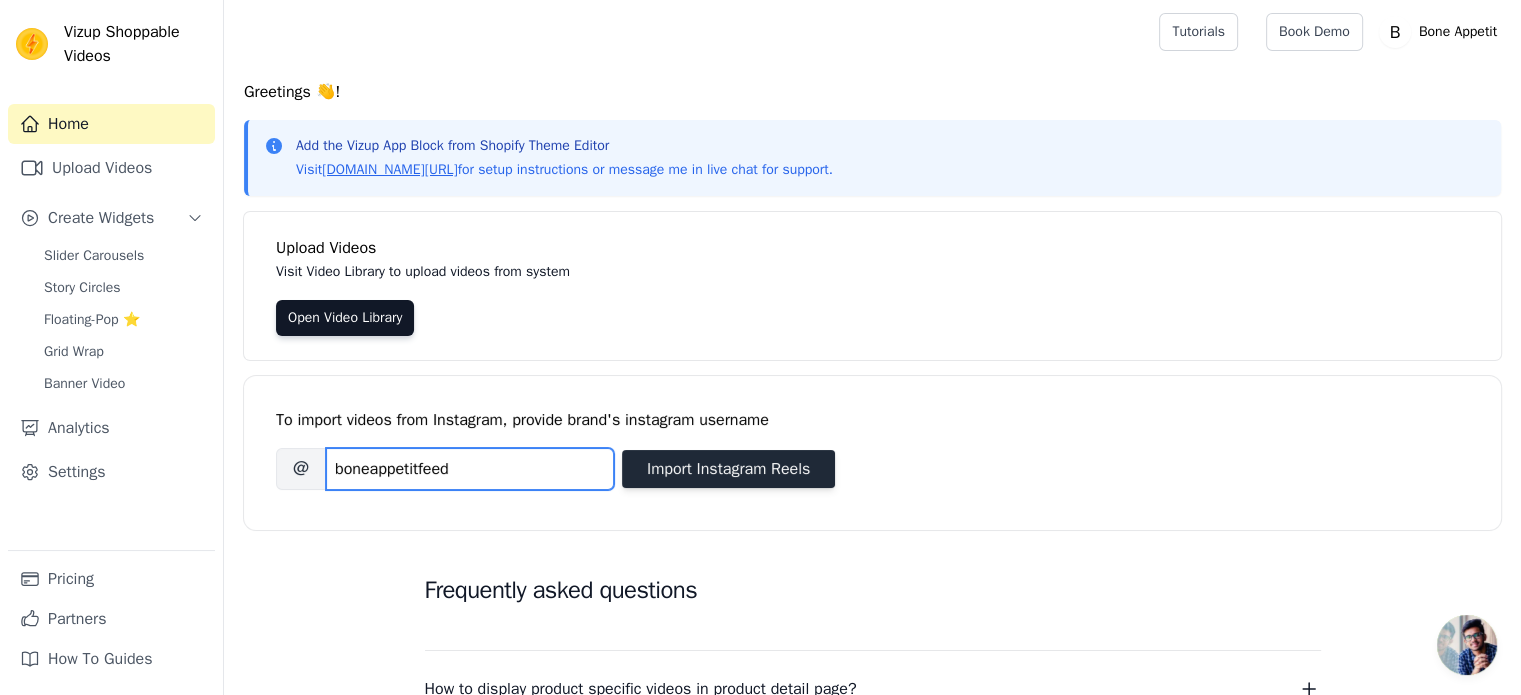 type on "boneappetitfeed" 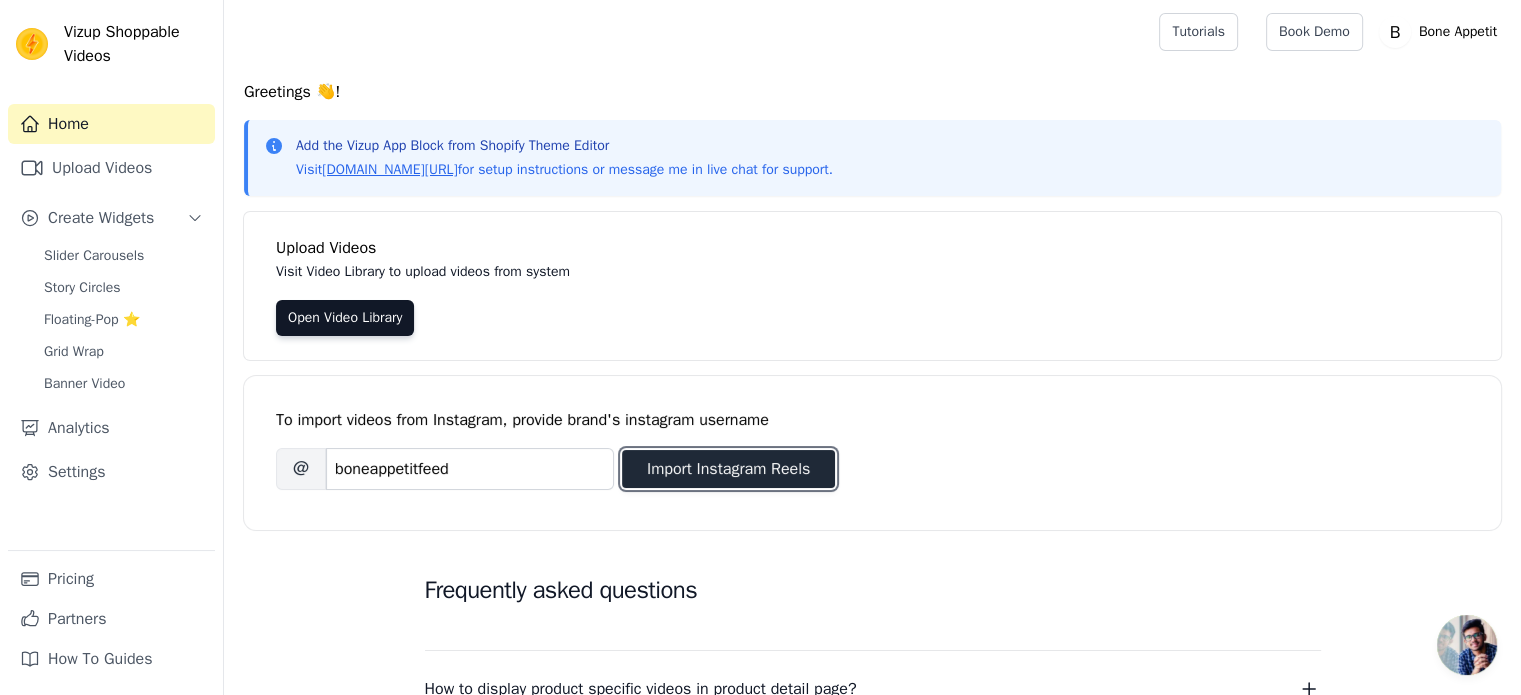 click on "Import Instagram Reels" at bounding box center [728, 469] 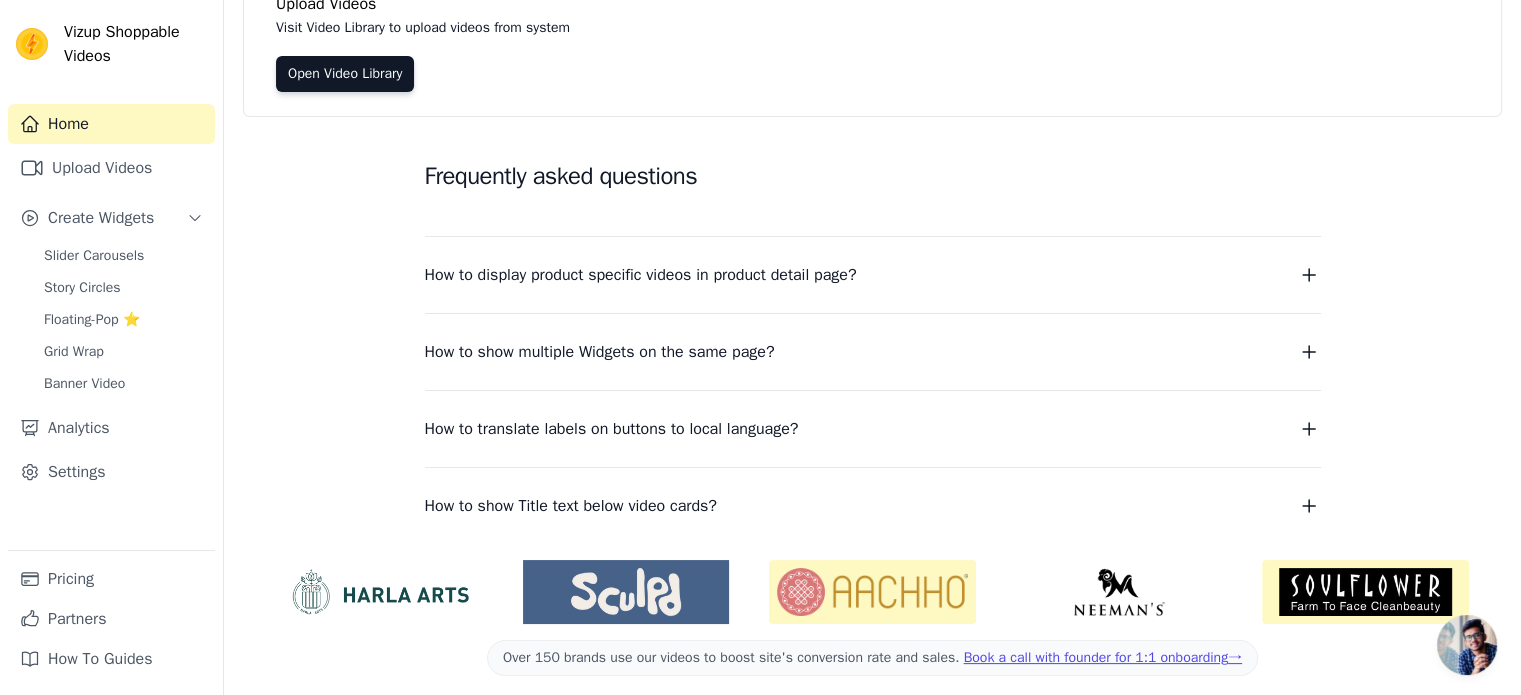 scroll, scrollTop: 248, scrollLeft: 0, axis: vertical 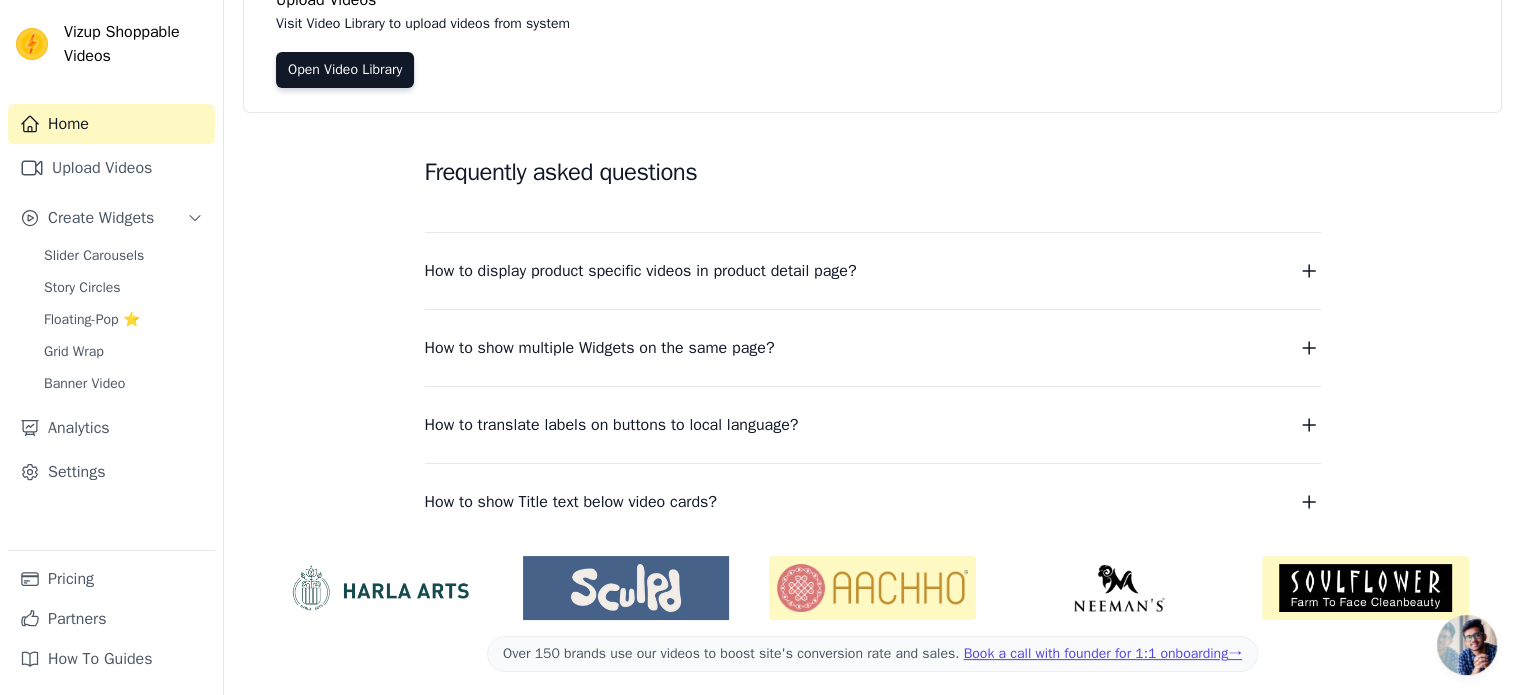 click on "How to display product specific videos in product detail page?" at bounding box center (641, 271) 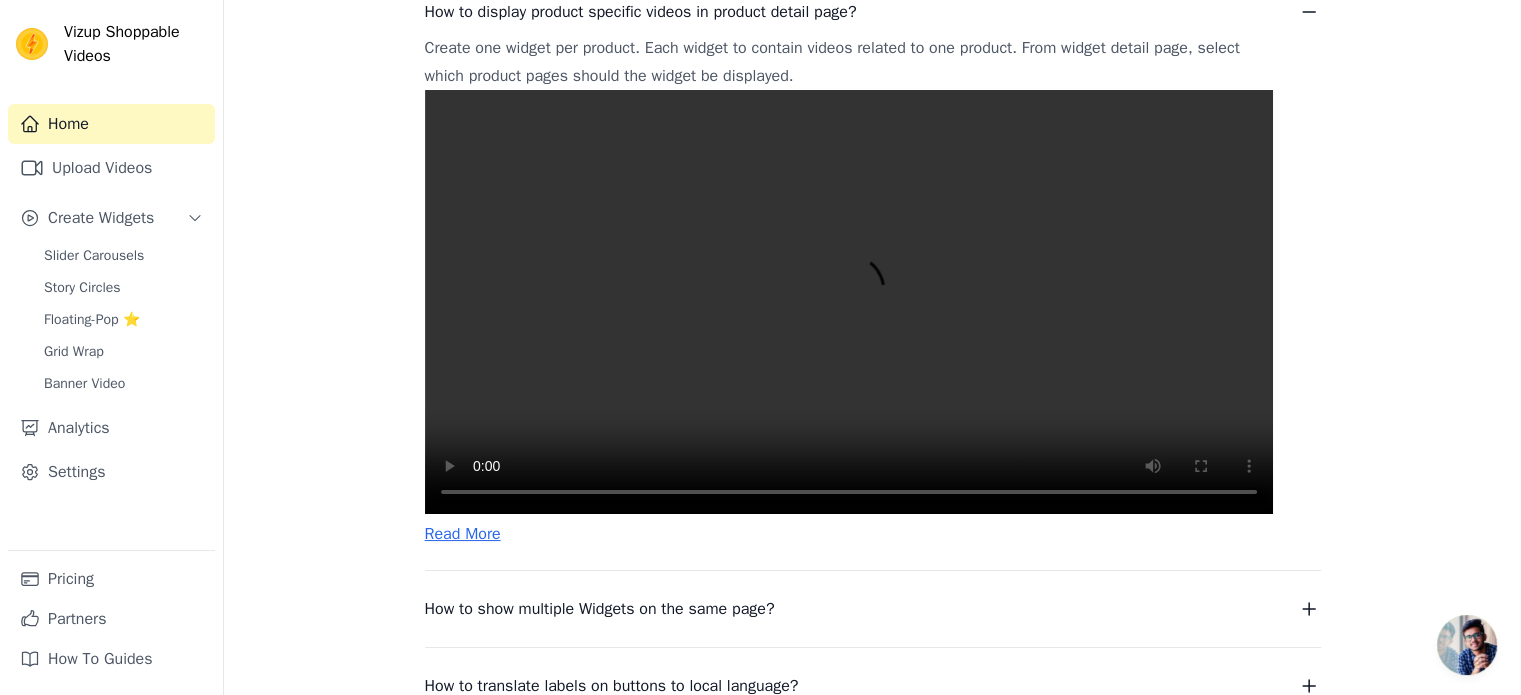 scroll, scrollTop: 520, scrollLeft: 0, axis: vertical 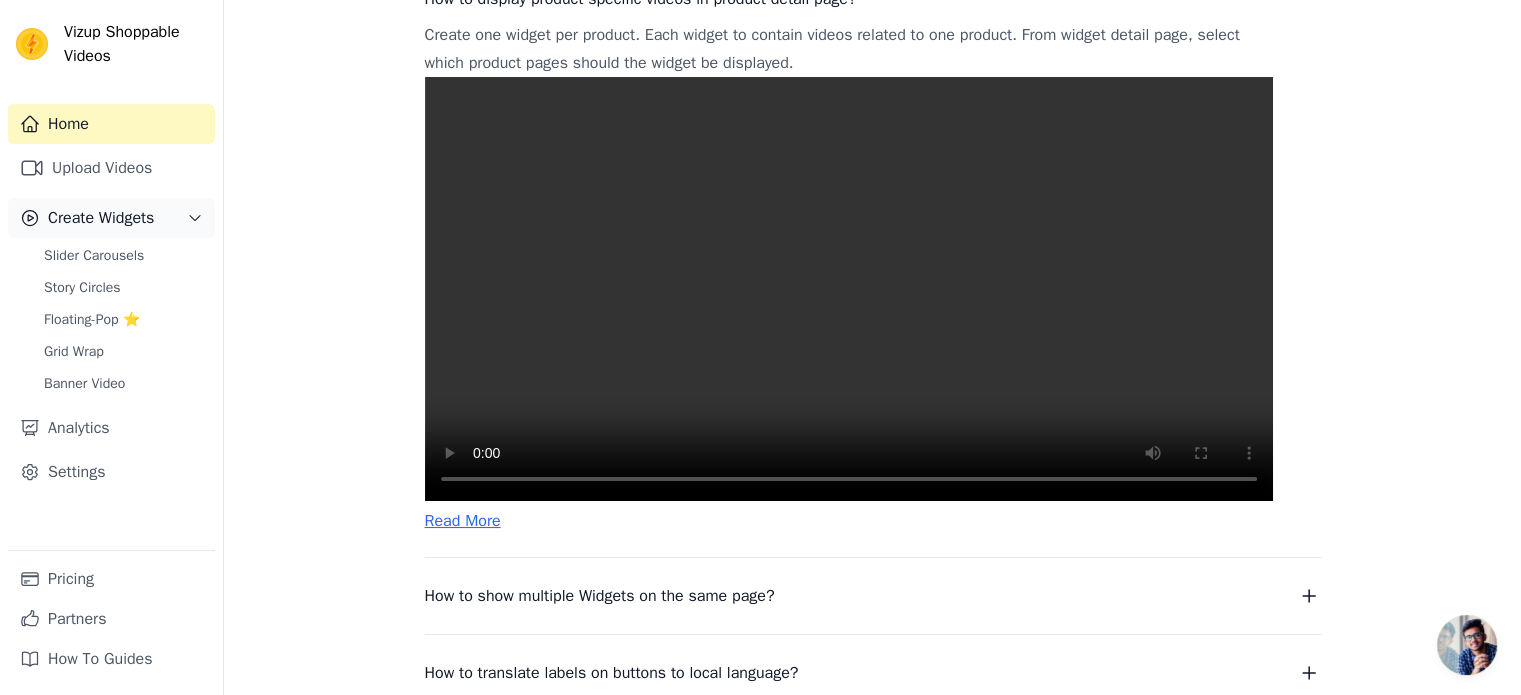 click on "Create Widgets" at bounding box center [101, 218] 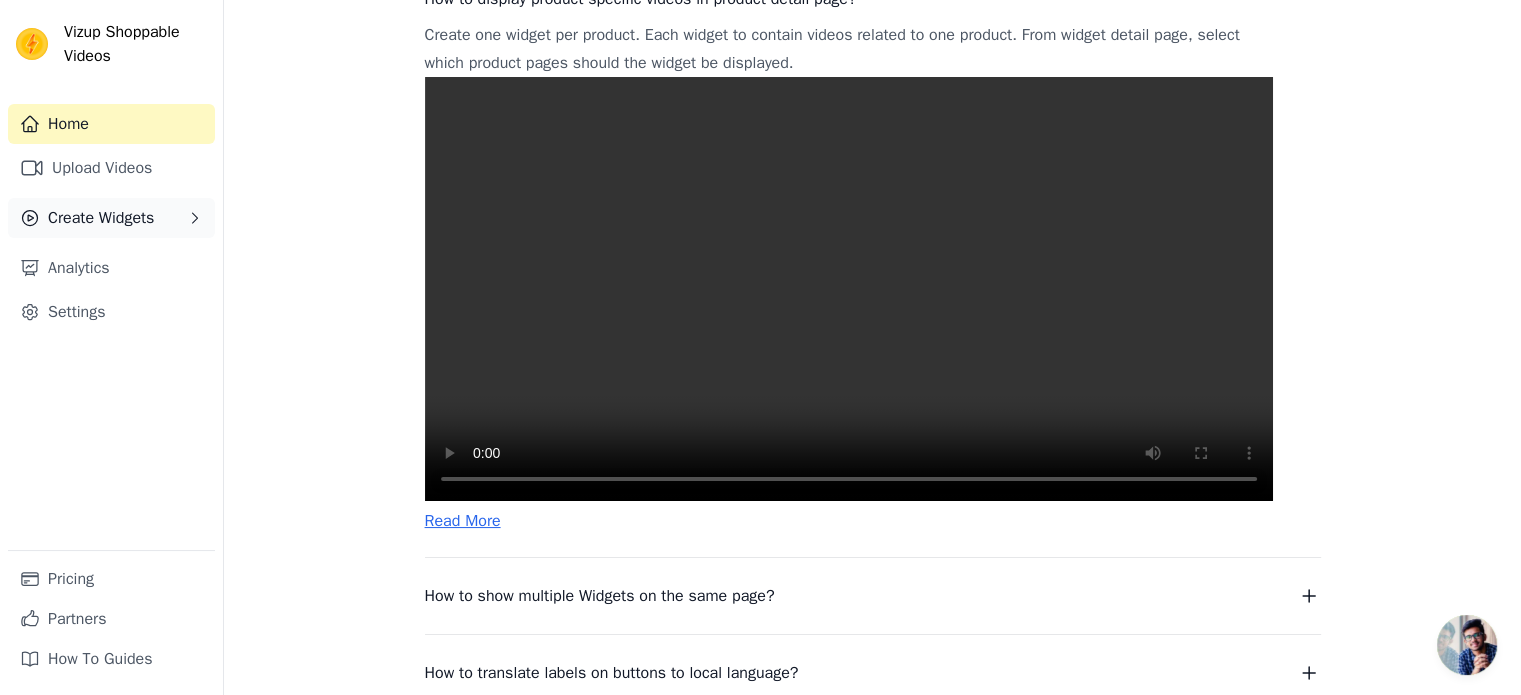 click on "Create Widgets" at bounding box center (101, 218) 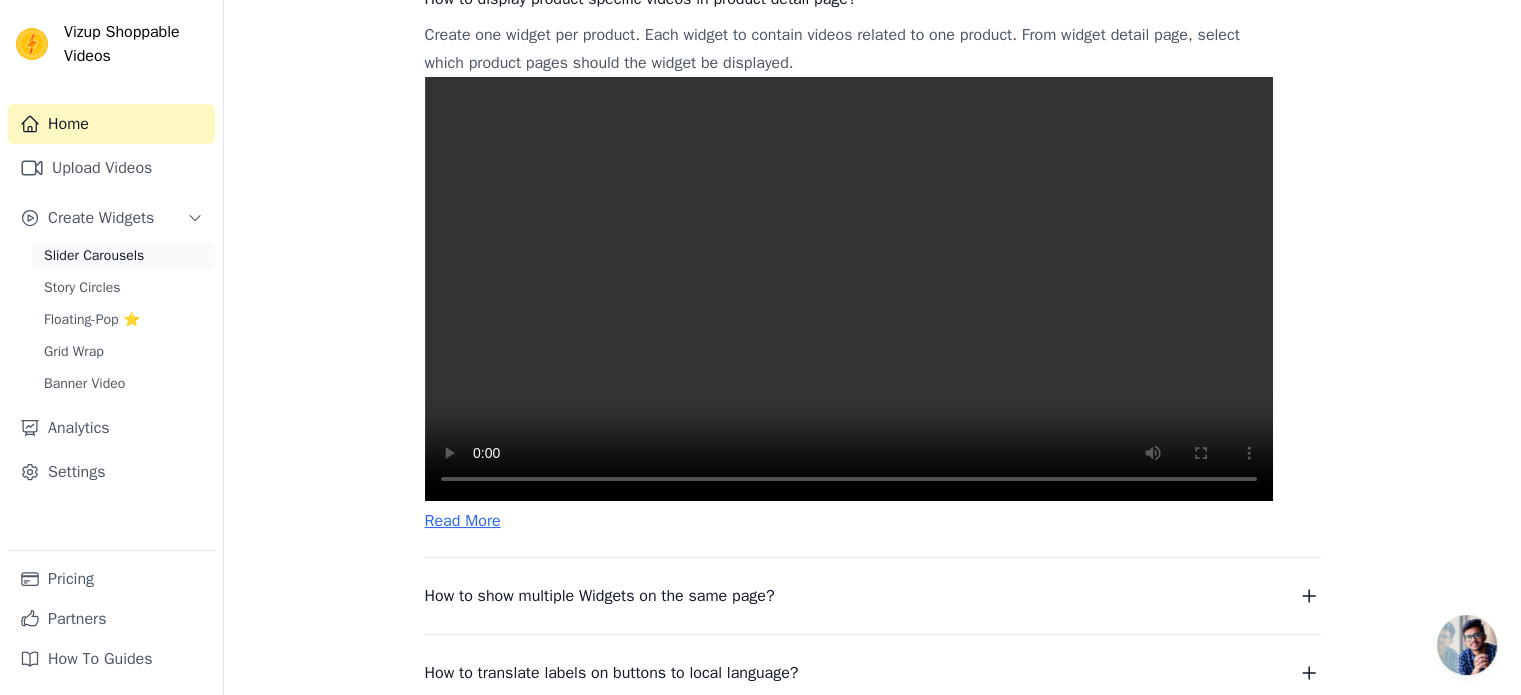 click on "Slider Carousels" at bounding box center (94, 256) 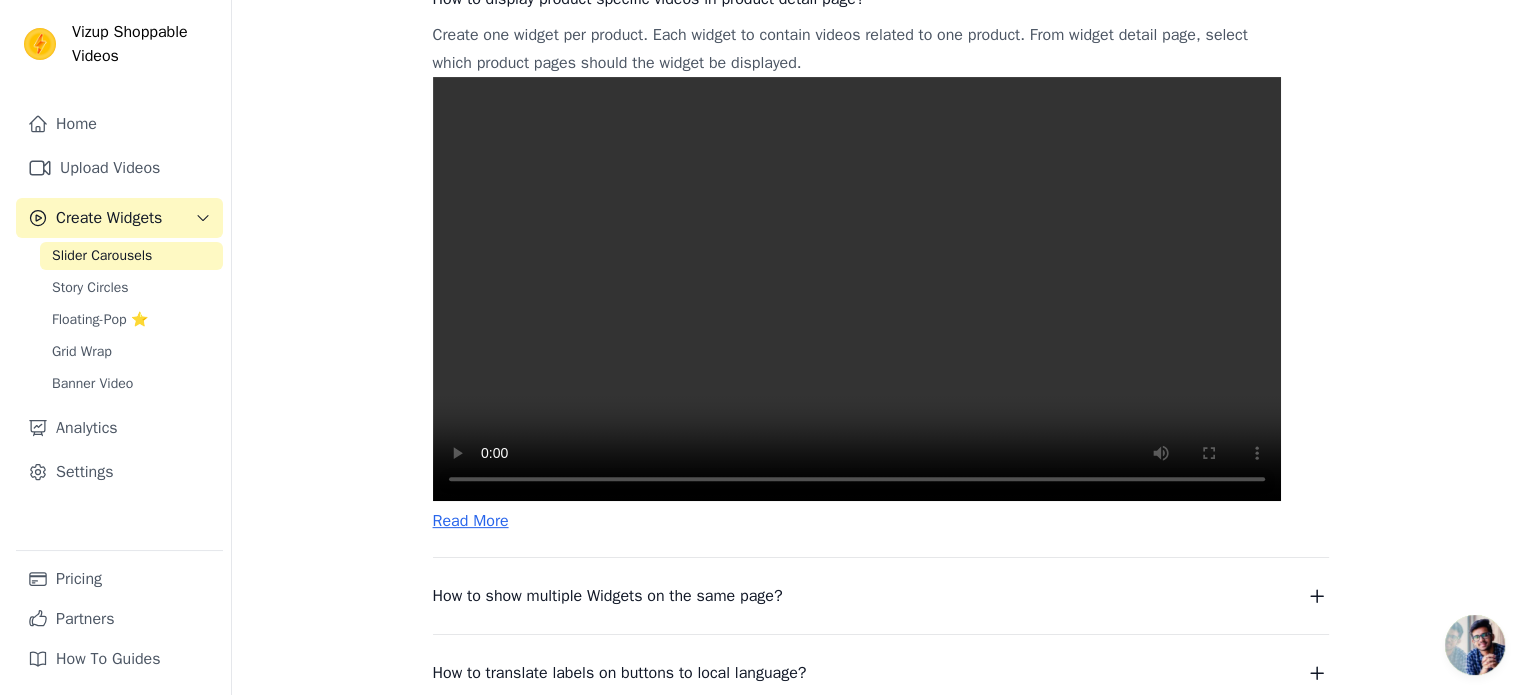 scroll, scrollTop: 0, scrollLeft: 0, axis: both 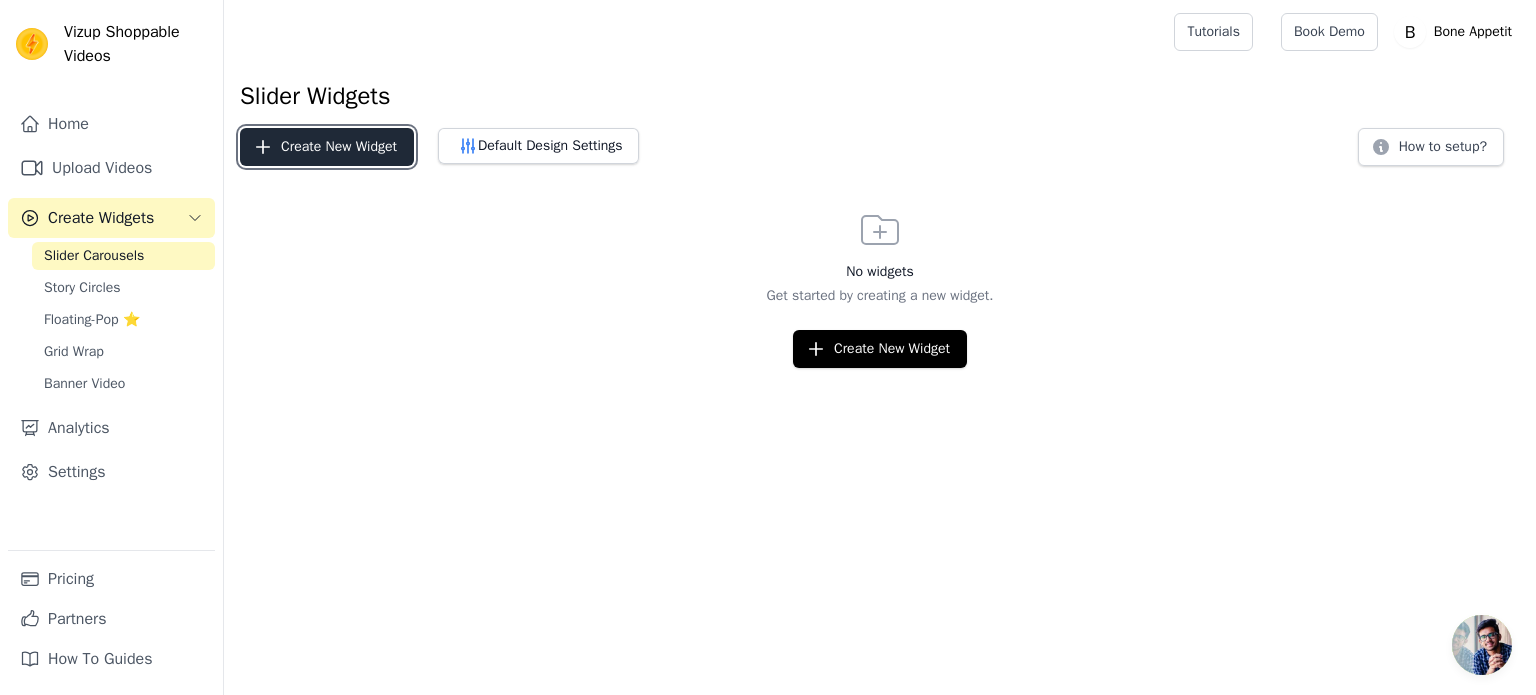 click on "Create New Widget" at bounding box center [327, 147] 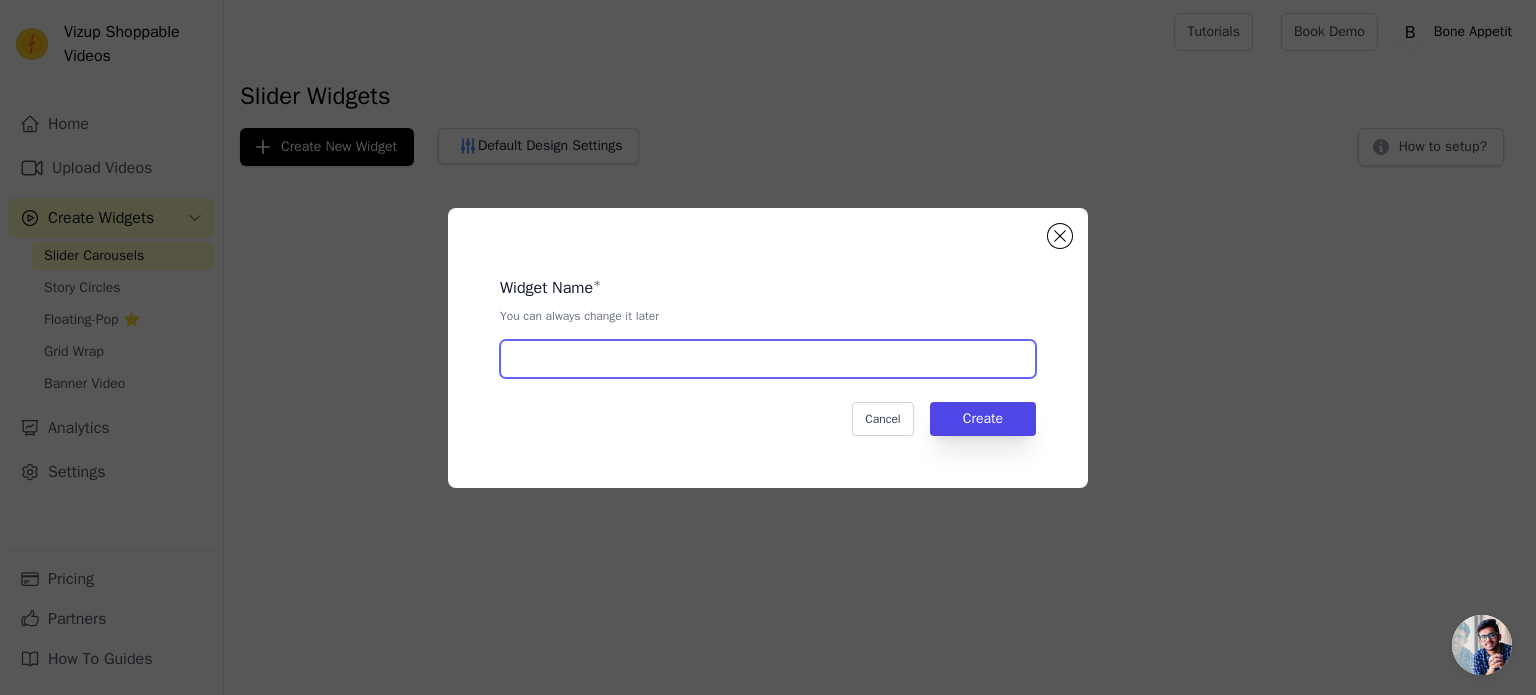 click at bounding box center [768, 359] 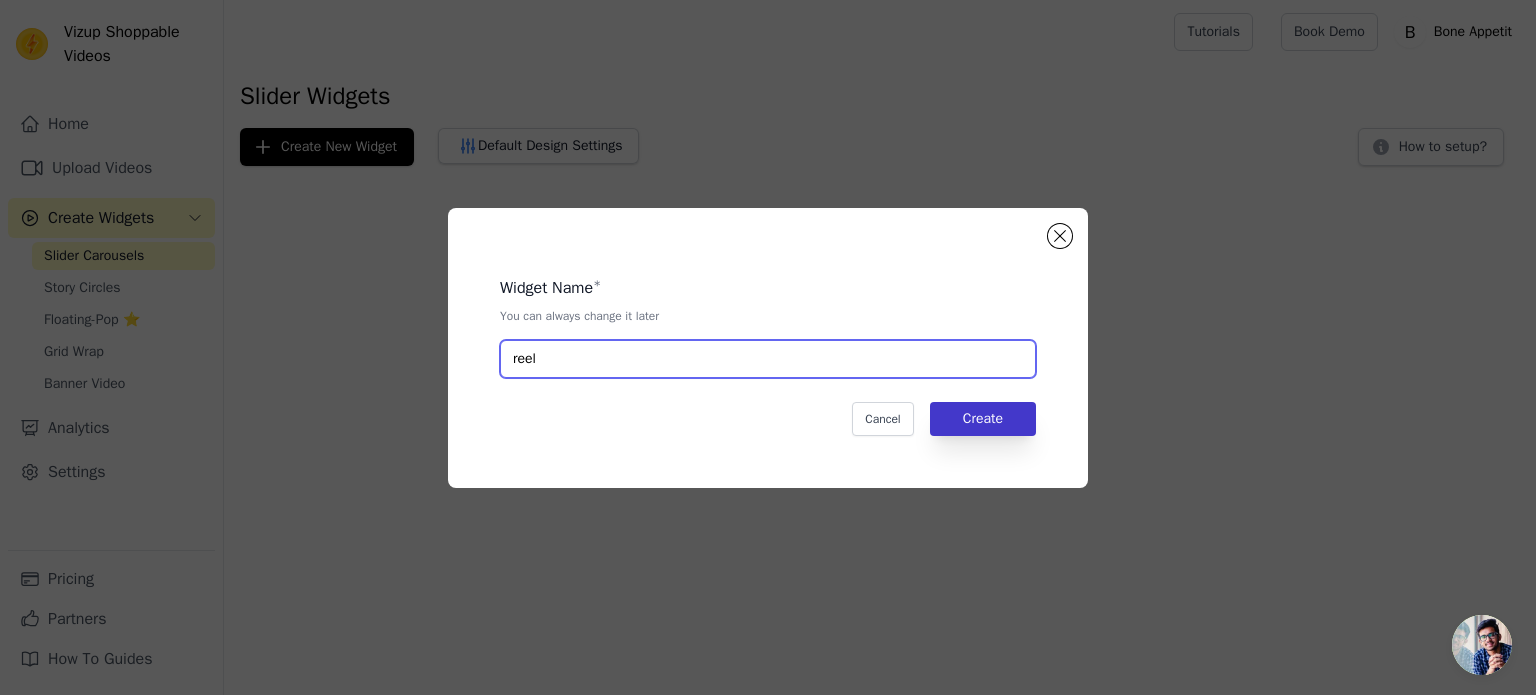 type on "reel" 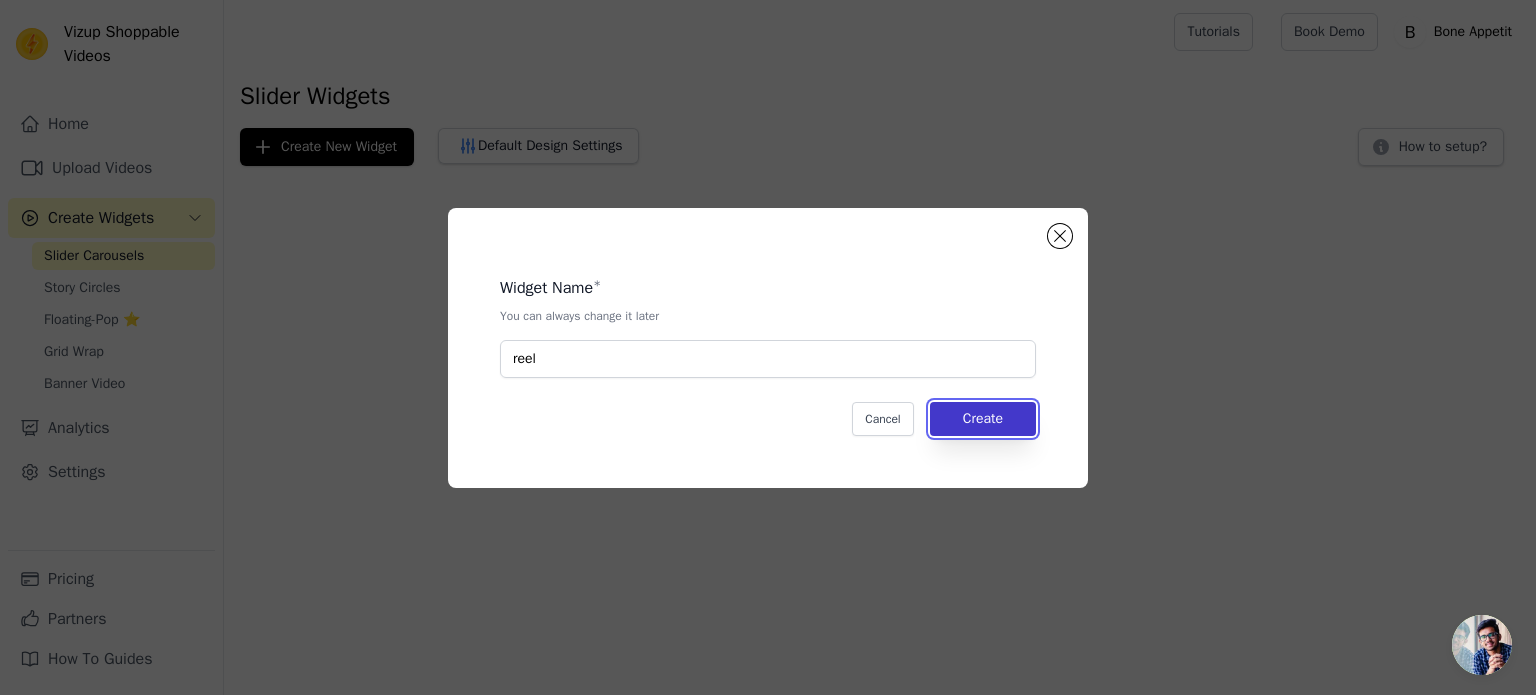 click on "Create" at bounding box center [983, 419] 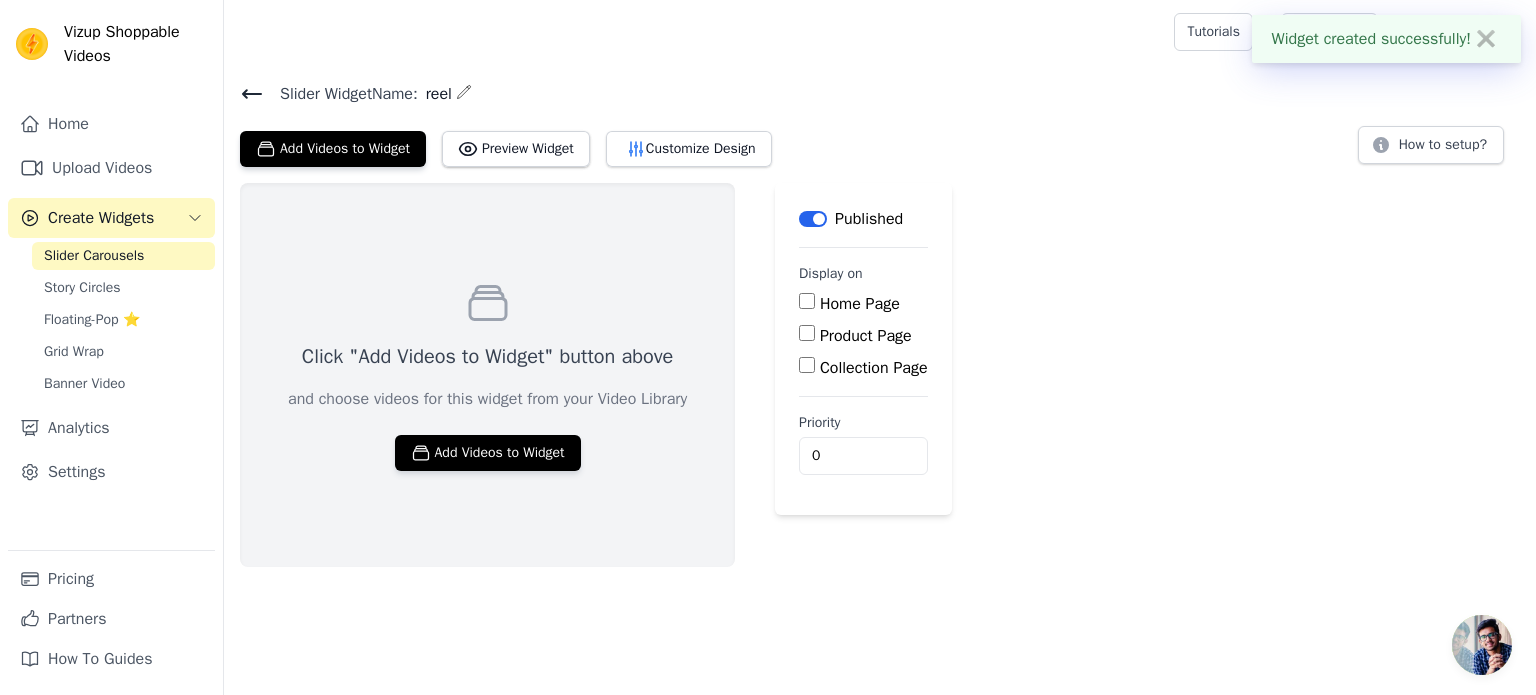 click on "Home Page" at bounding box center (860, 304) 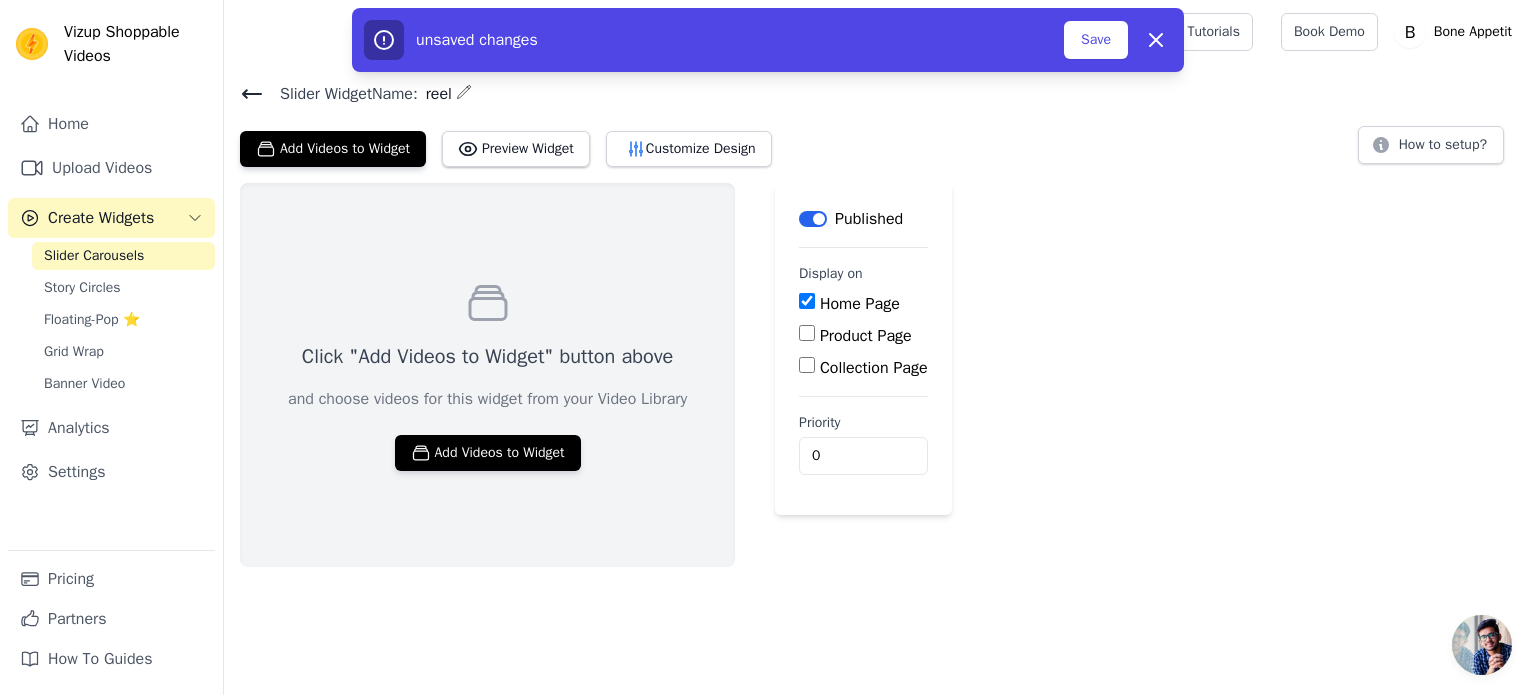 click on "Product Page" at bounding box center (866, 336) 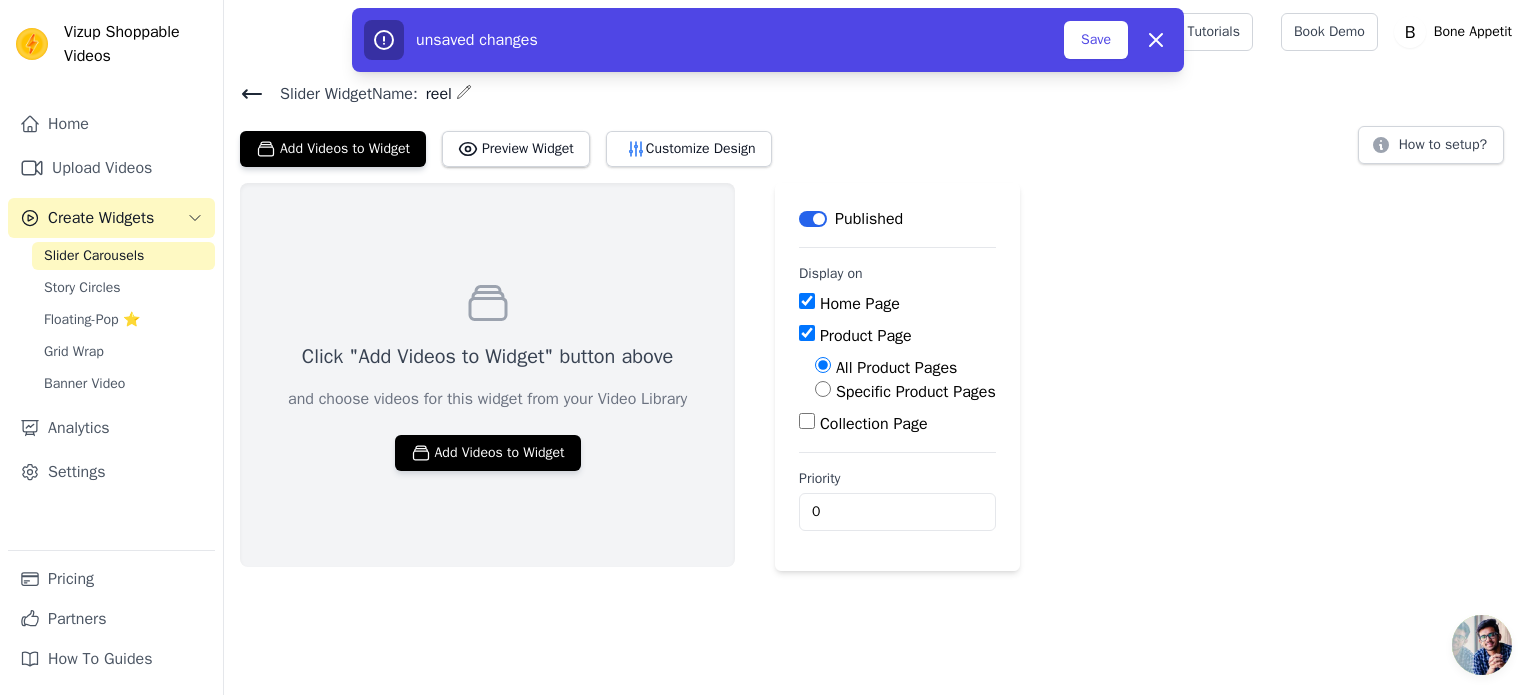 click on "Collection Page" at bounding box center [874, 424] 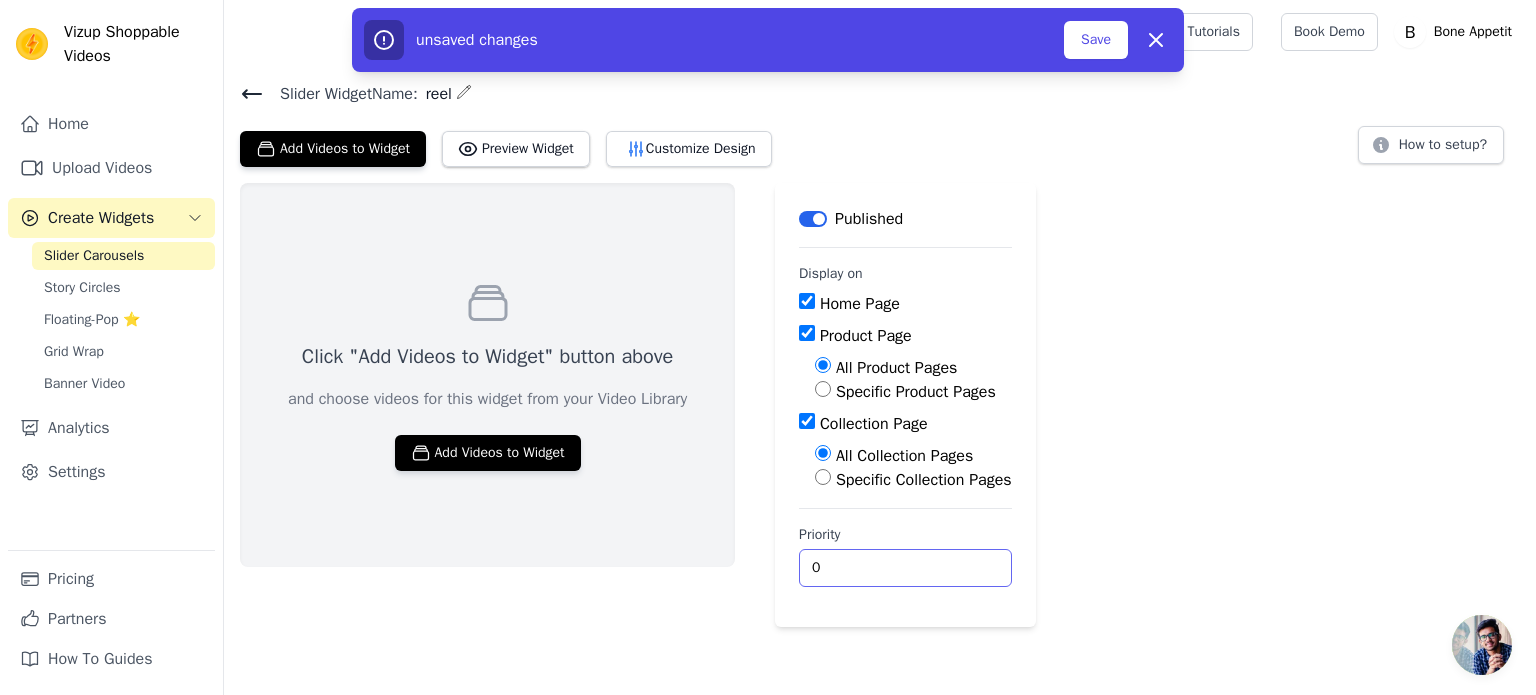 click on "0" at bounding box center (905, 568) 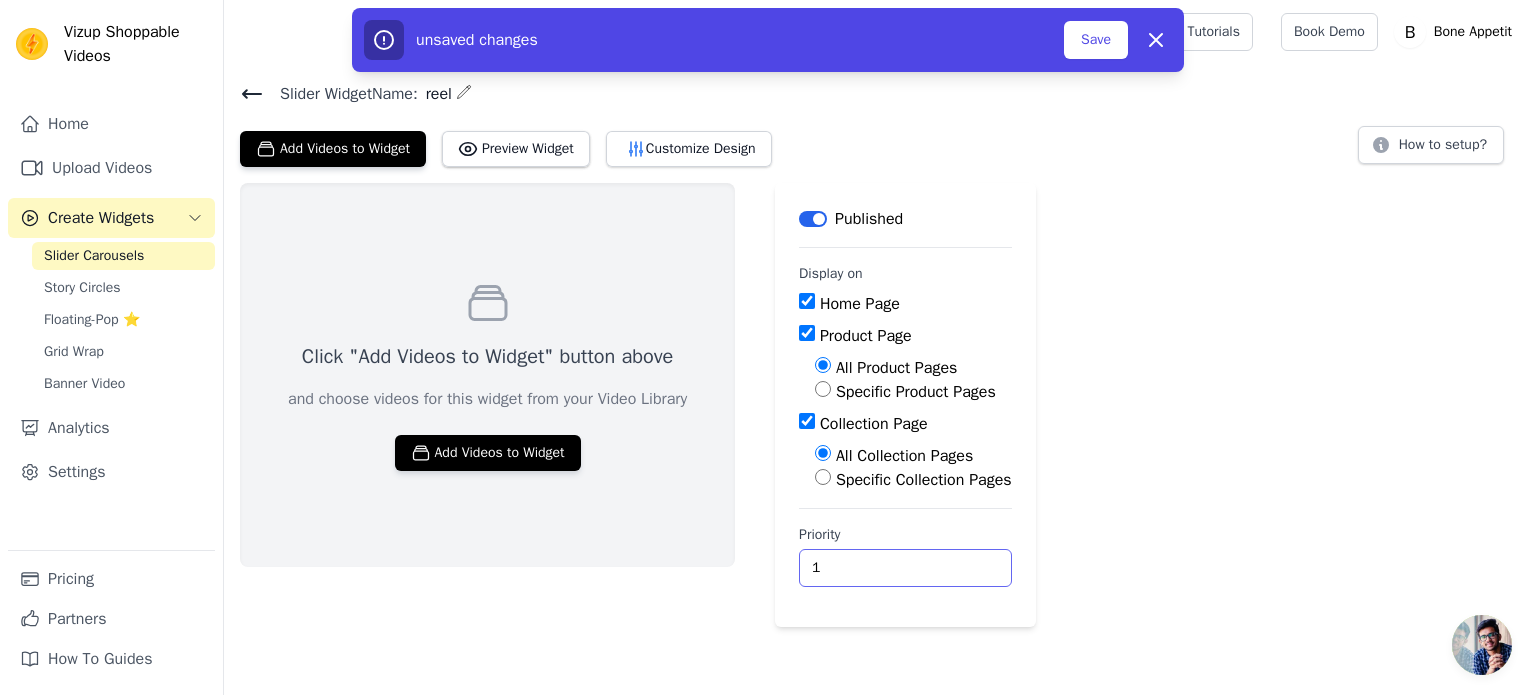 click on "1" at bounding box center [905, 568] 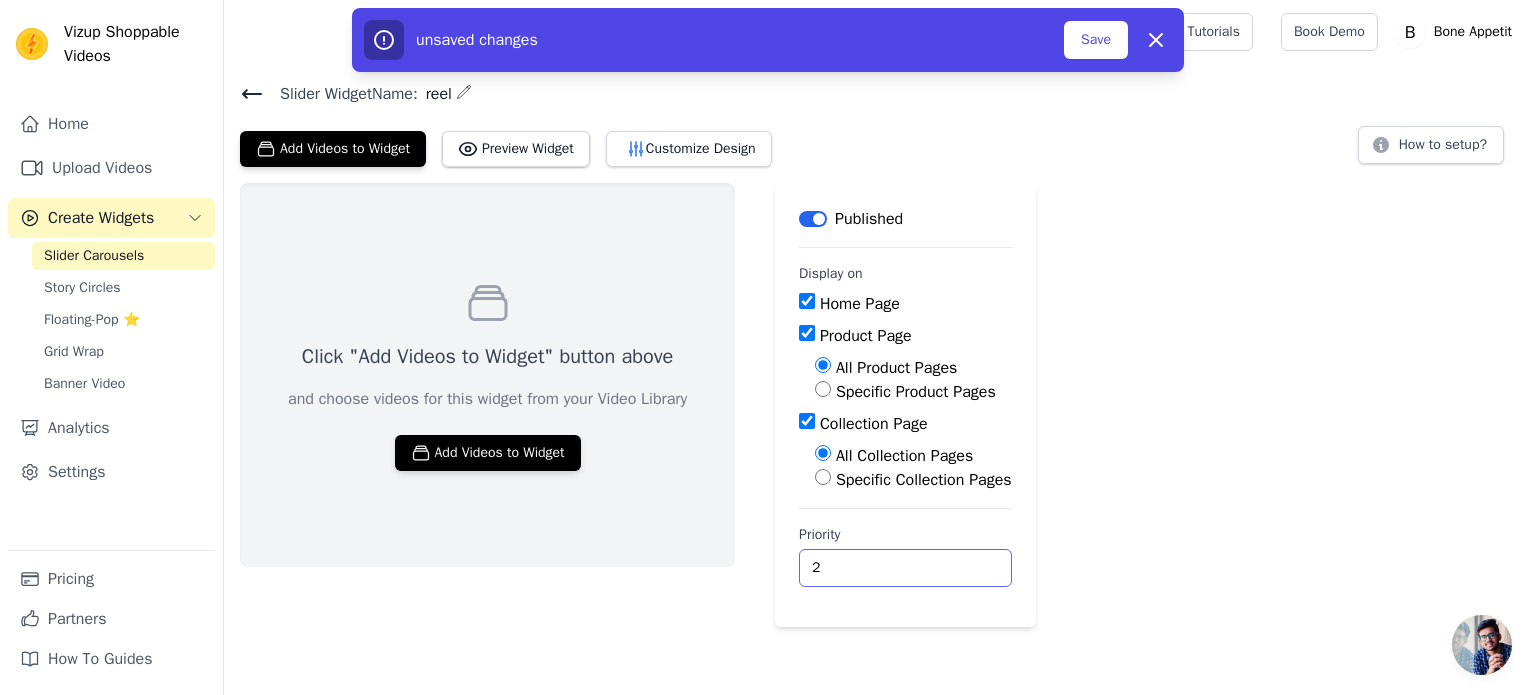 click on "2" at bounding box center (905, 568) 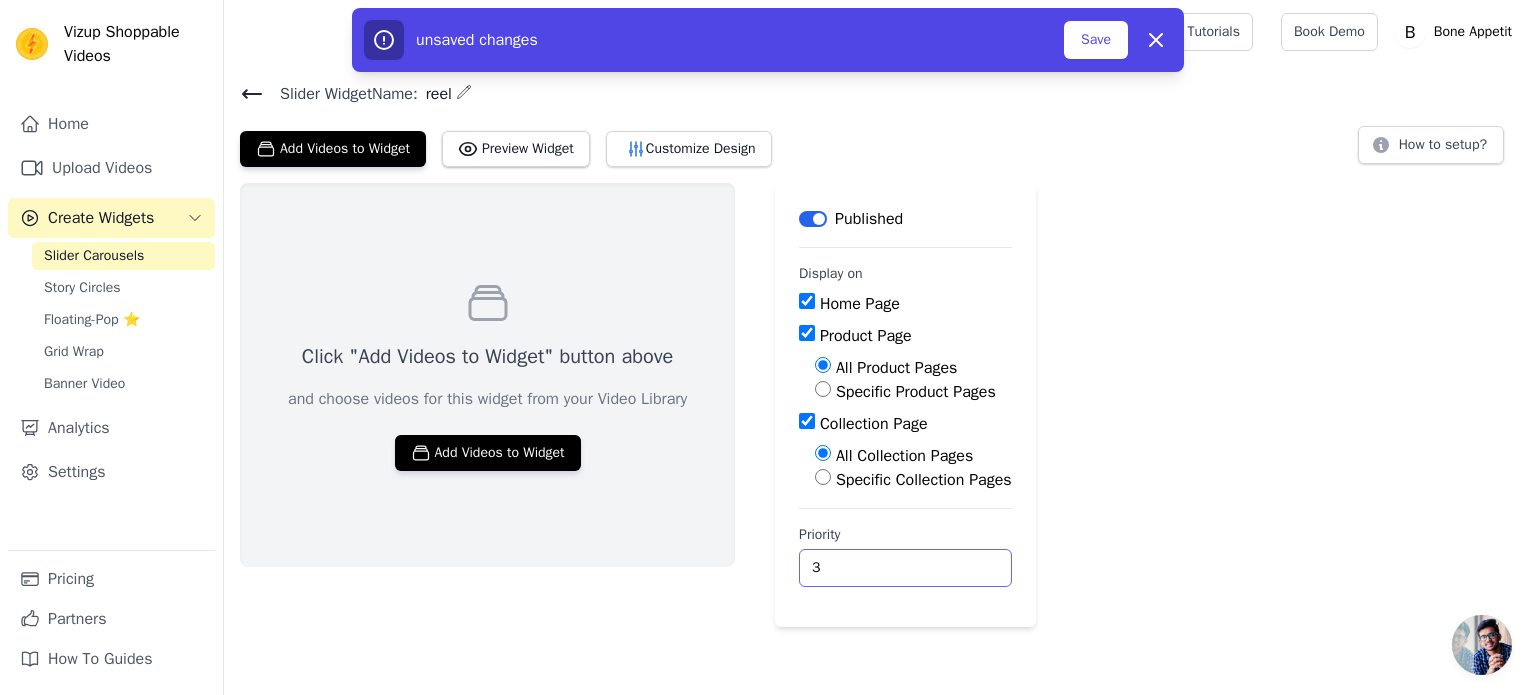 click on "3" at bounding box center (905, 568) 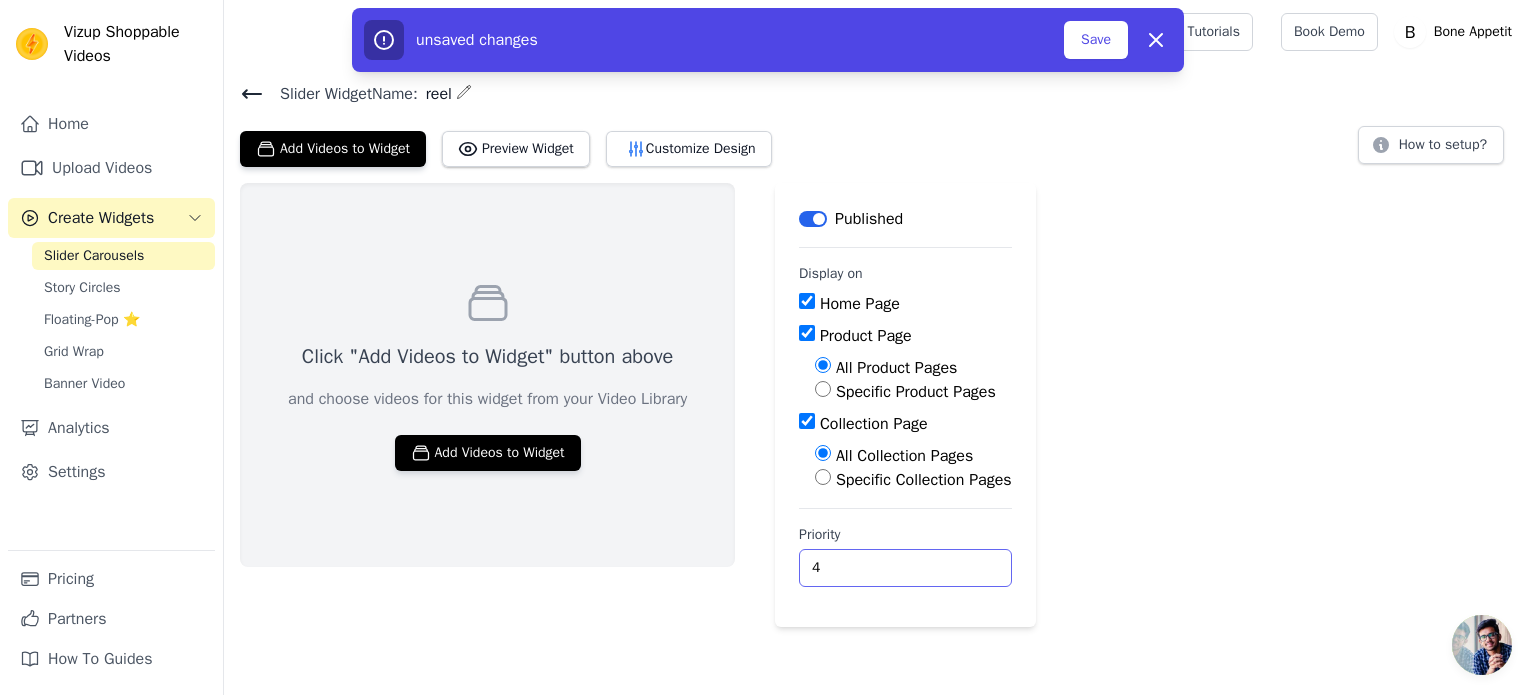click on "4" at bounding box center [905, 568] 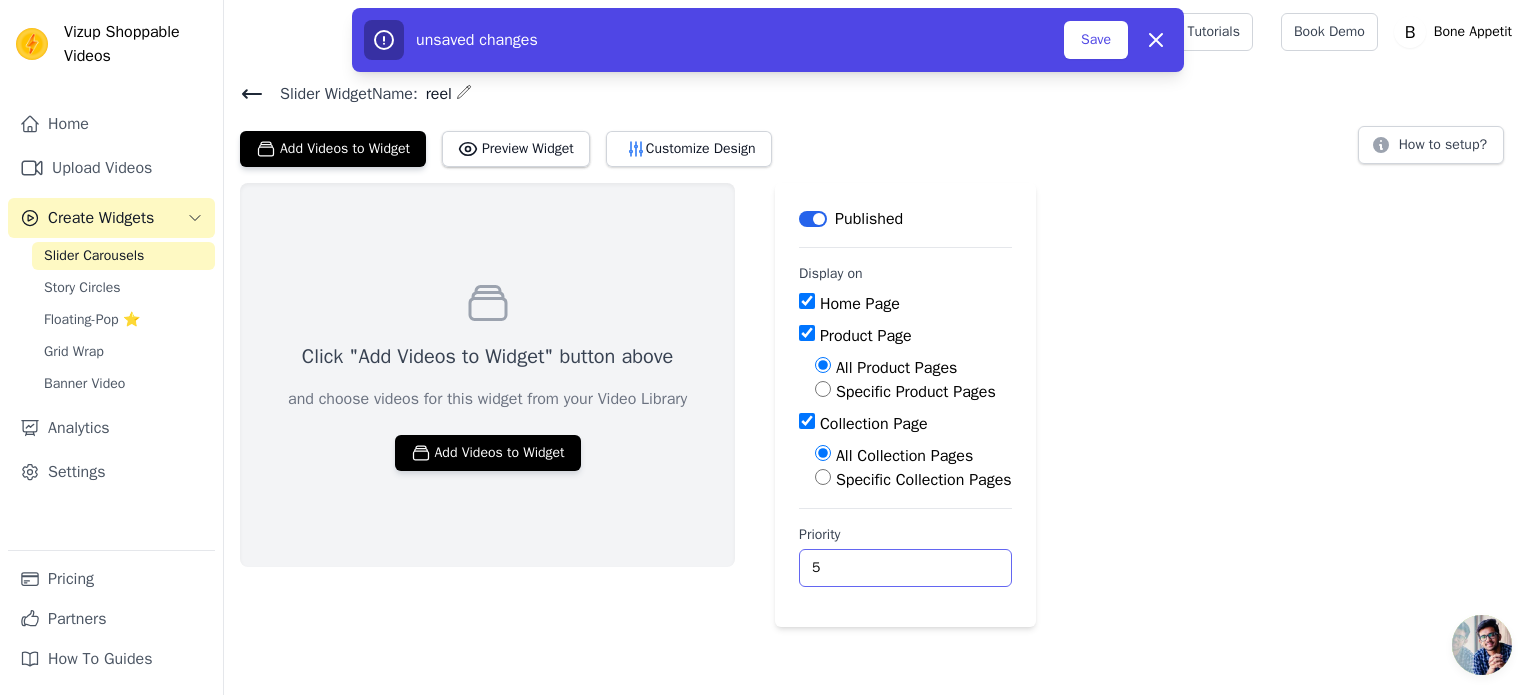 type on "5" 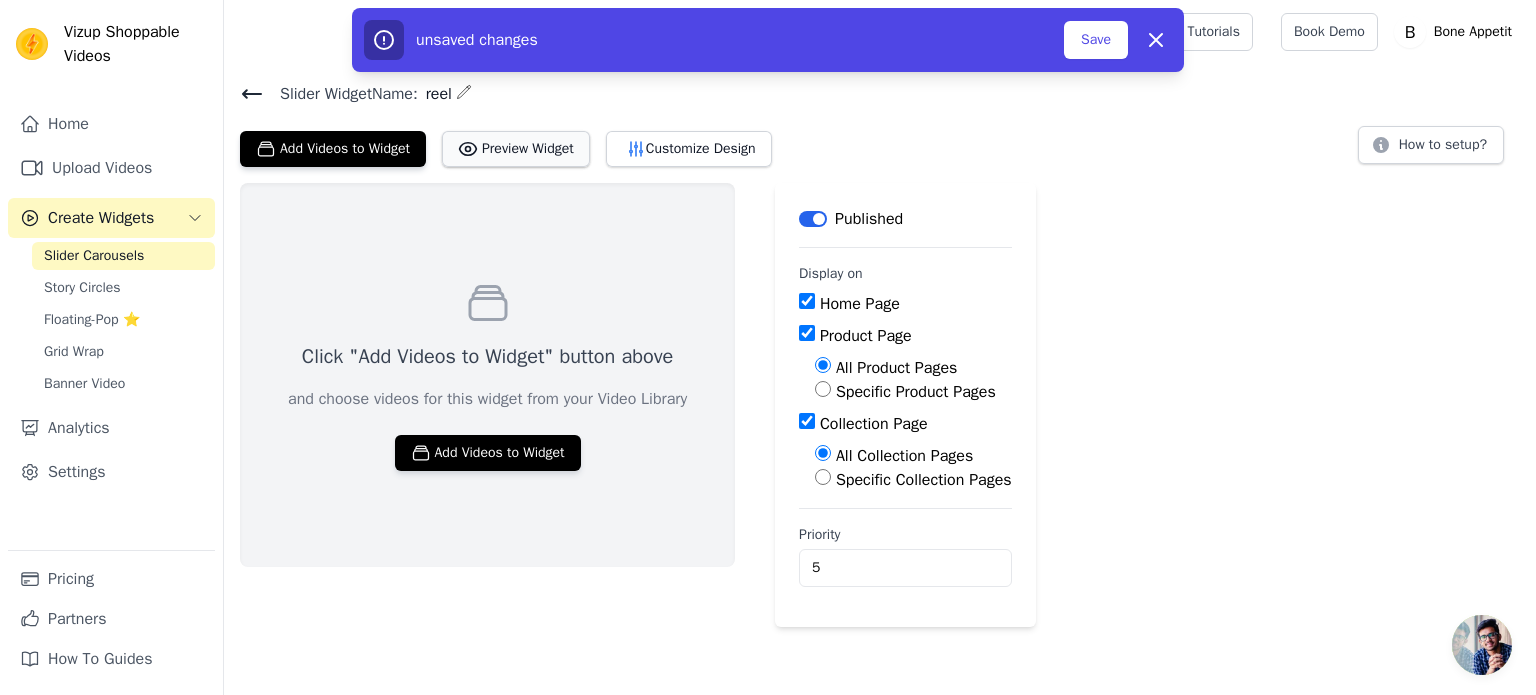 click on "Preview Widget" at bounding box center (516, 149) 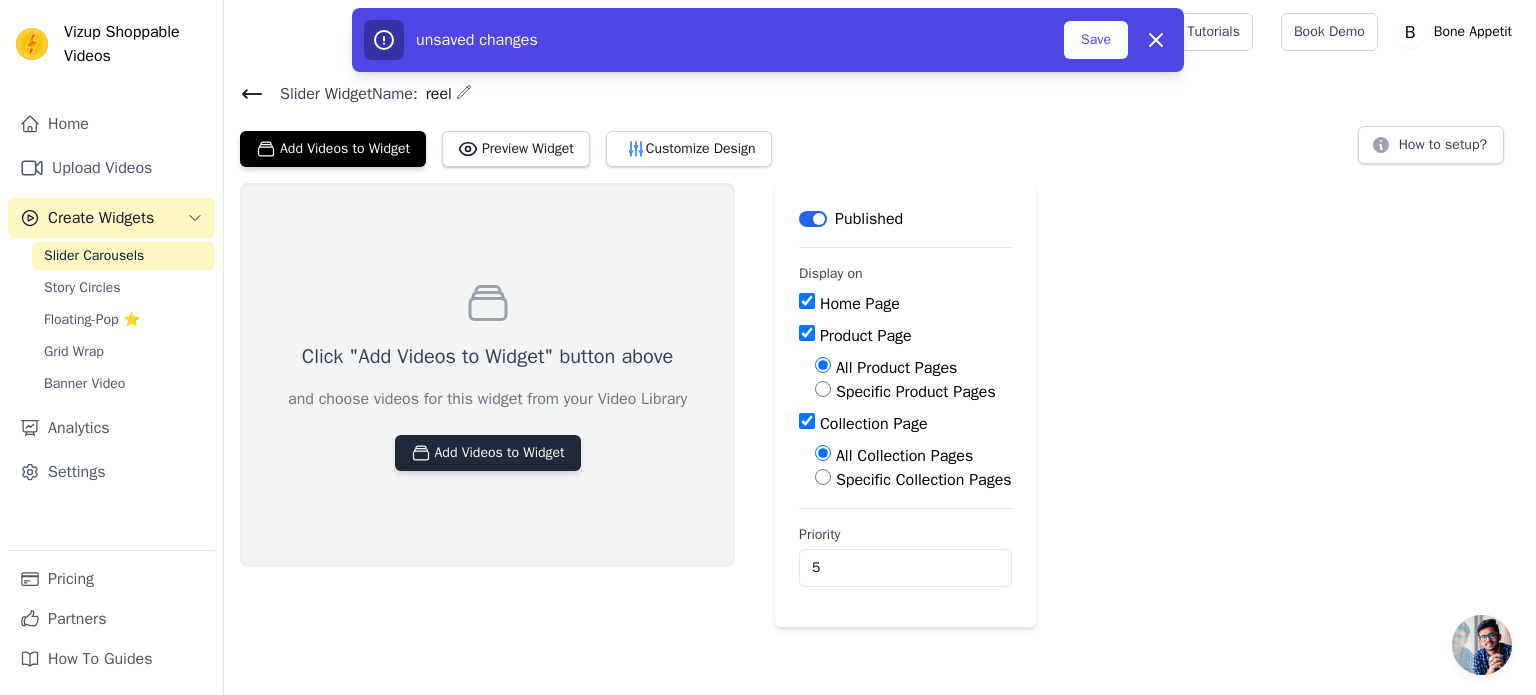 click on "Add Videos to Widget" at bounding box center [488, 453] 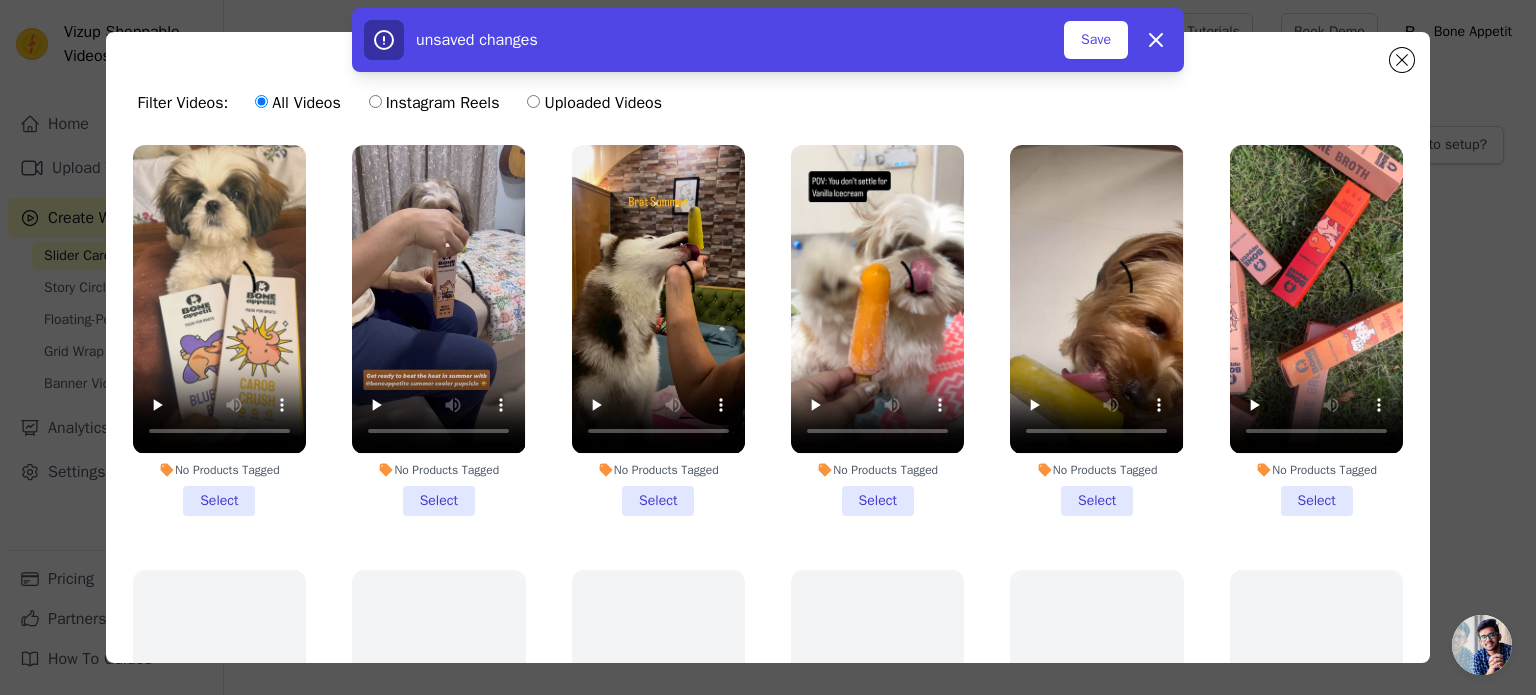 scroll, scrollTop: 438, scrollLeft: 0, axis: vertical 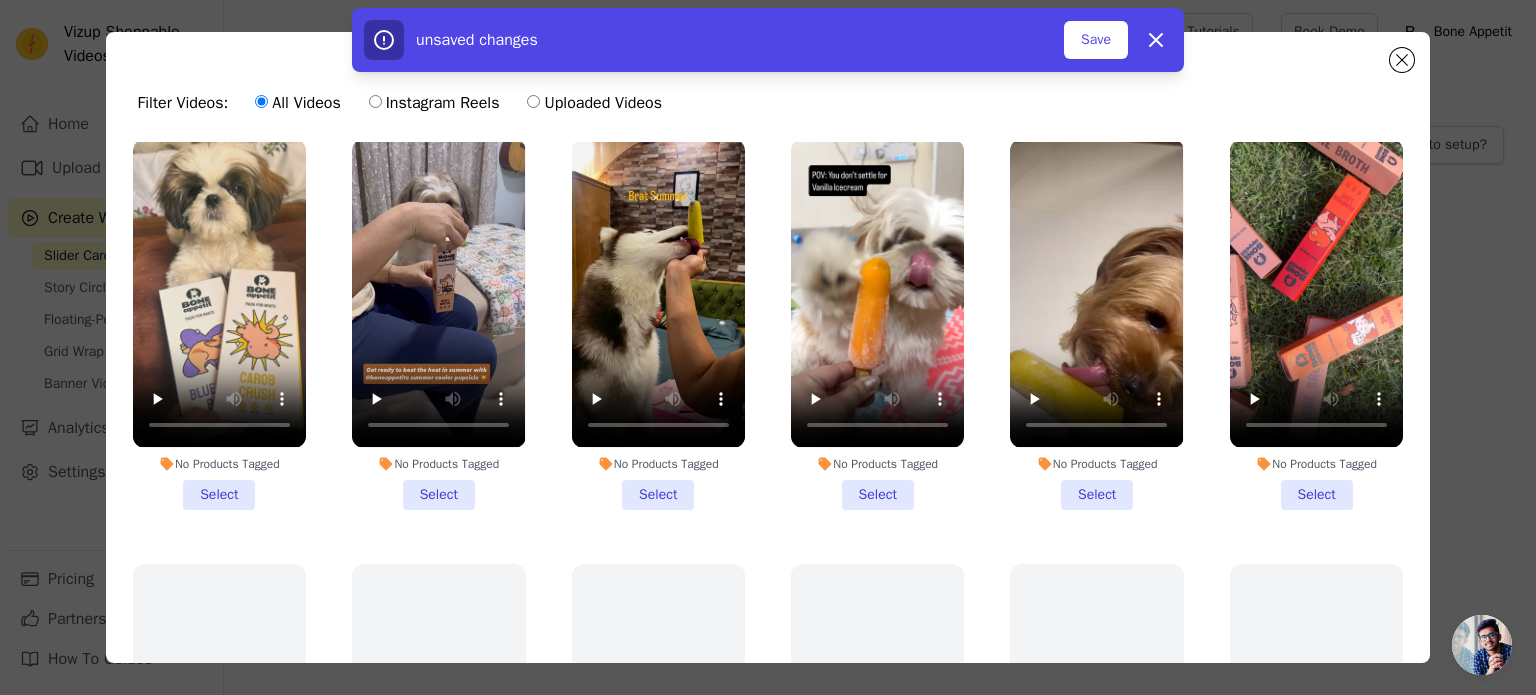 click on "No Products Tagged     Select" at bounding box center [219, 324] 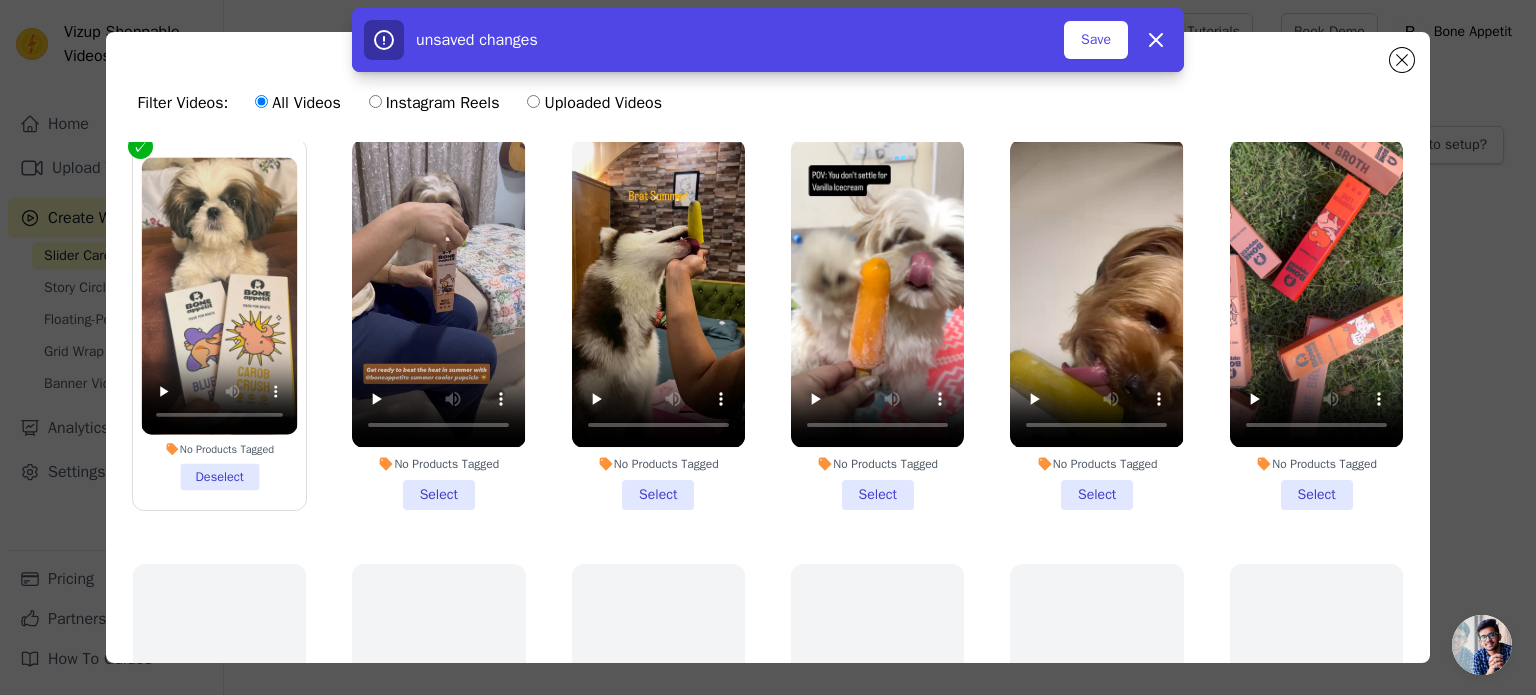 click on "No Products Tagged     Select" at bounding box center (438, 324) 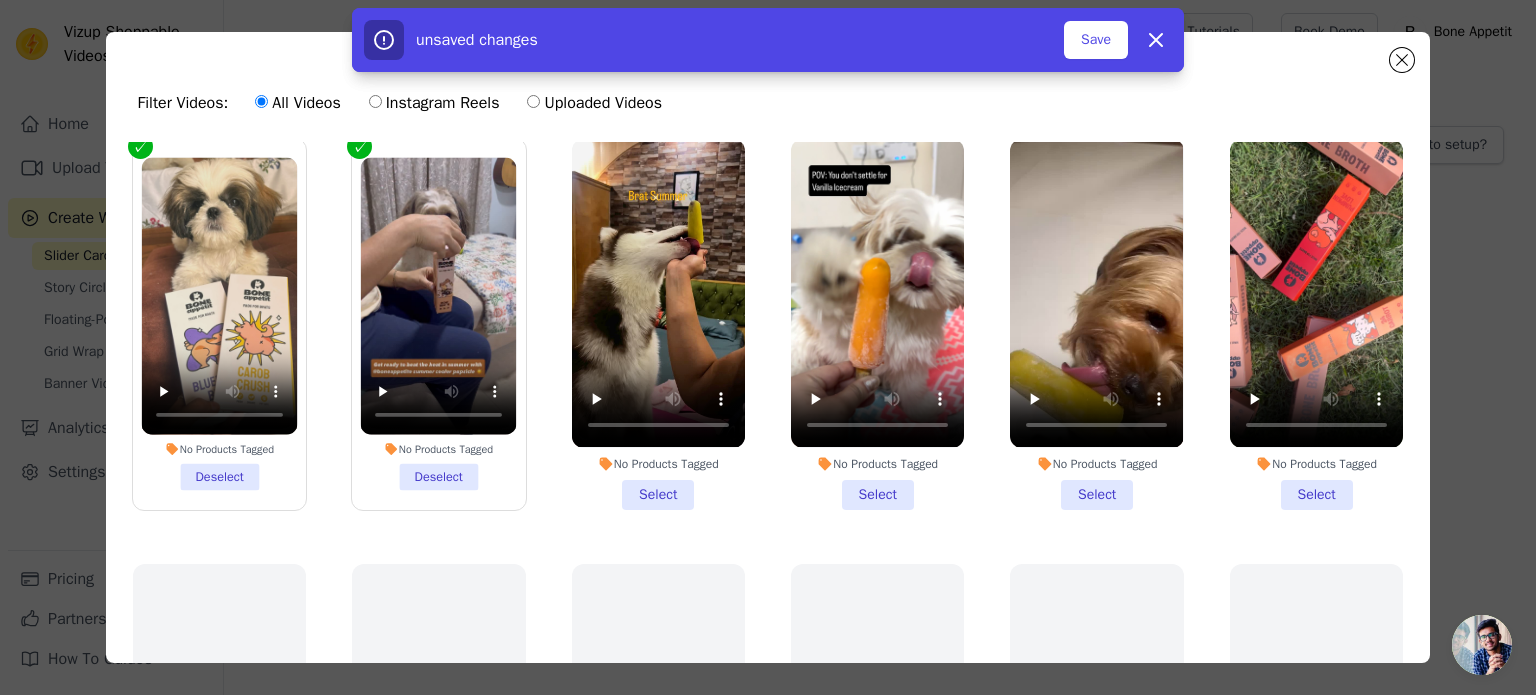 click on "No Products Tagged     Select" at bounding box center (658, 324) 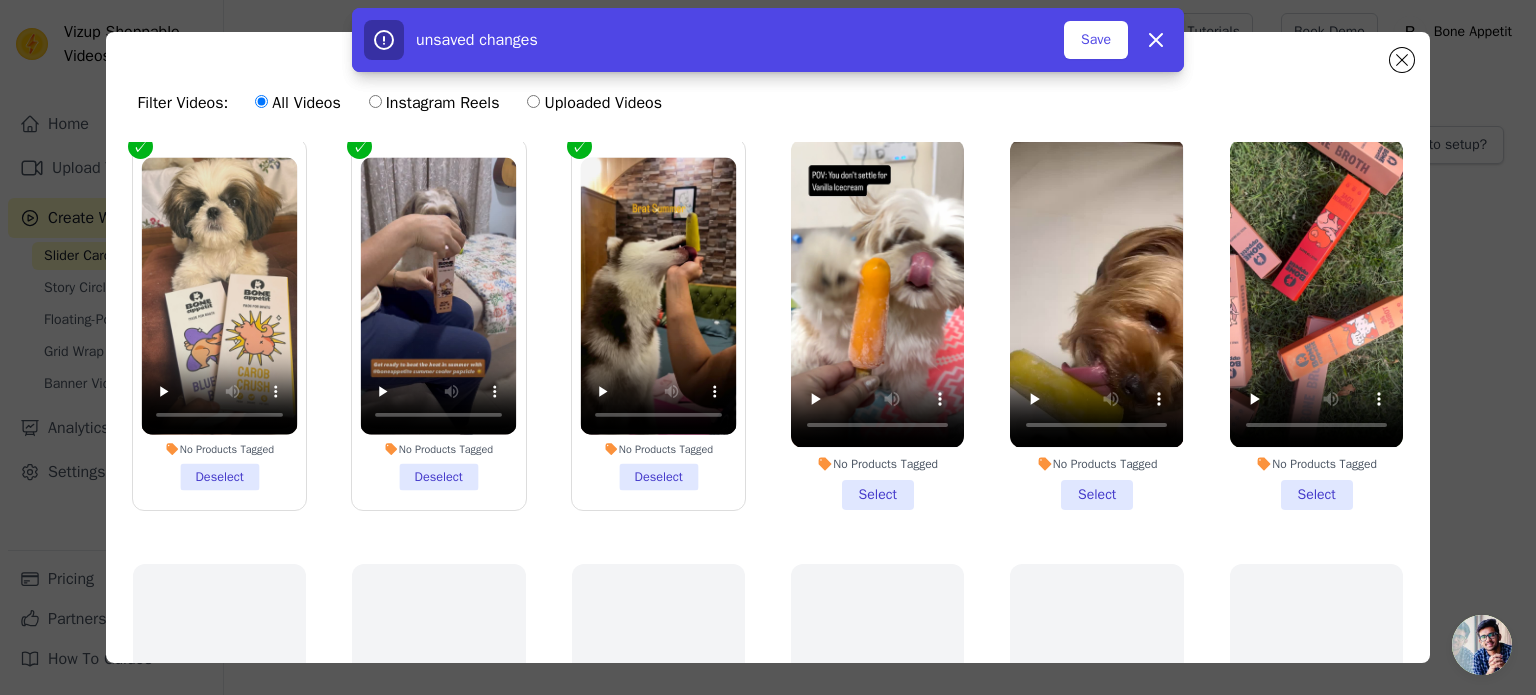 click on "No Products Tagged     Select" at bounding box center [877, 324] 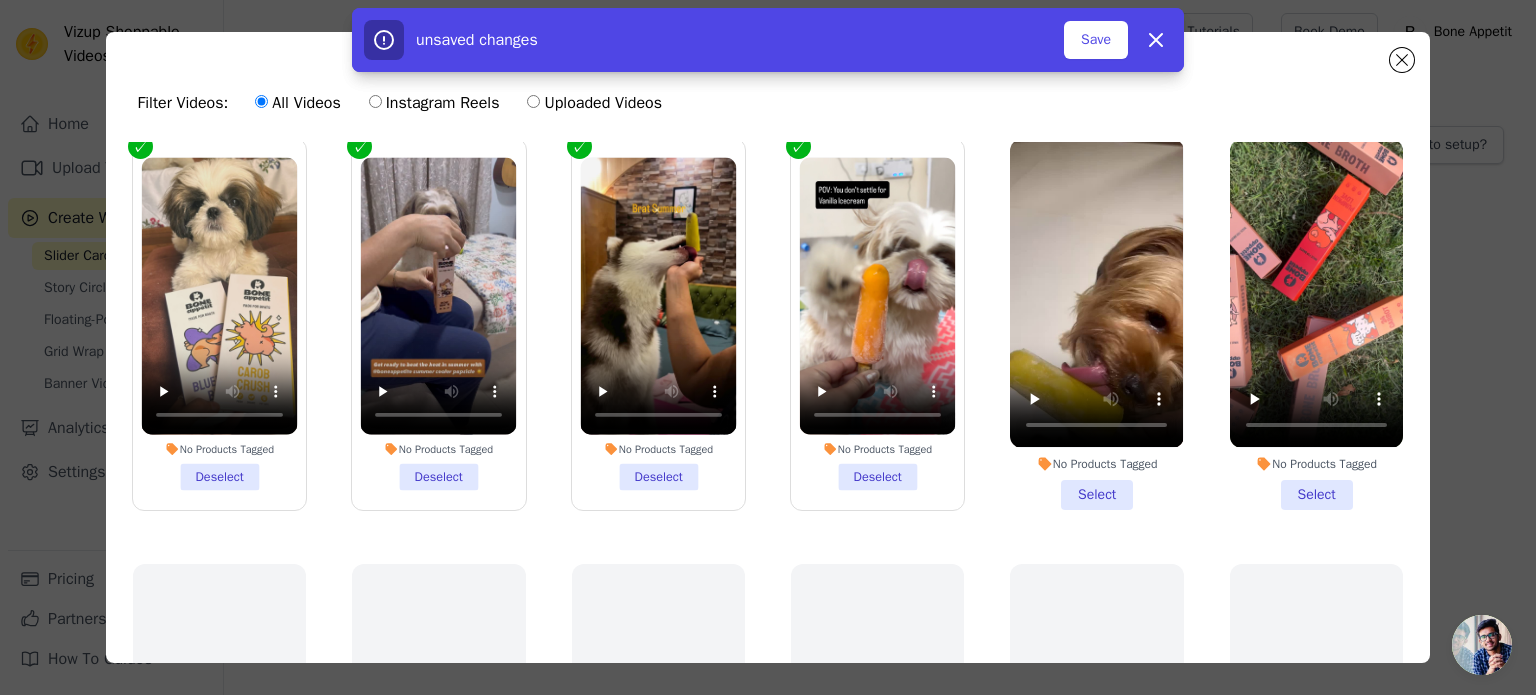 click on "No Products Tagged     Select" at bounding box center (1096, 324) 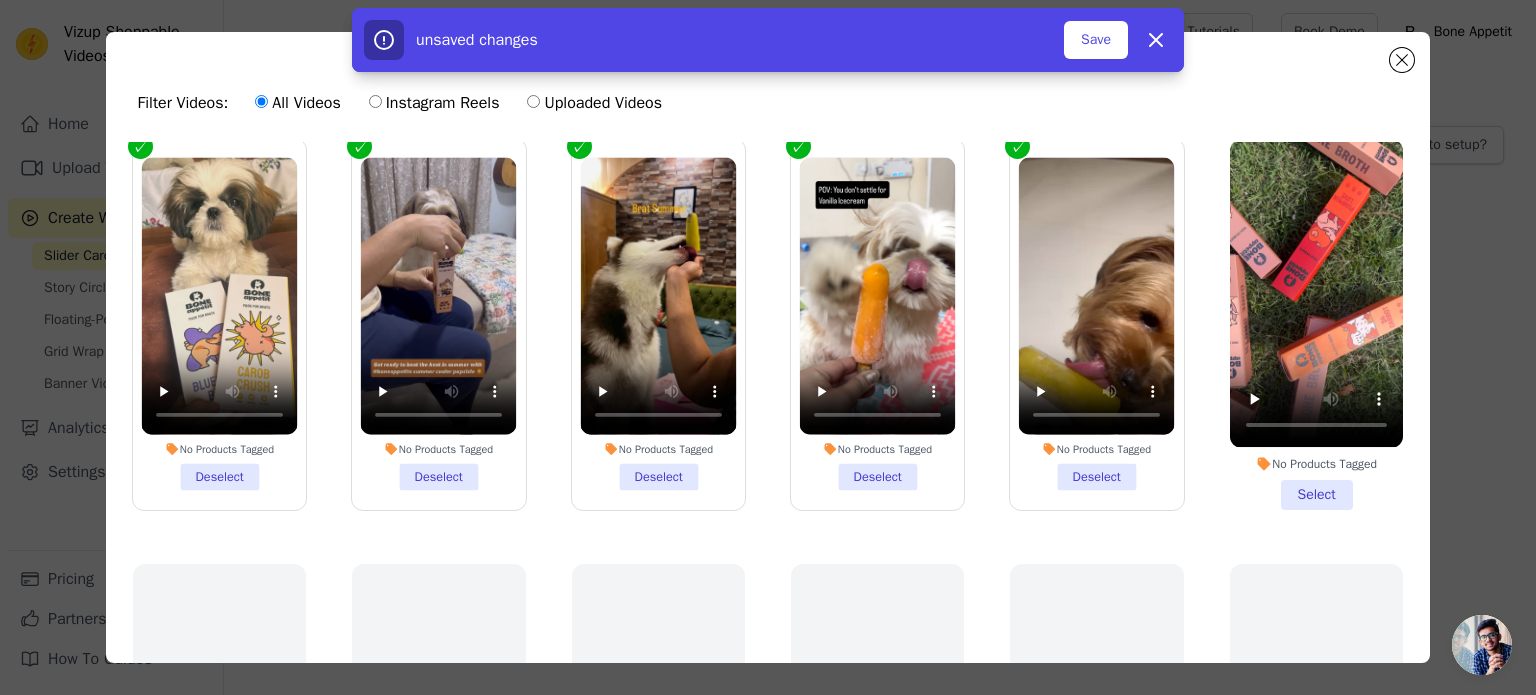 click on "No Products Tagged     Select" at bounding box center (1316, 324) 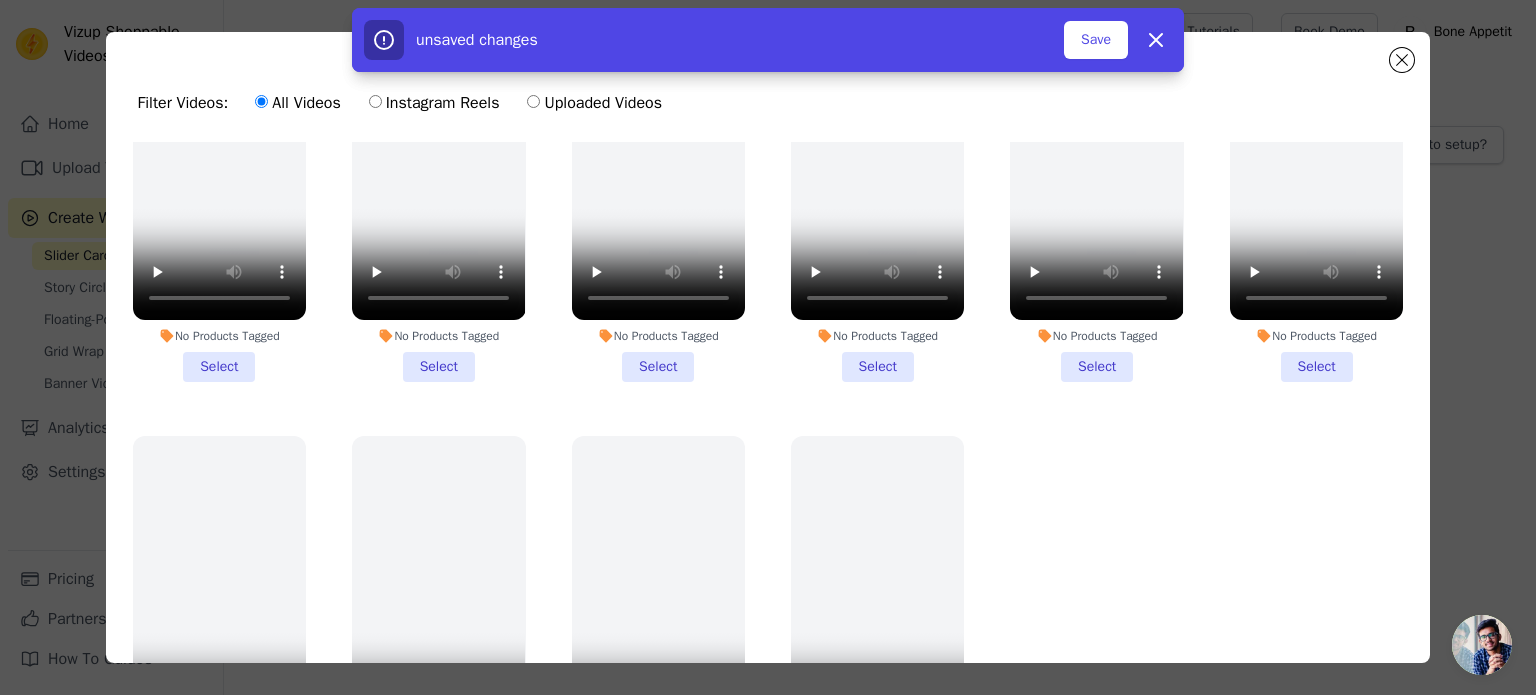 scroll, scrollTop: 1046, scrollLeft: 0, axis: vertical 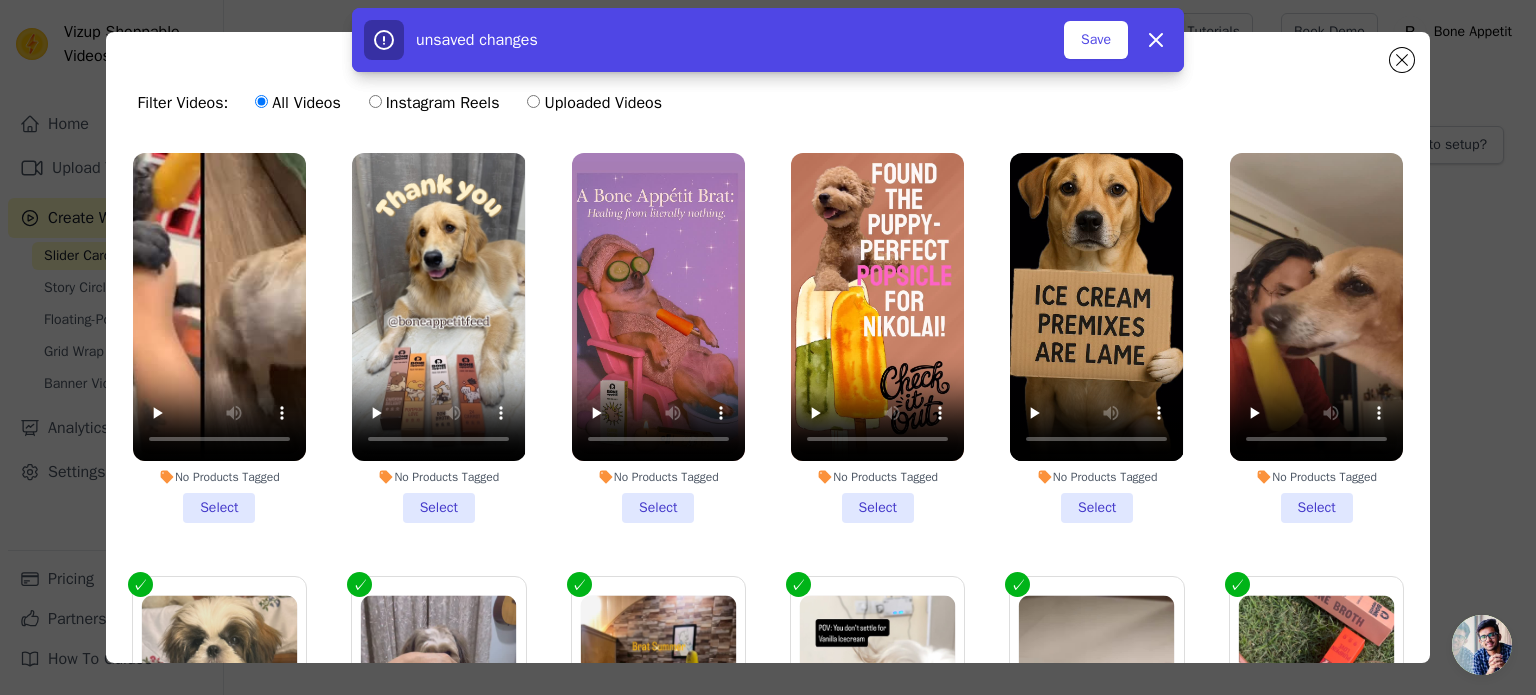 drag, startPoint x: 220, startPoint y: 478, endPoint x: 225, endPoint y: 498, distance: 20.615528 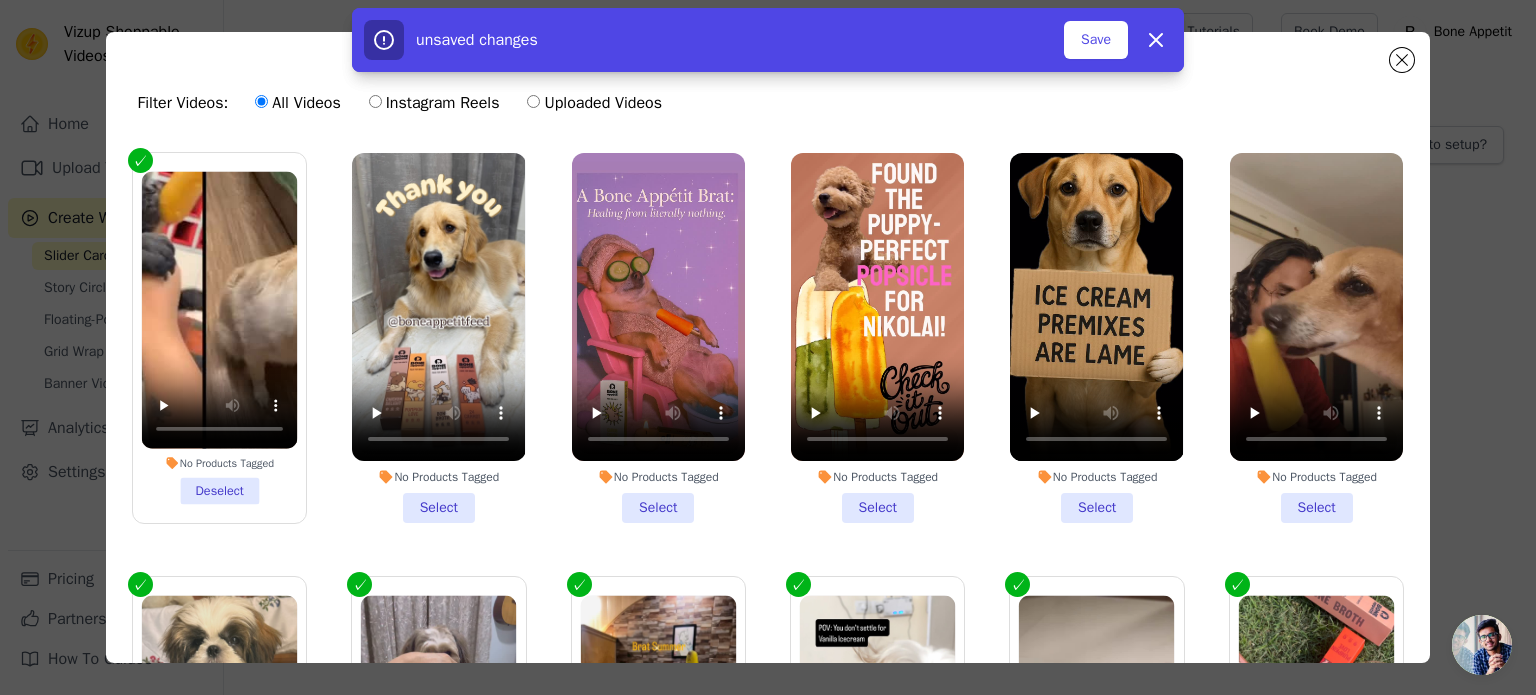 click on "No Products Tagged     Deselect" at bounding box center (219, 338) 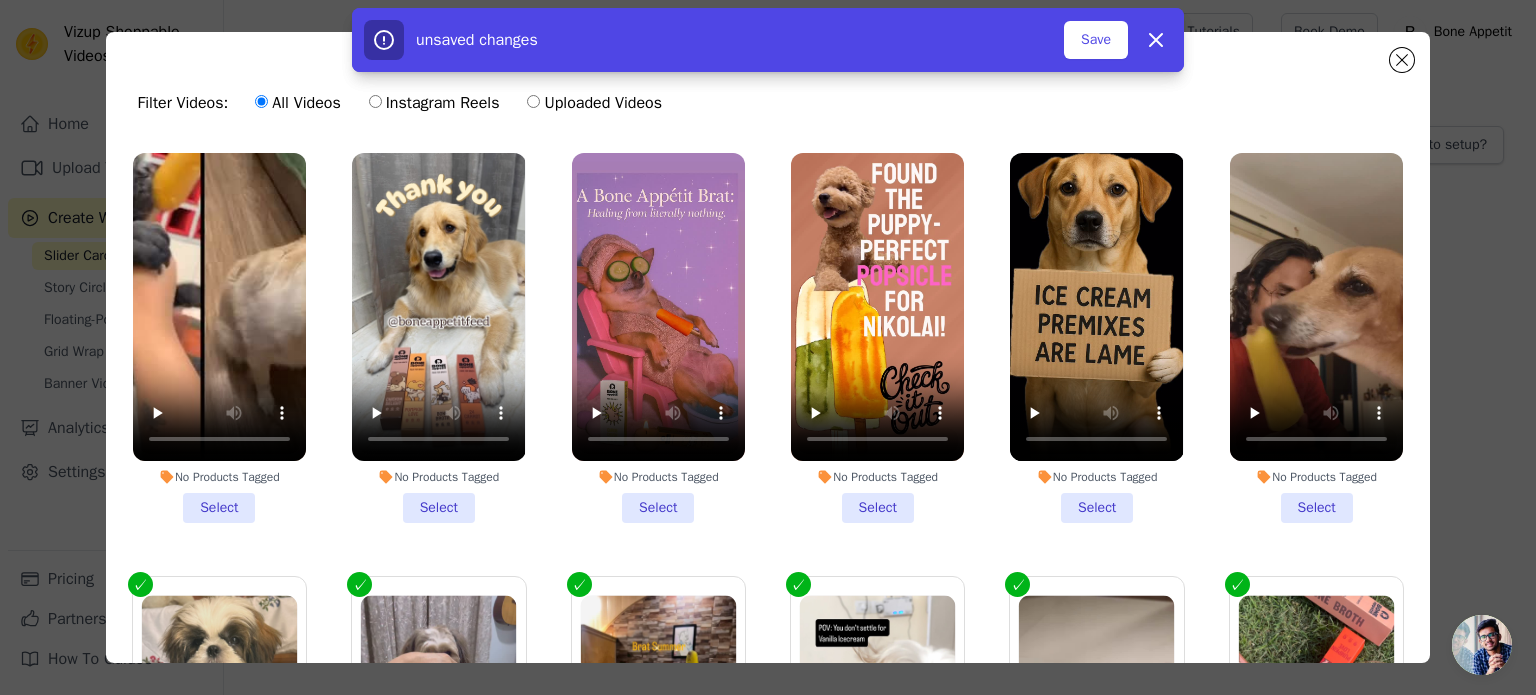 click on "No Products Tagged     Select" at bounding box center (219, 338) 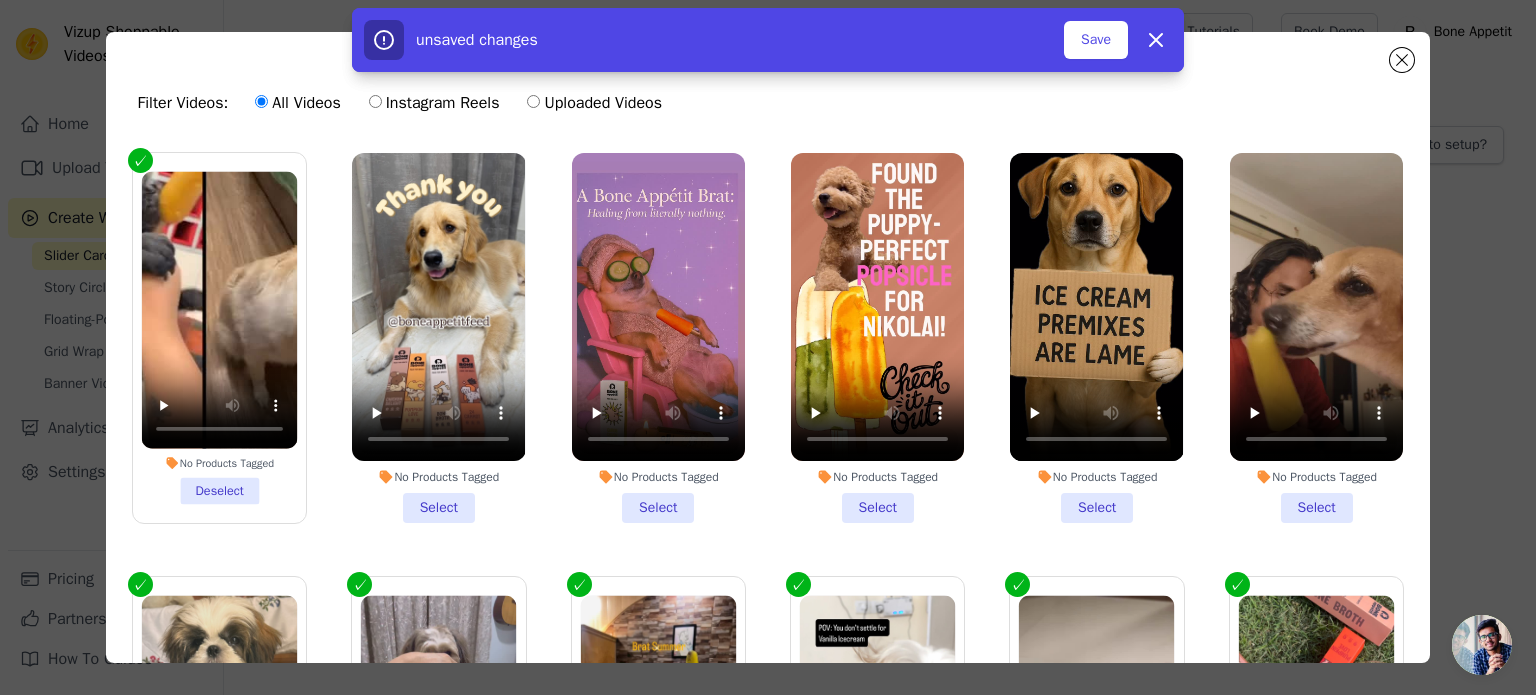 click on "No Products Tagged     Select" at bounding box center (438, 338) 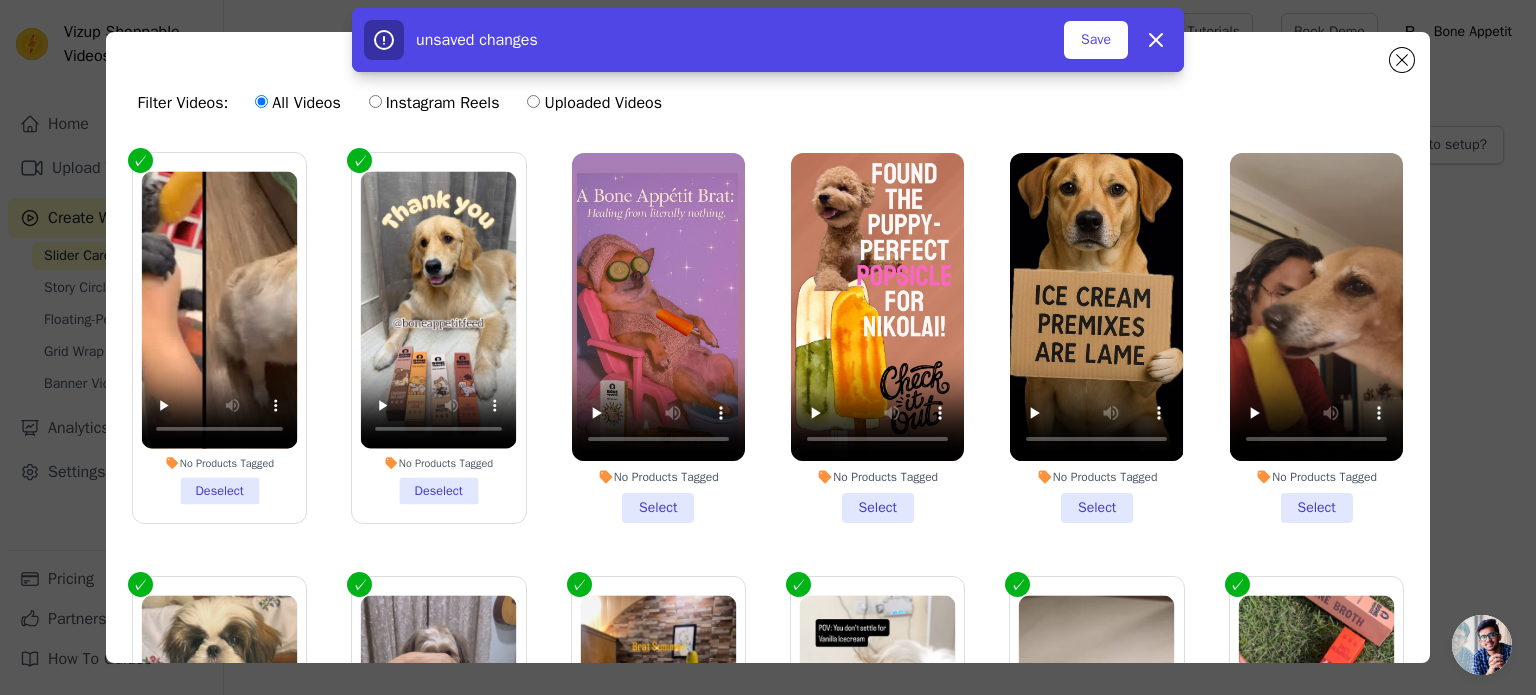 click on "No Products Tagged     Select" at bounding box center (658, 338) 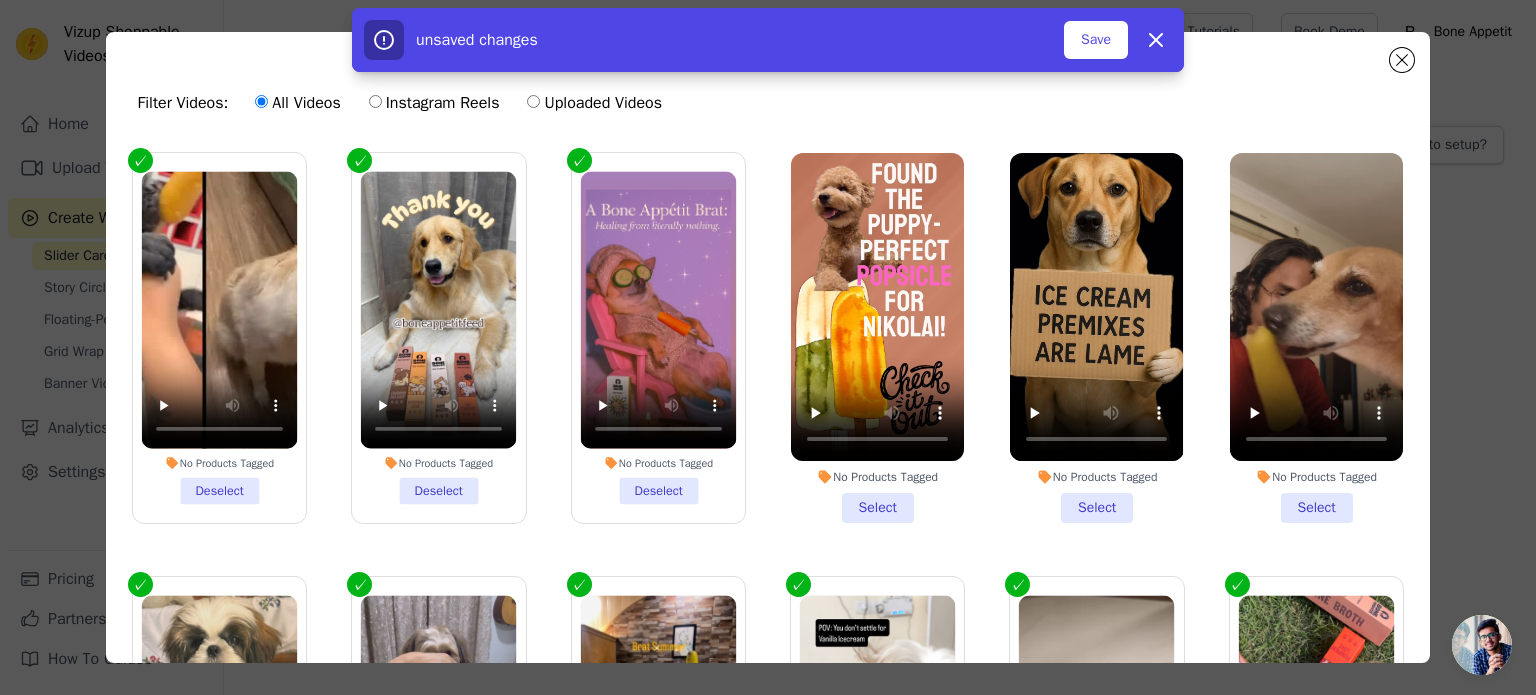 click on "No Products Tagged     Select" at bounding box center (877, 338) 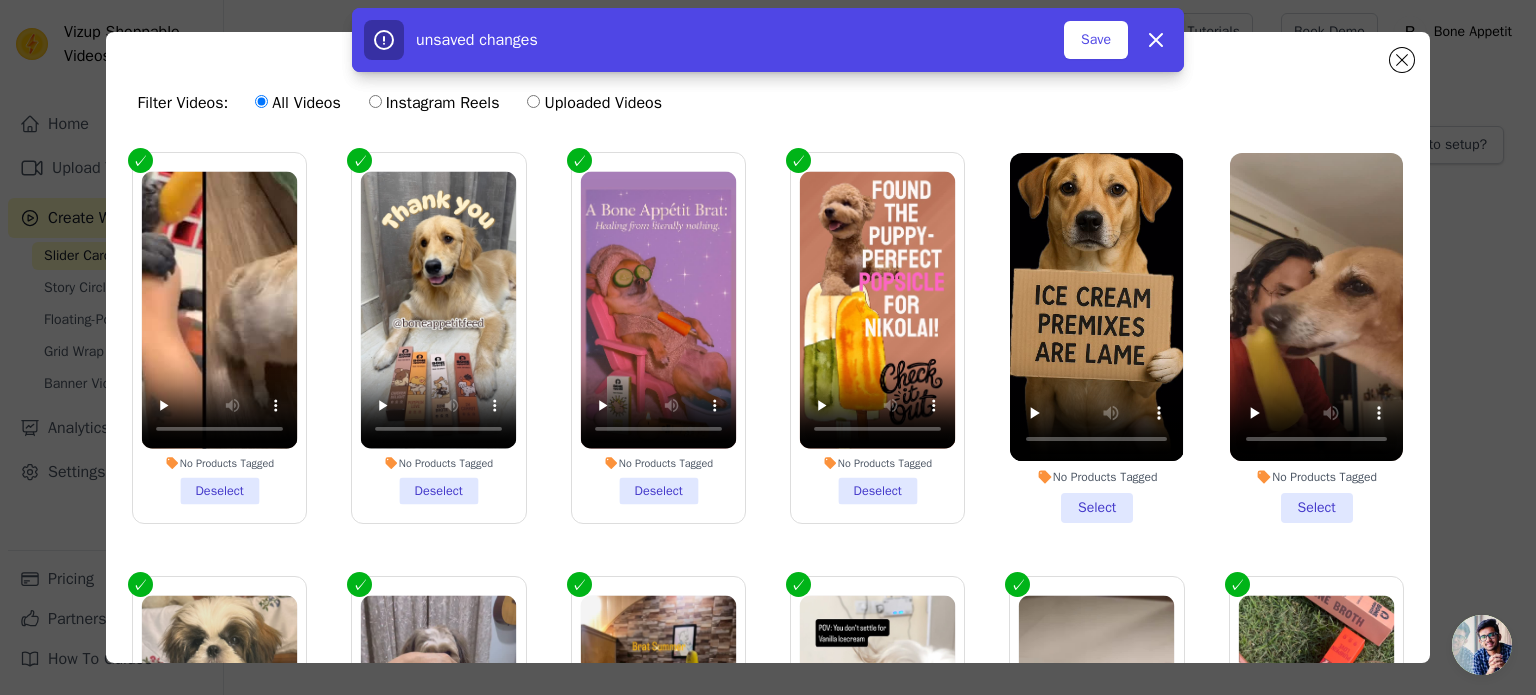 click on "No Products Tagged     Select" at bounding box center (1096, 338) 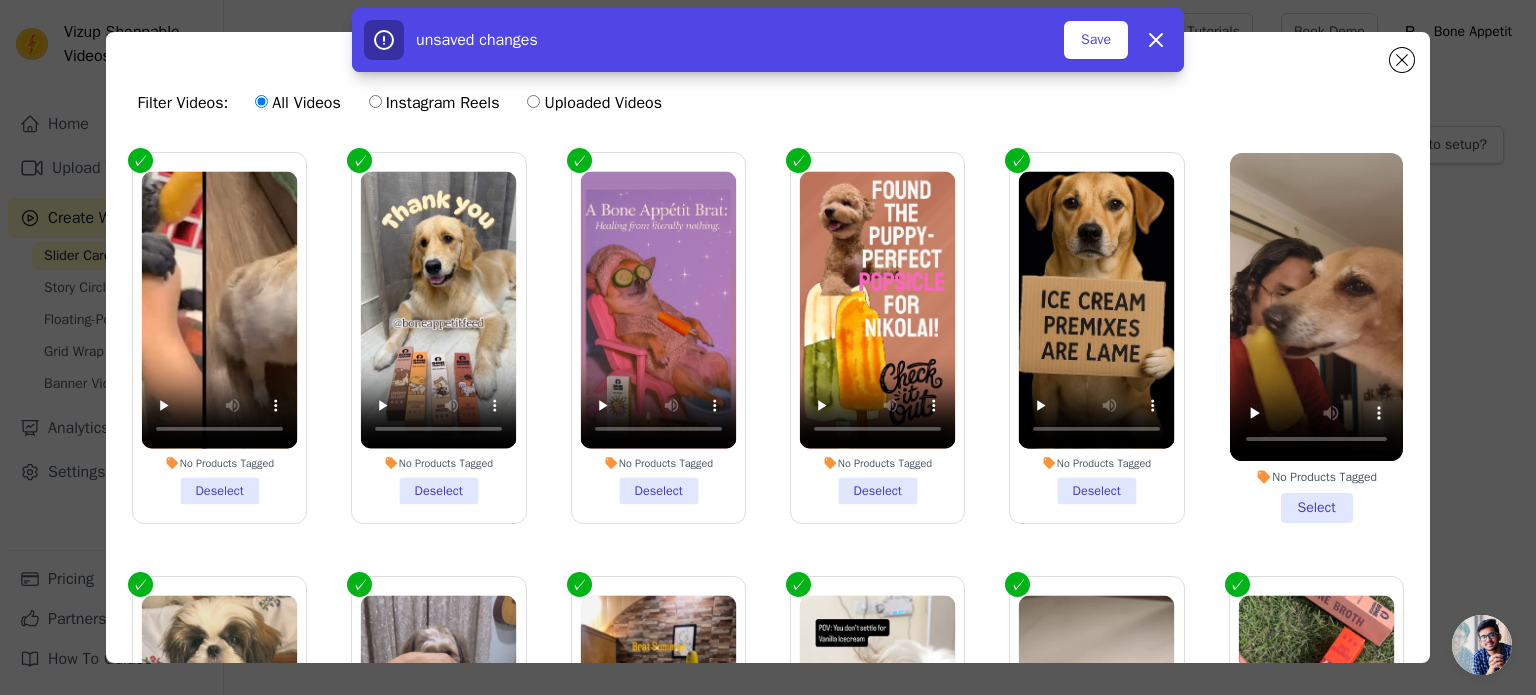 click on "No Products Tagged     Select" at bounding box center (1316, 338) 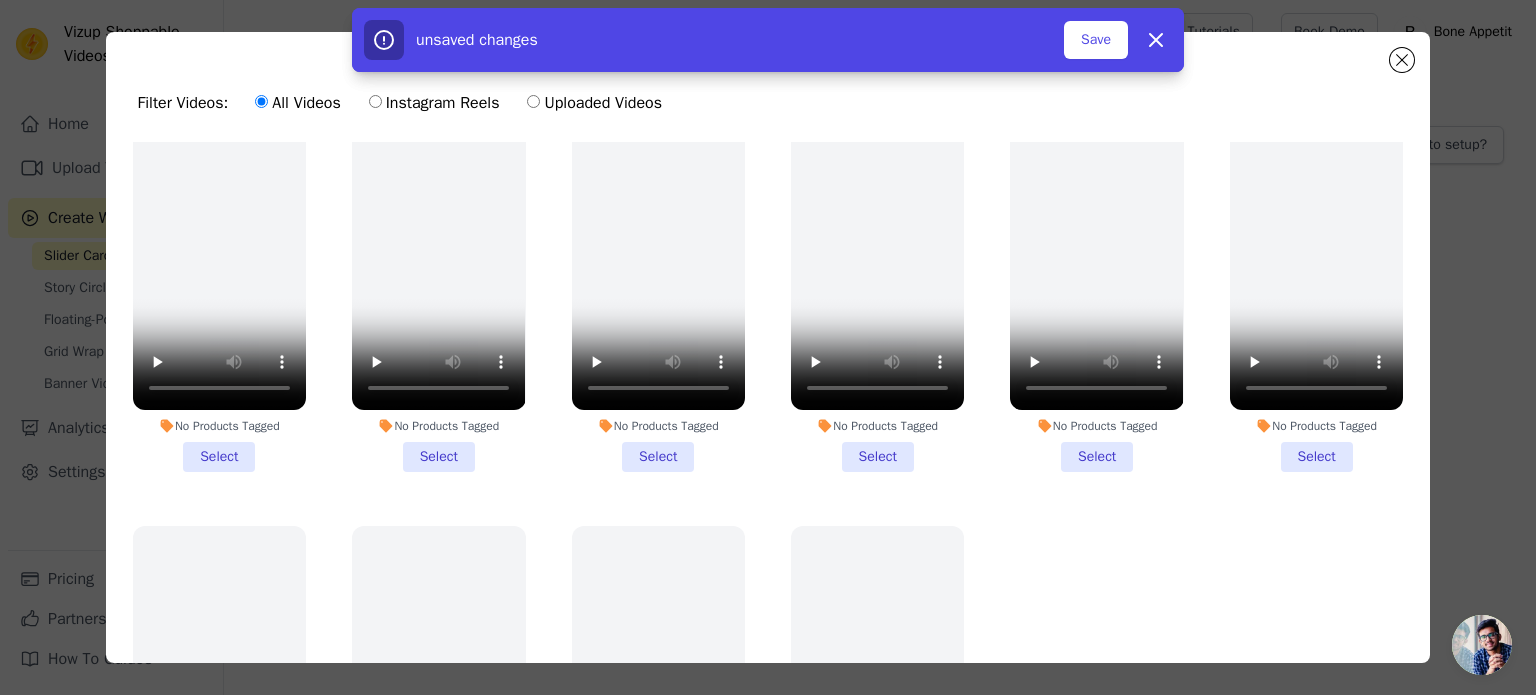 scroll, scrollTop: 1046, scrollLeft: 0, axis: vertical 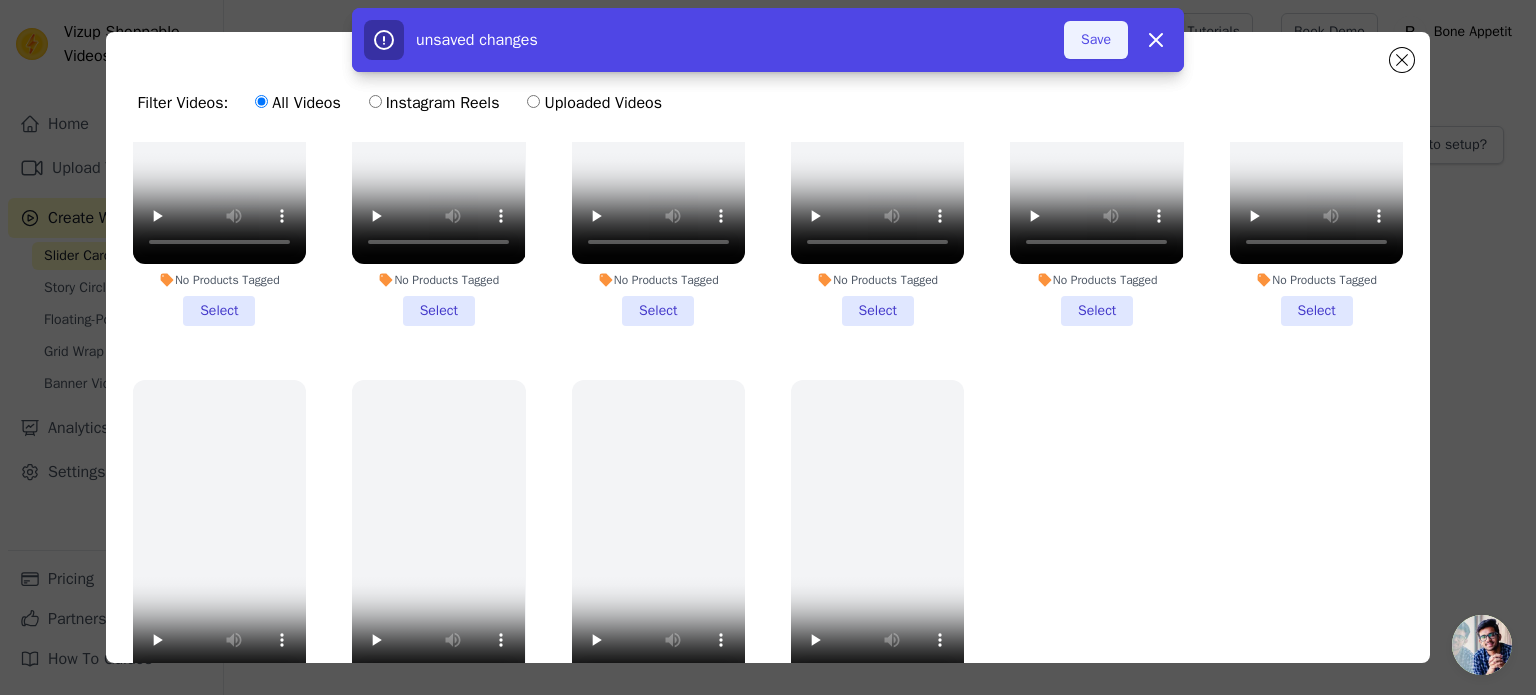 click on "Save" at bounding box center (1096, 40) 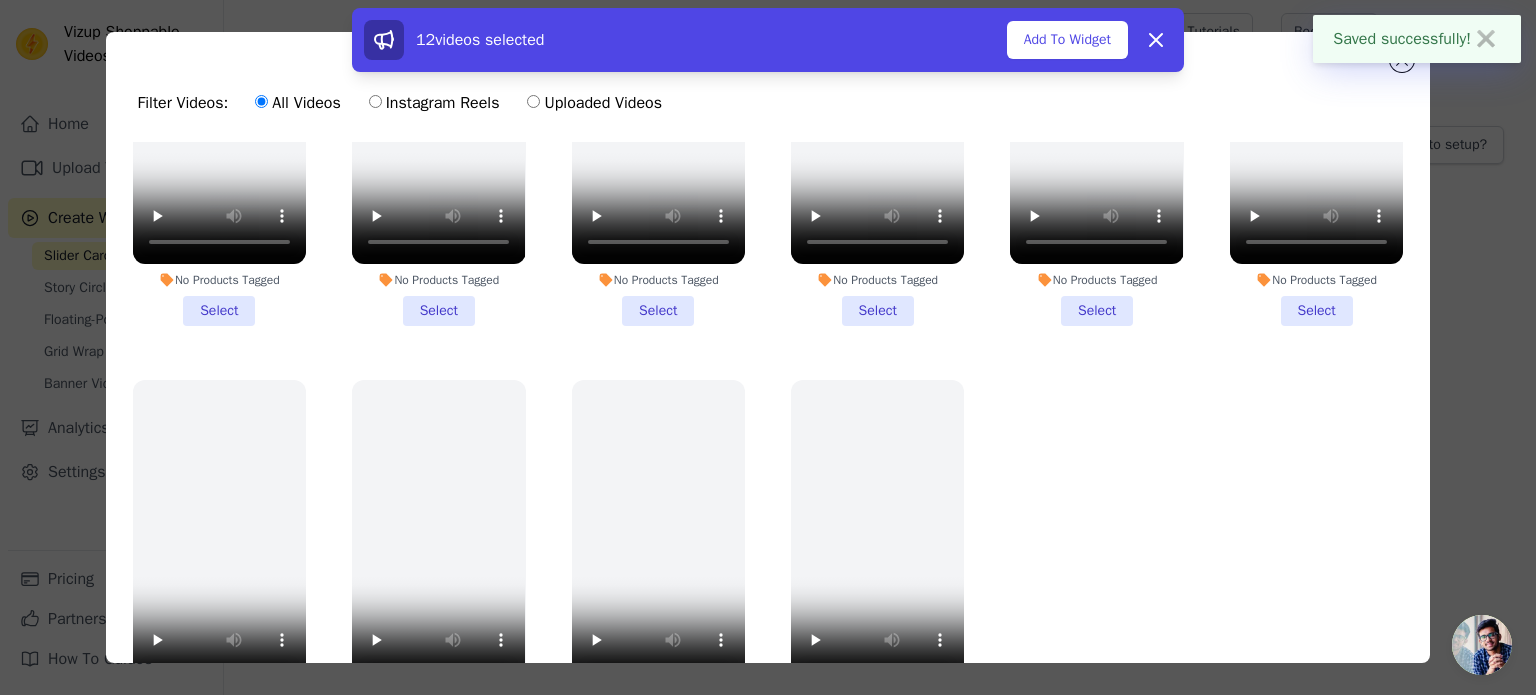 click on "Filter Videos:
All Videos
Instagram Reels
Uploaded Videos
No Products Tagged     Deselect
No Products Tagged     Deselect
No Products Tagged     Deselect
No Products Tagged     Deselect
No Products Tagged     Deselect
No Products Tagged     Deselect
No Products Tagged     Deselect
No Products Tagged     Deselect
No Products Tagged     Deselect
No Products Tagged     Deselect
No Products Tagged     Deselect
No Products Tagged     Deselect
No Products Tagged     Select
No Products Tagged     Select
No Products Tagged     Select
No Products Tagged     Select
No Products Tagged" at bounding box center [768, 347] 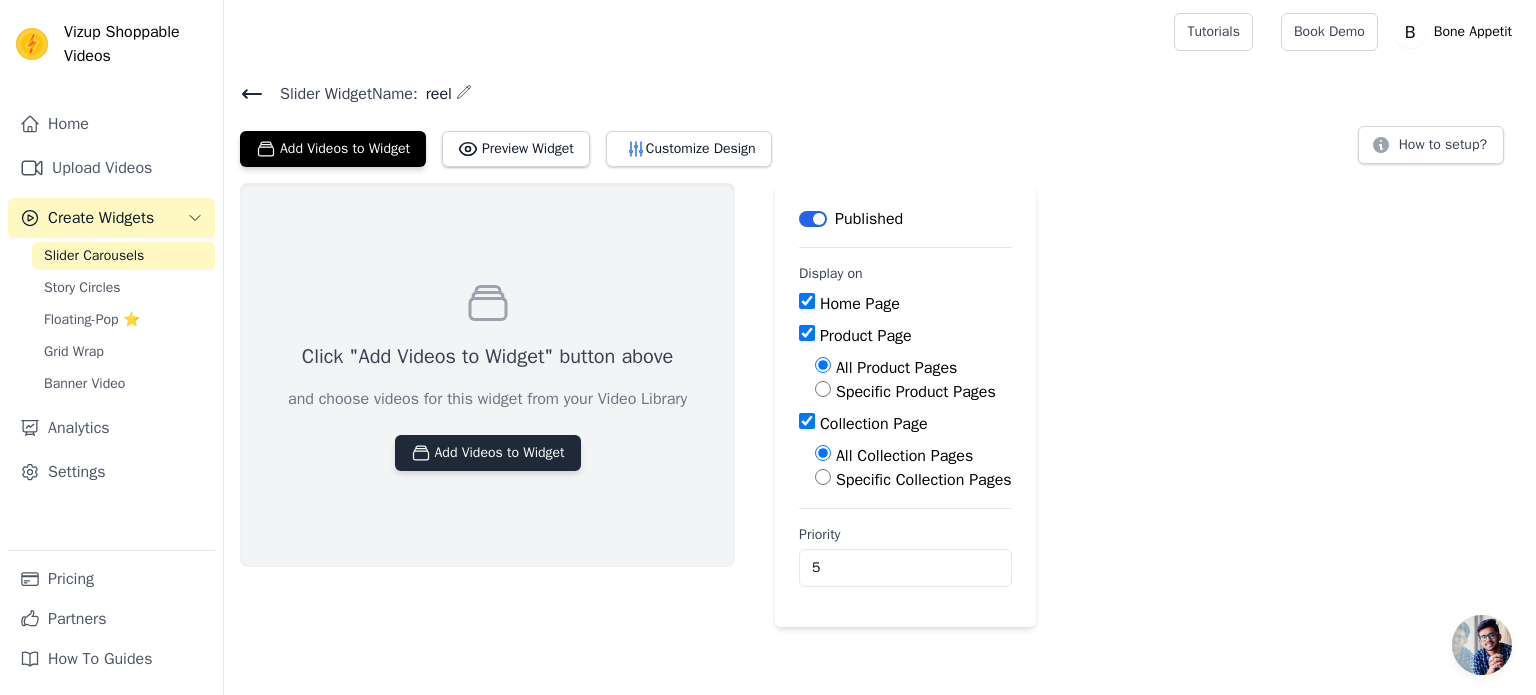 click on "Add Videos to Widget" at bounding box center [488, 453] 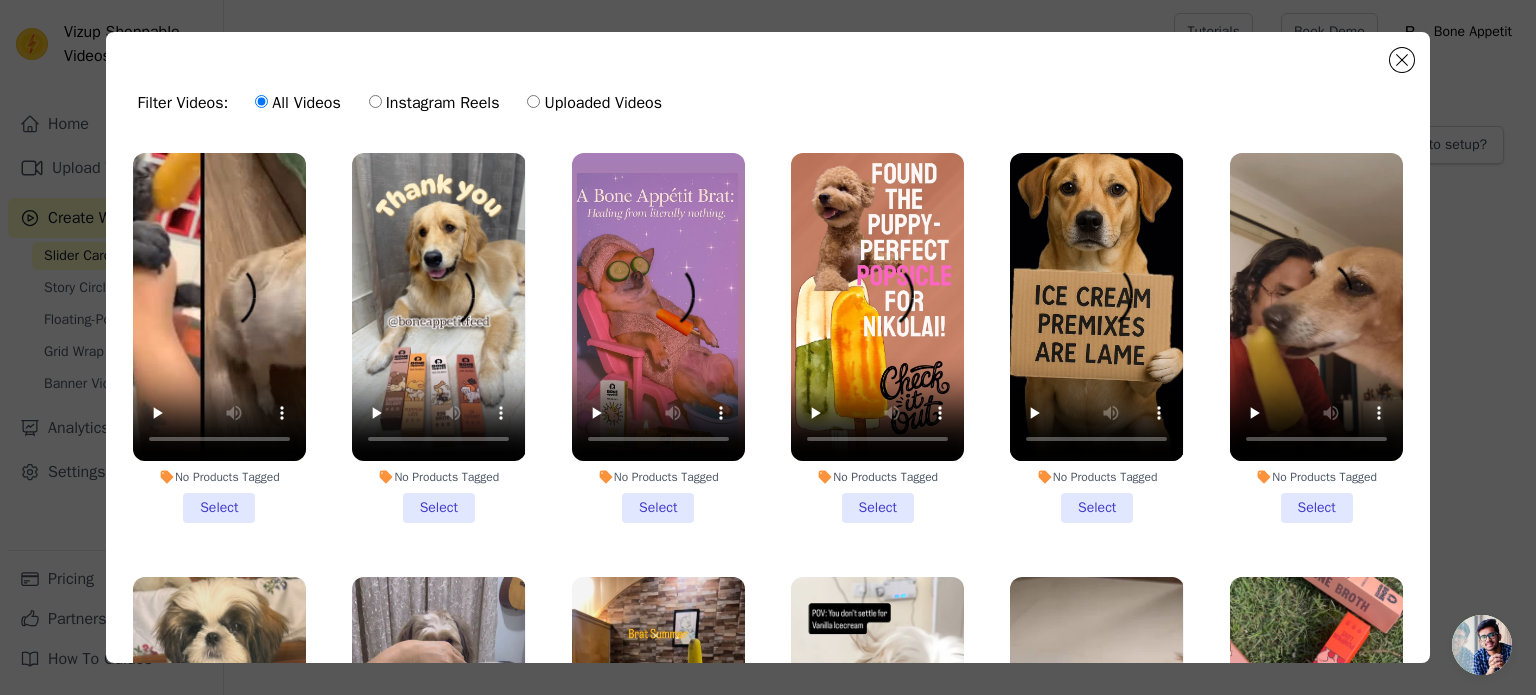 click on "No Products Tagged     Select" at bounding box center [219, 338] 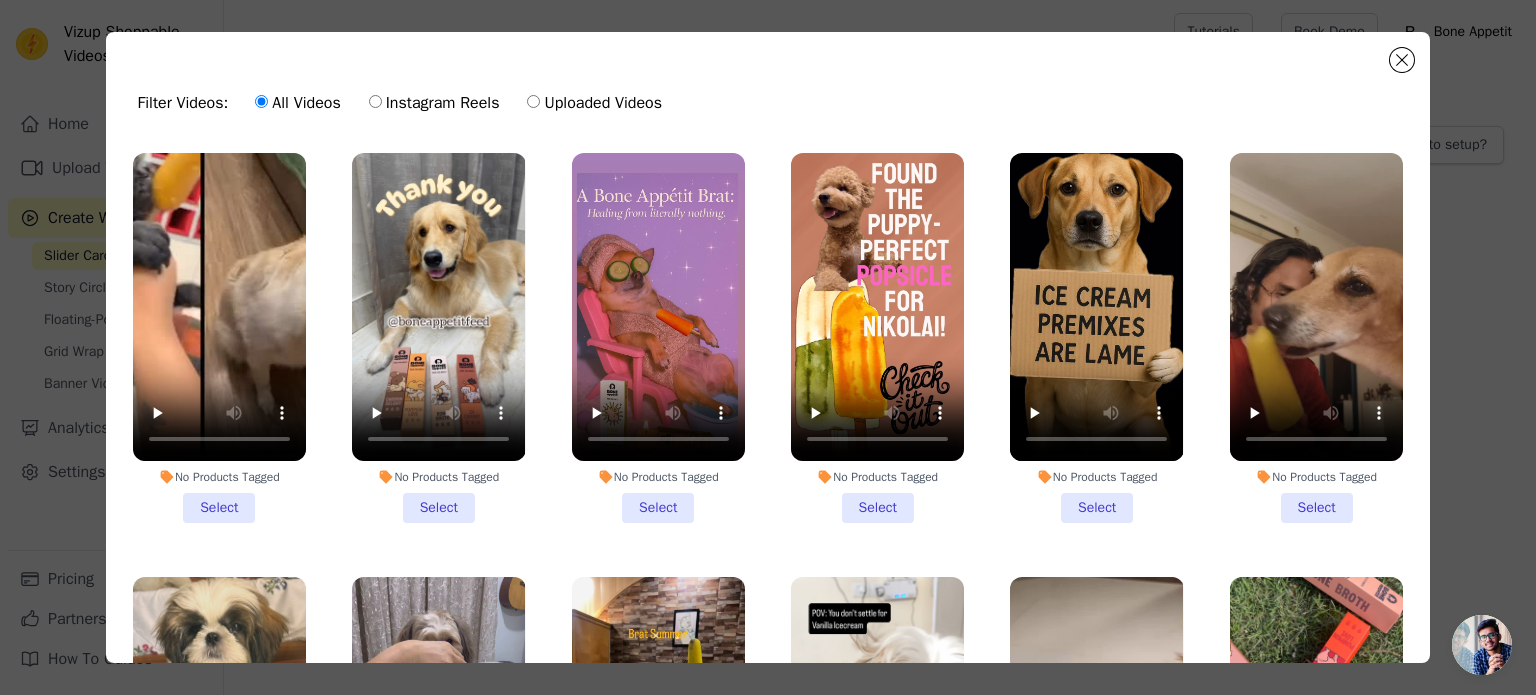 click on "No Products Tagged     Select" at bounding box center [0, 0] 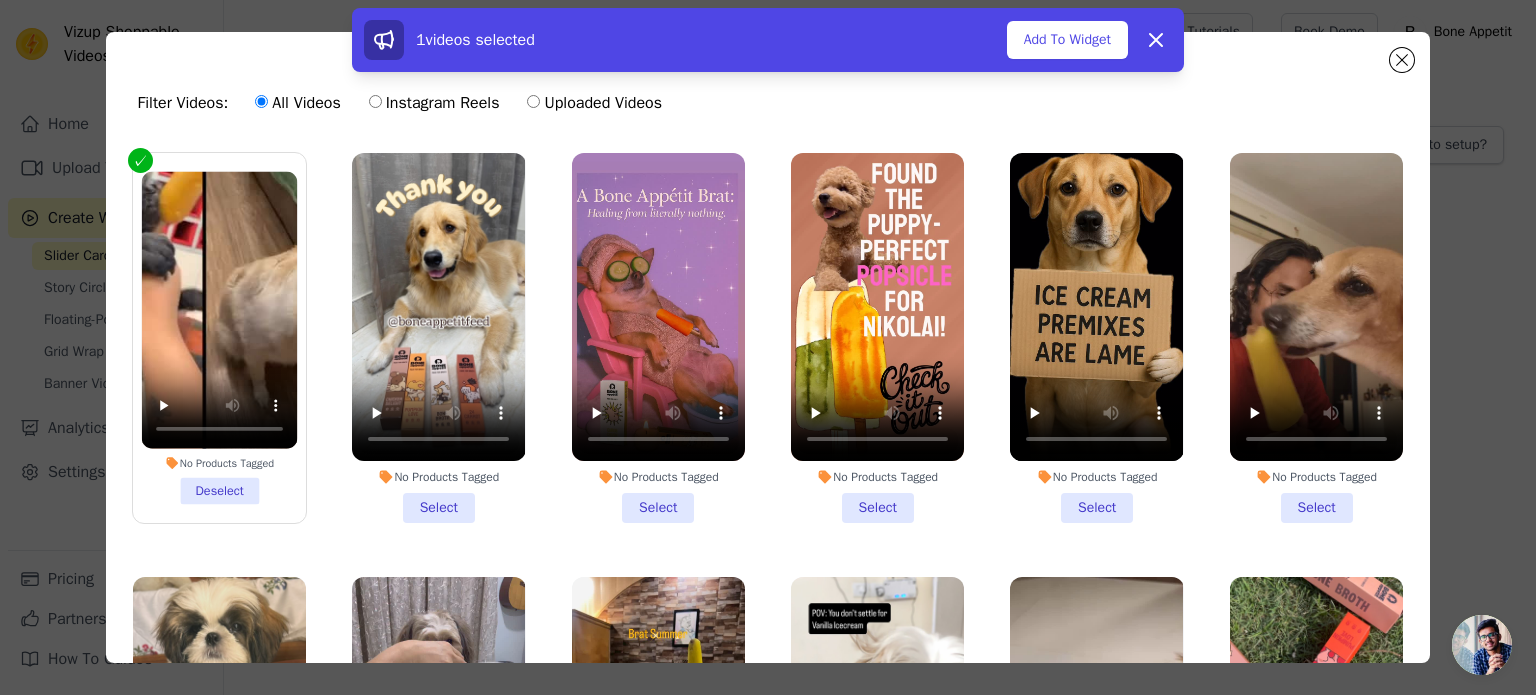 click on "No Products Tagged     Select" at bounding box center [438, 338] 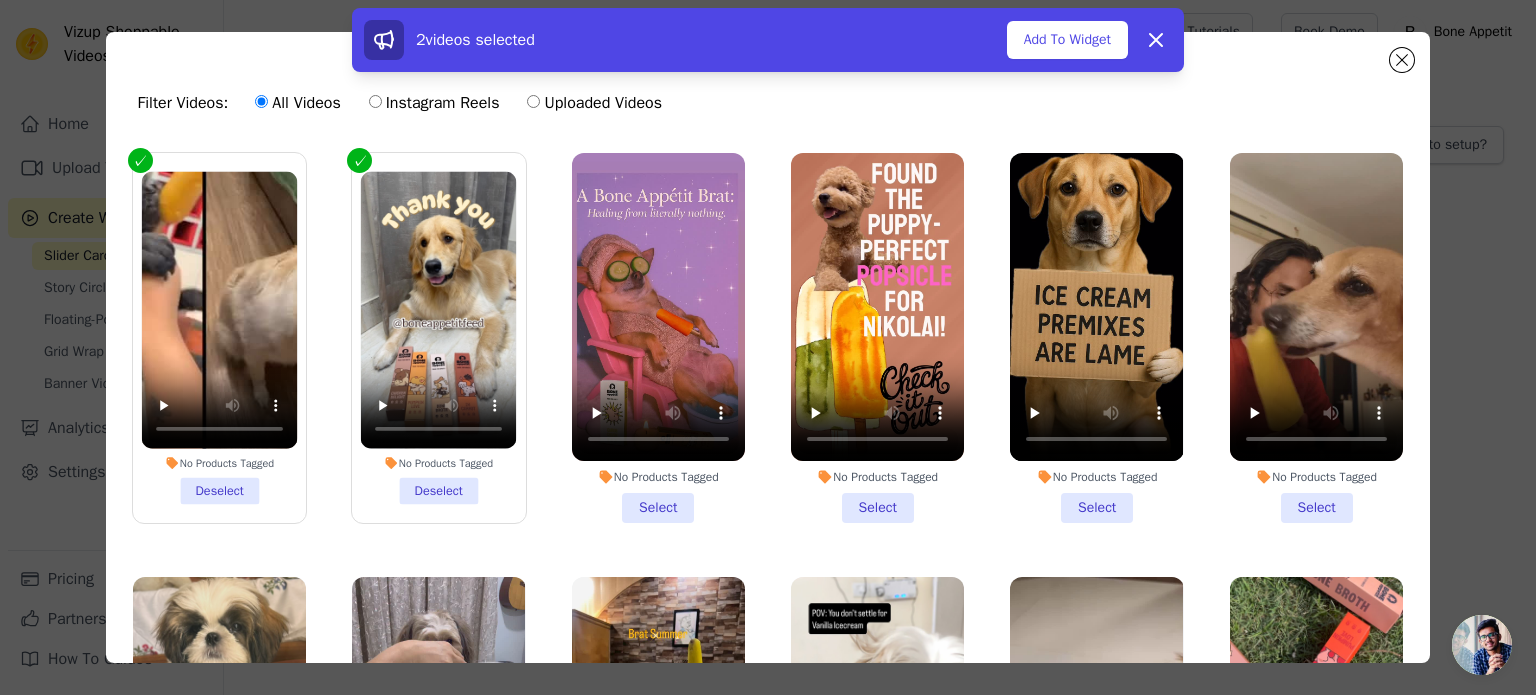 click on "No Products Tagged     Select" at bounding box center (658, 338) 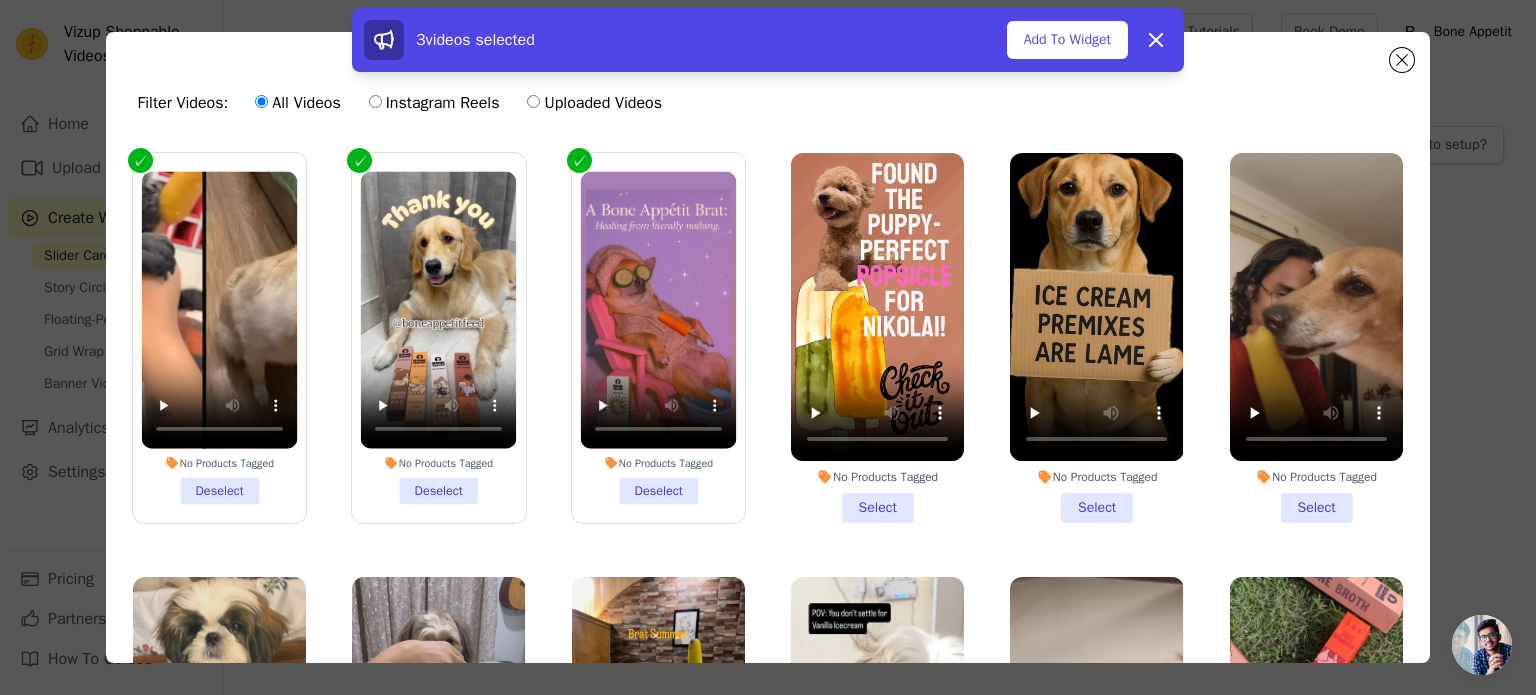 click on "No Products Tagged     Select" at bounding box center [877, 338] 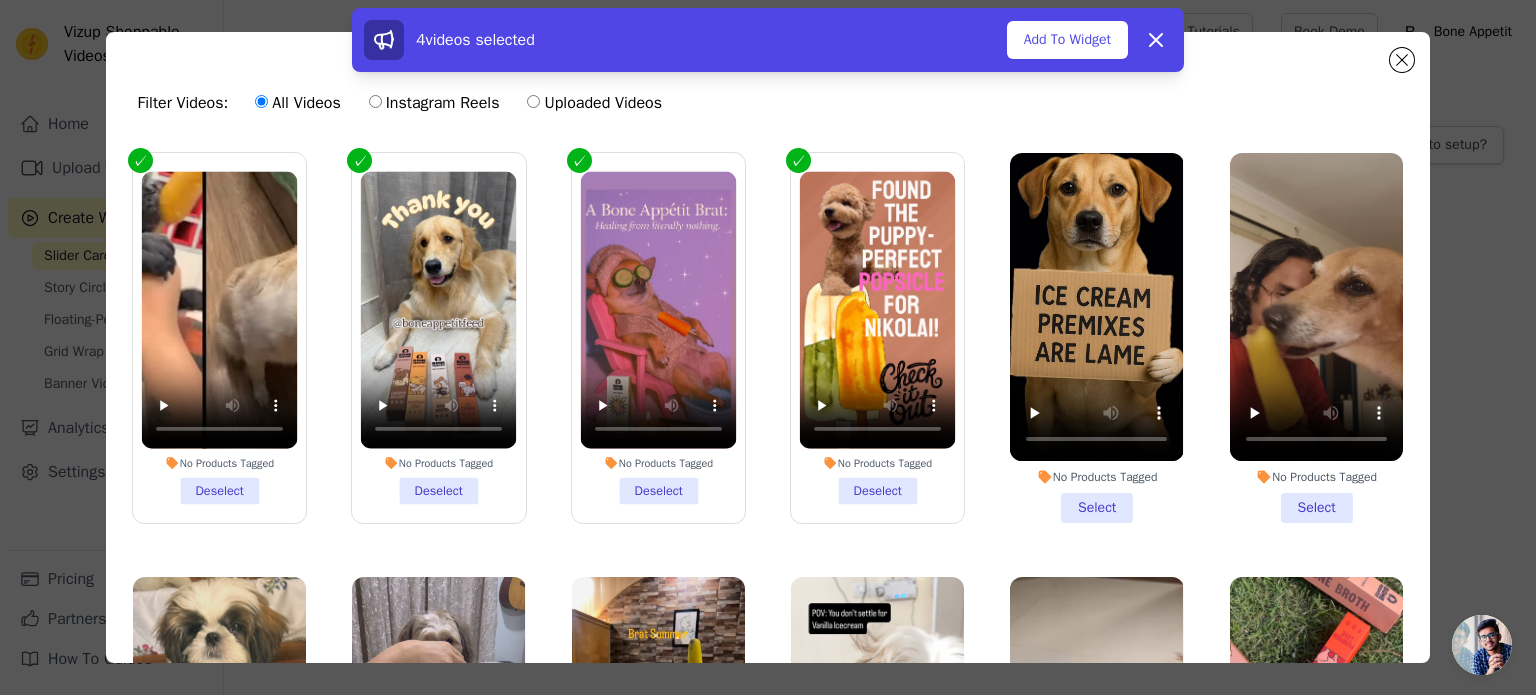click on "No Products Tagged     Select" at bounding box center (1096, 338) 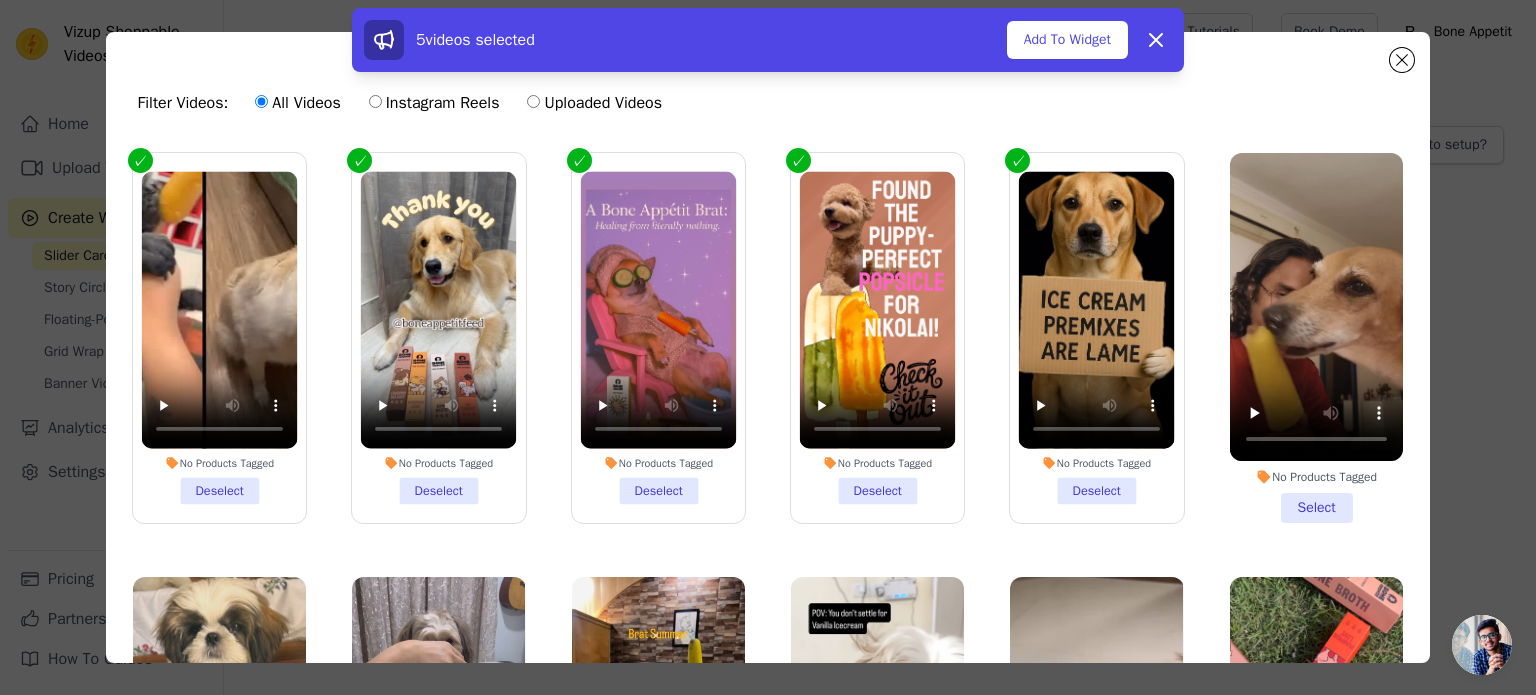 click on "No Products Tagged     Select" at bounding box center [1316, 338] 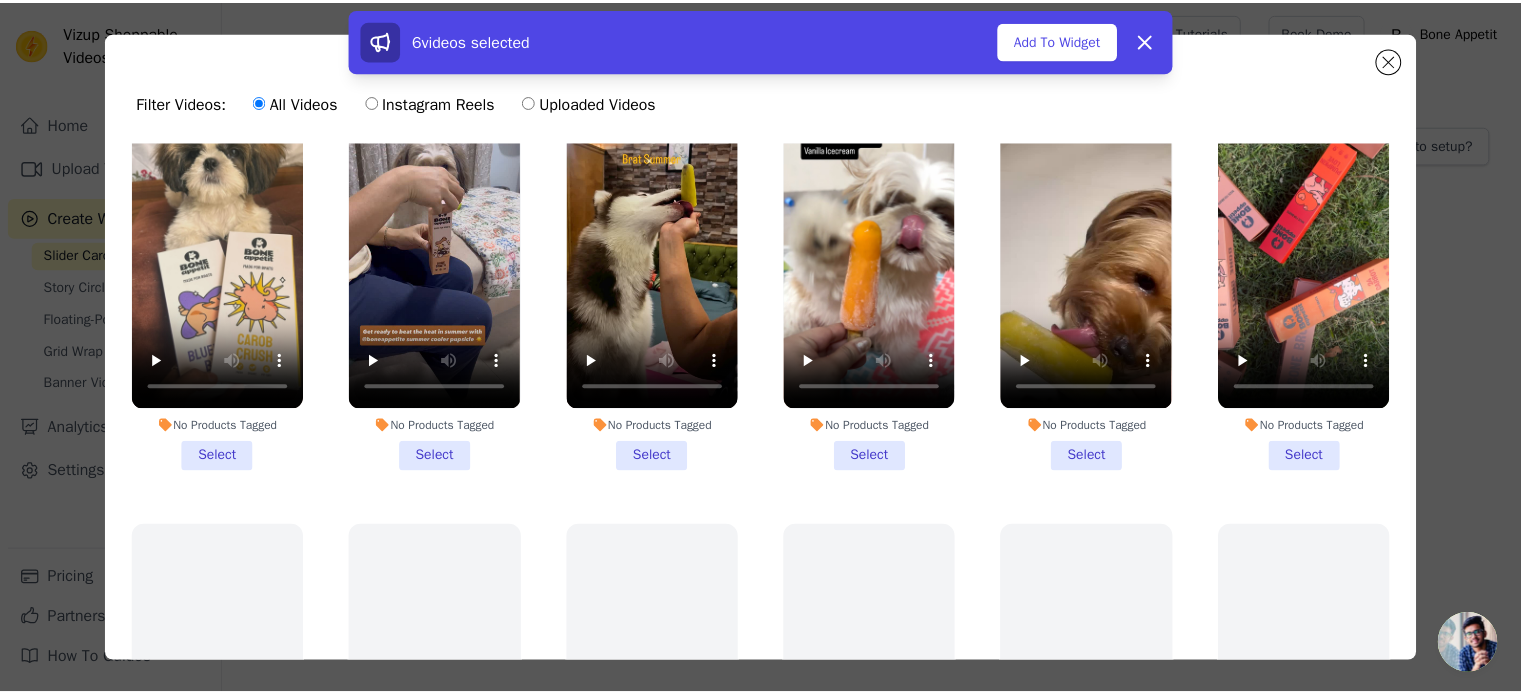 scroll, scrollTop: 491, scrollLeft: 0, axis: vertical 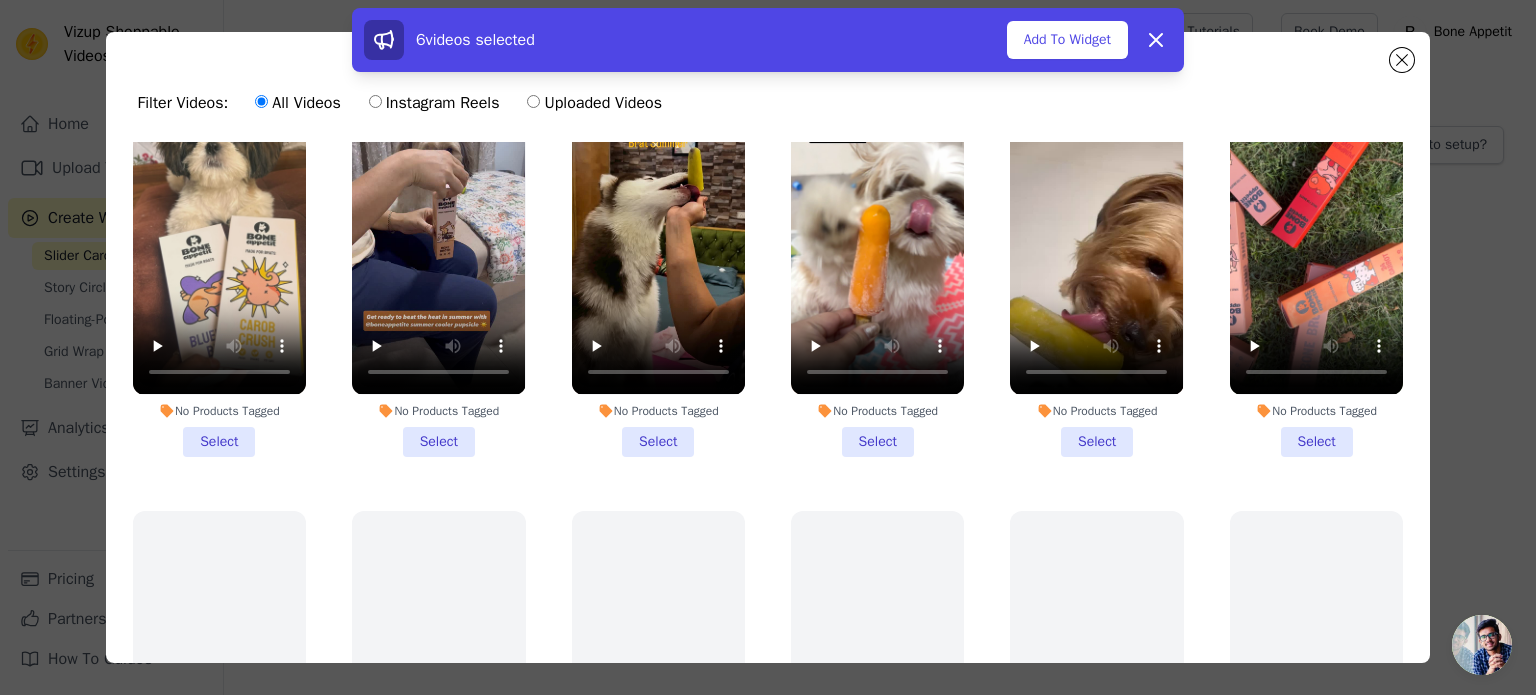click on "No Products Tagged     Select" at bounding box center [219, 271] 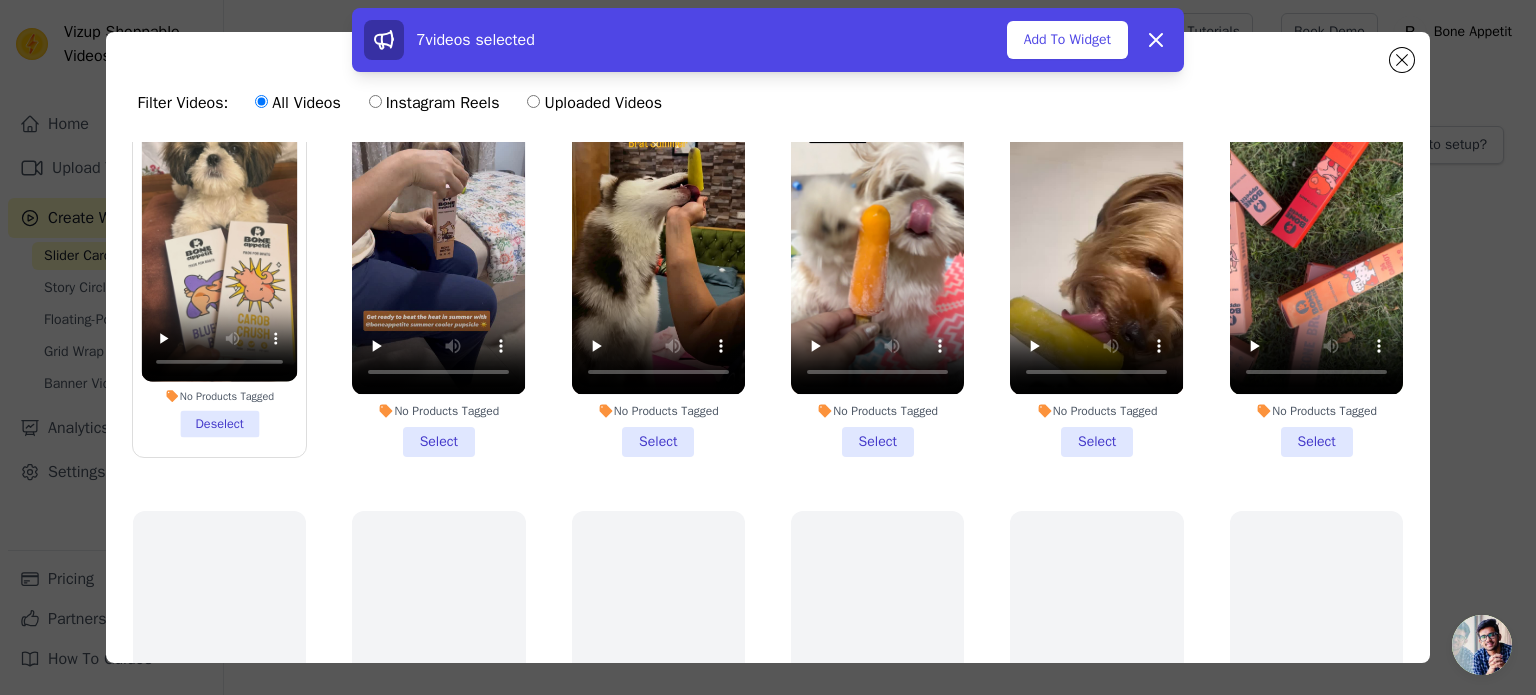click on "No Products Tagged     Select" at bounding box center [438, 271] 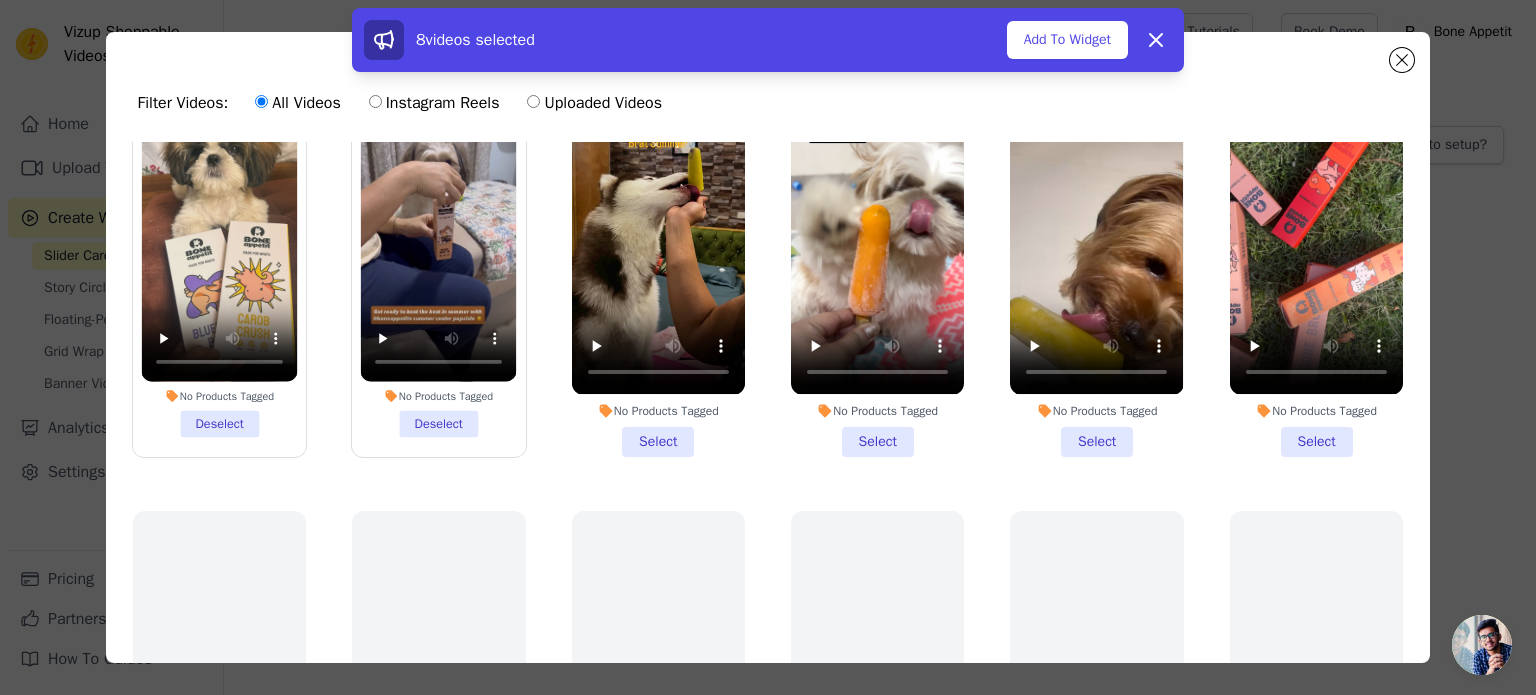 click on "No Products Tagged     Select" at bounding box center [658, 271] 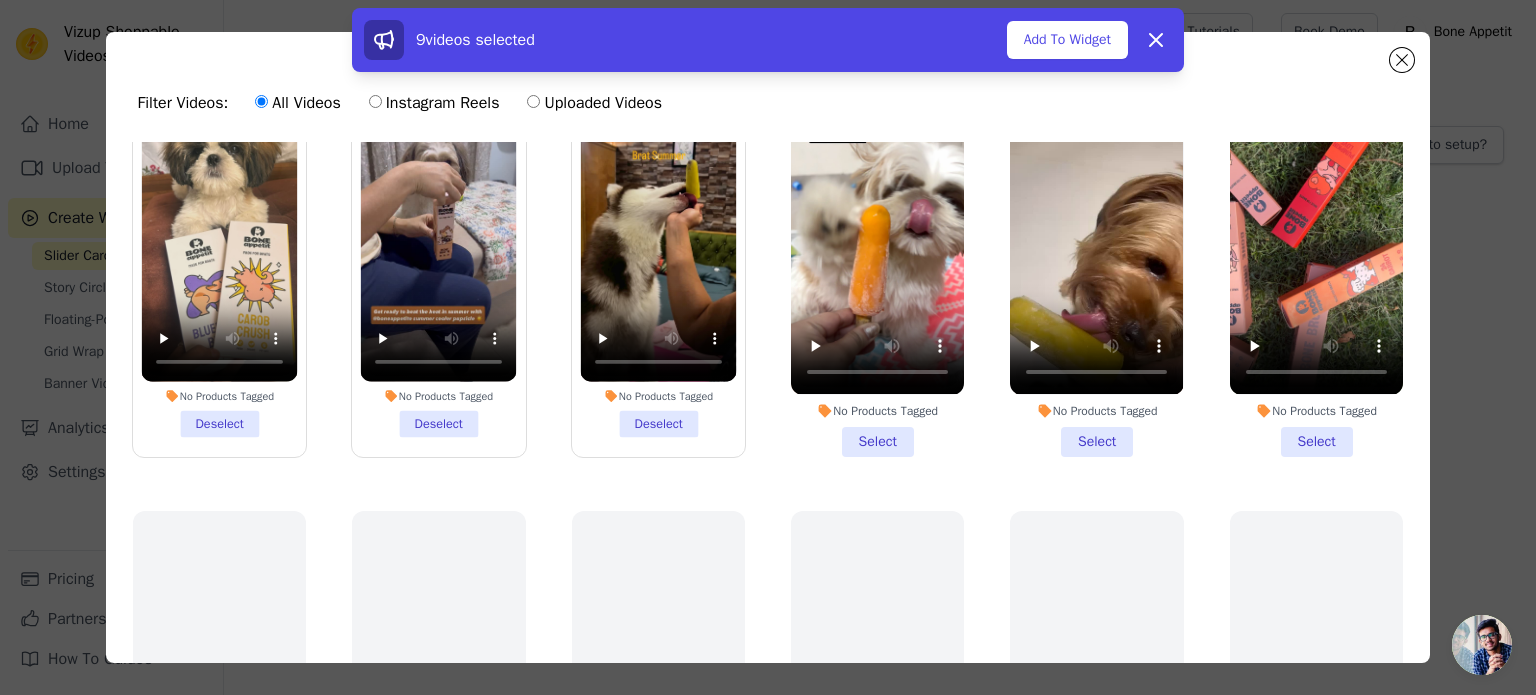 click on "No Products Tagged     Select" at bounding box center [877, 271] 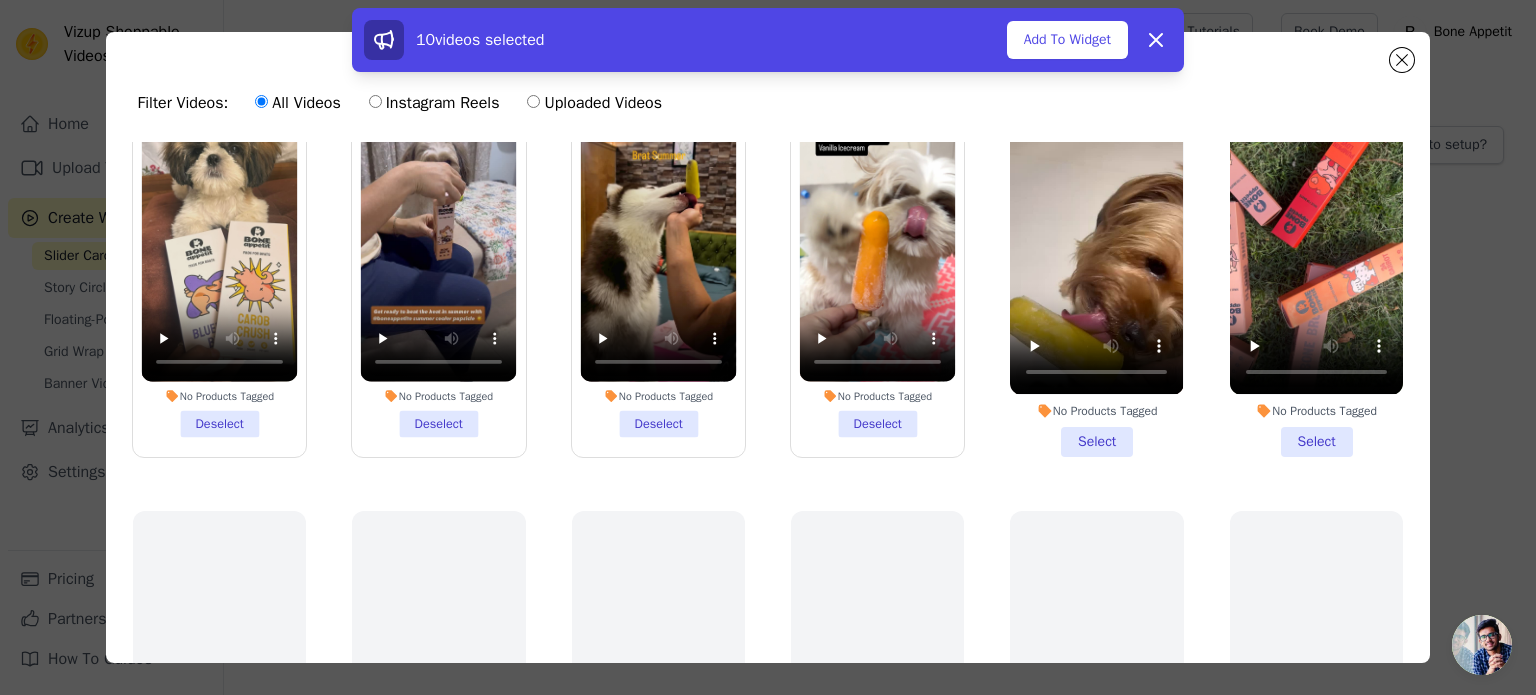 click on "No Products Tagged     Select" at bounding box center (1096, 271) 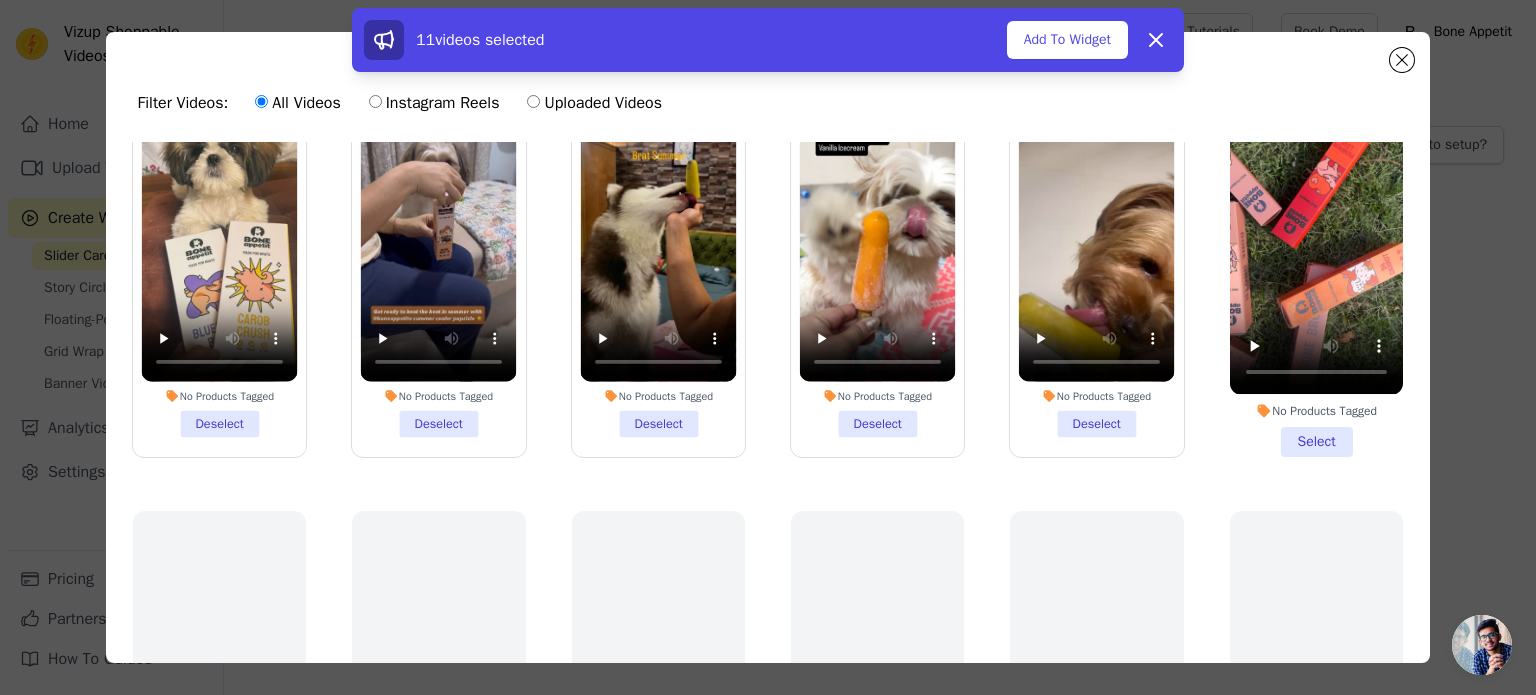 click on "No Products Tagged     Select" at bounding box center [1316, 271] 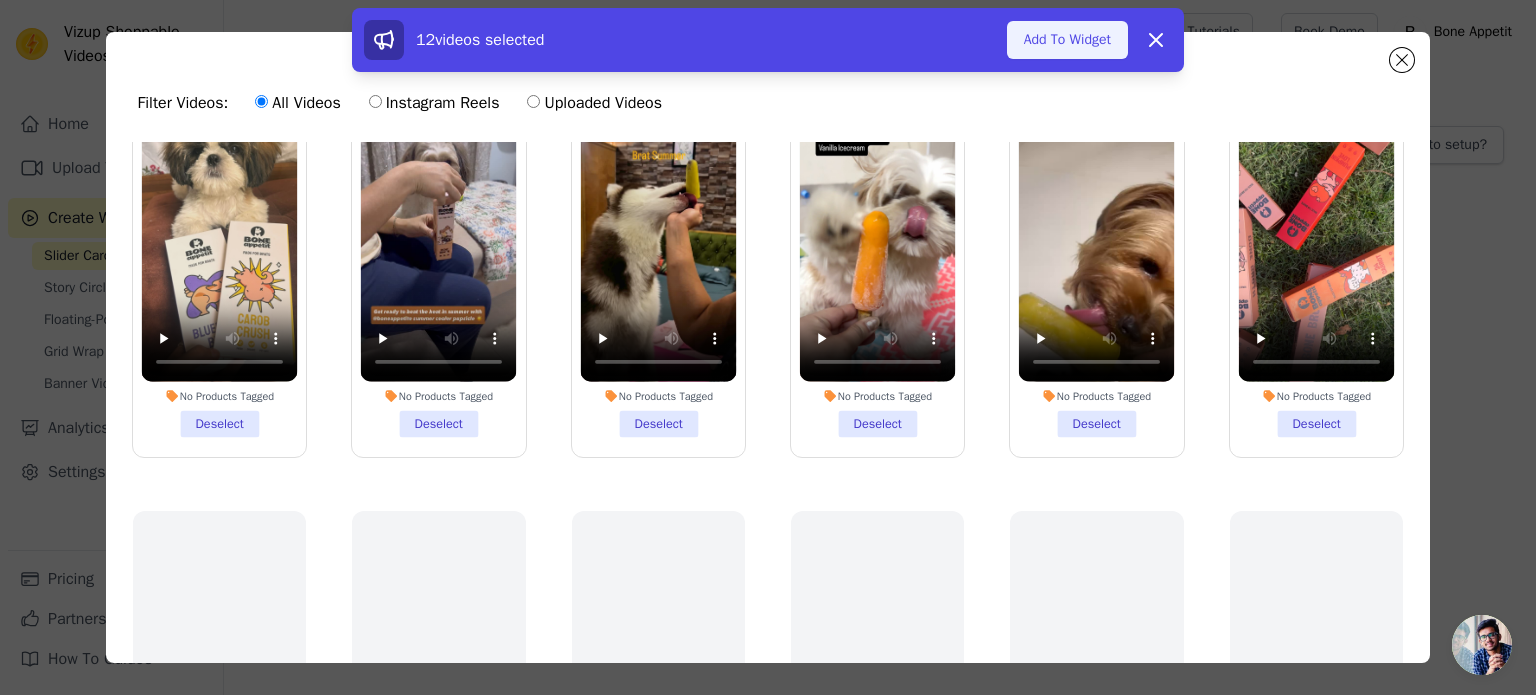 click on "Add To Widget" at bounding box center (1067, 40) 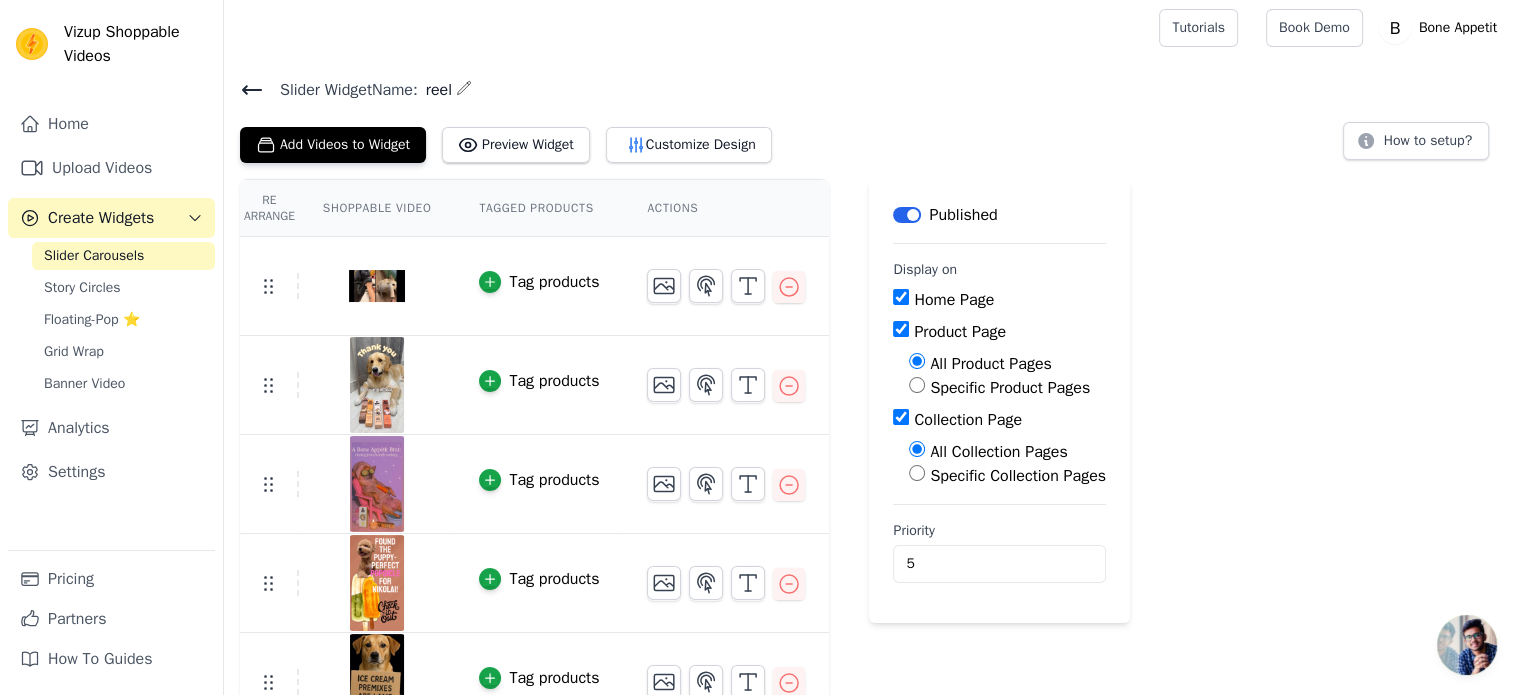 scroll, scrollTop: 0, scrollLeft: 0, axis: both 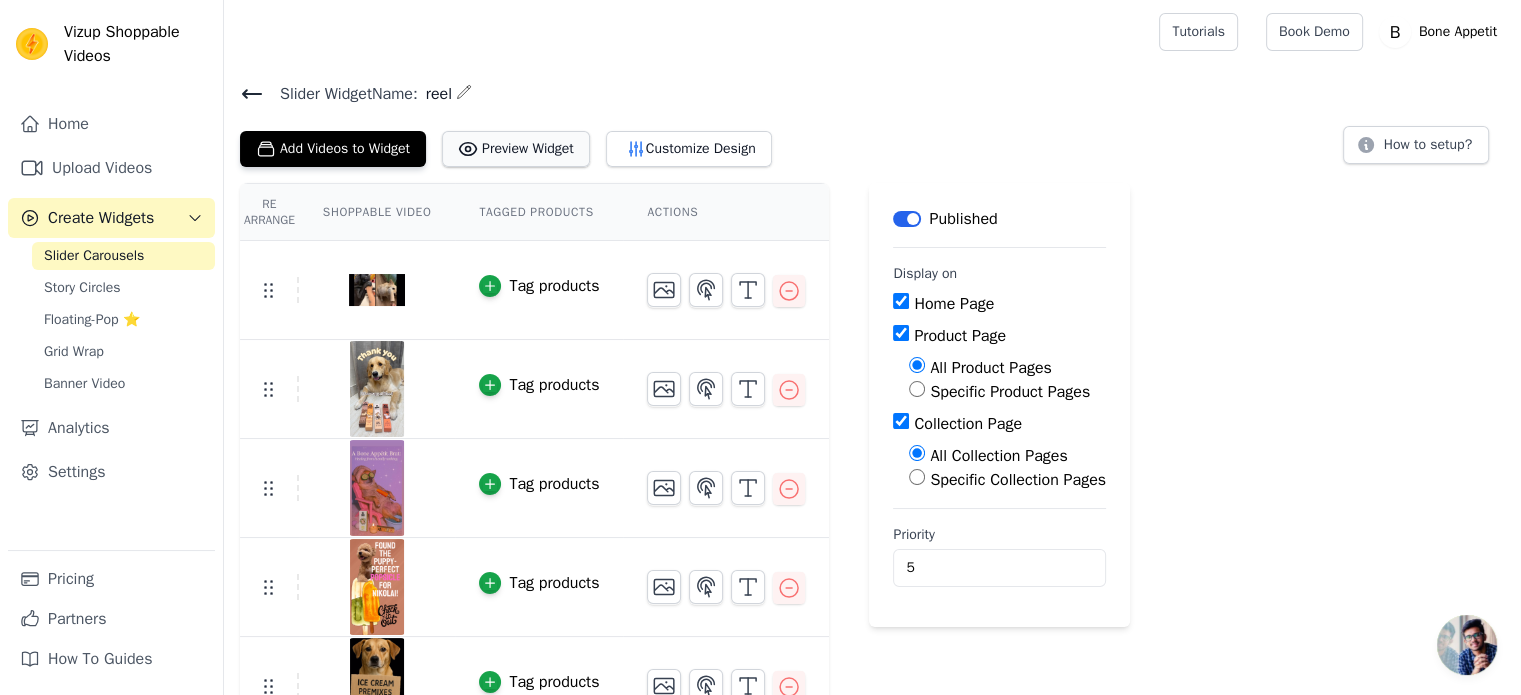 click on "Preview Widget" at bounding box center (516, 149) 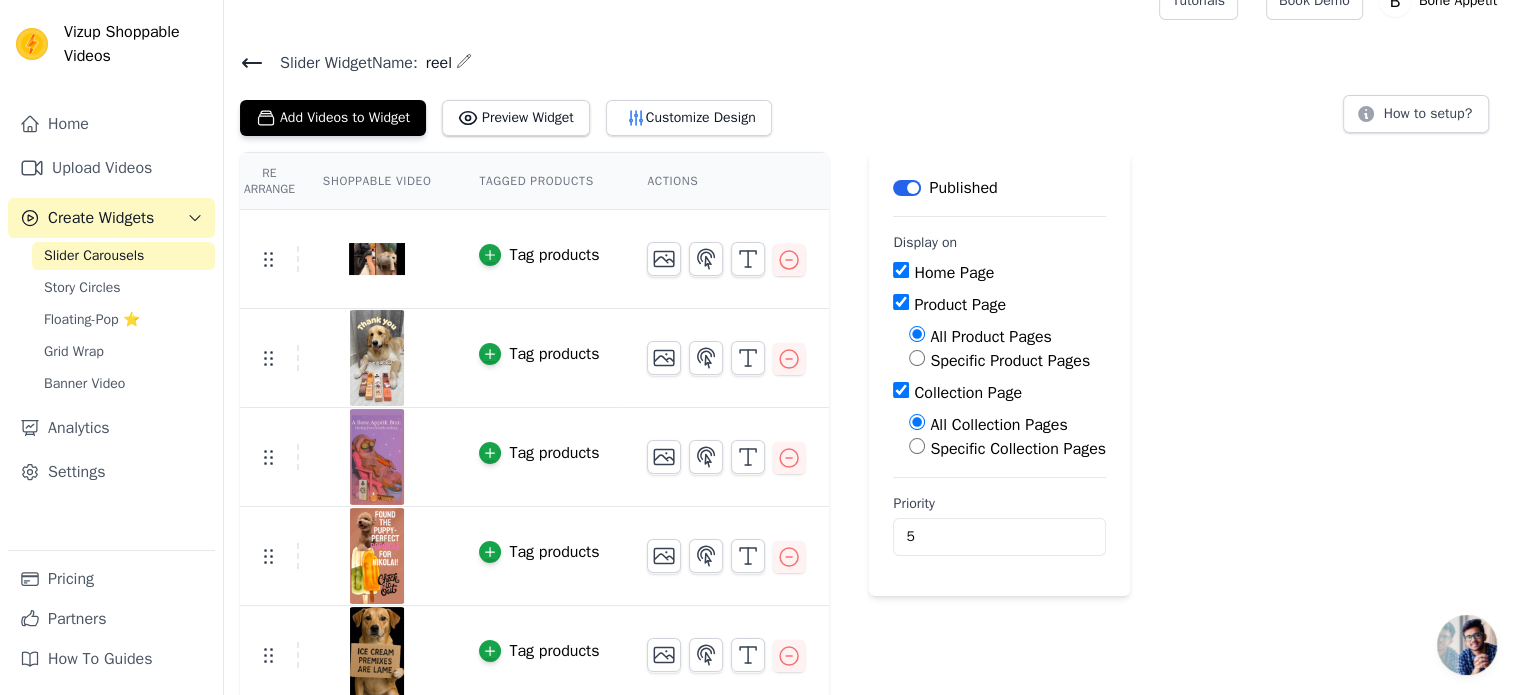 scroll, scrollTop: 32, scrollLeft: 0, axis: vertical 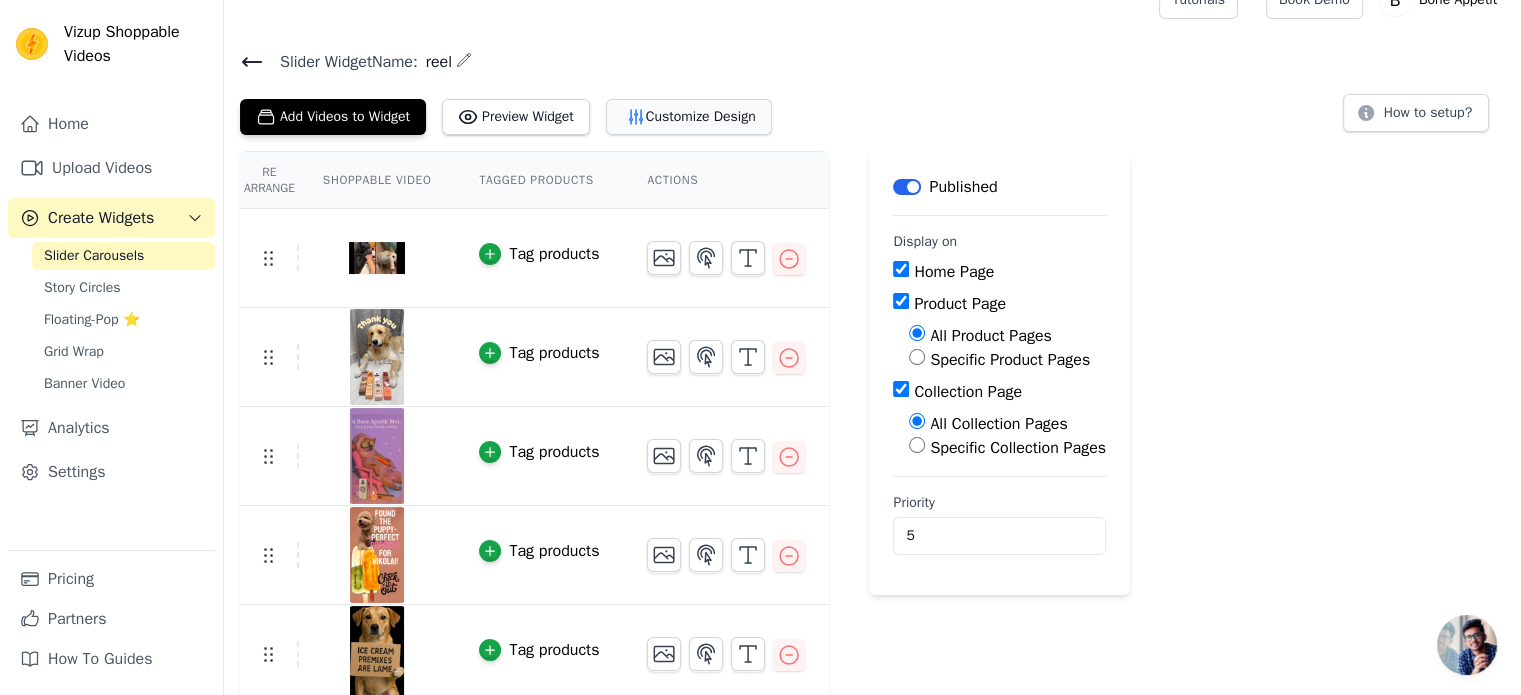 click on "Customize Design" at bounding box center [689, 117] 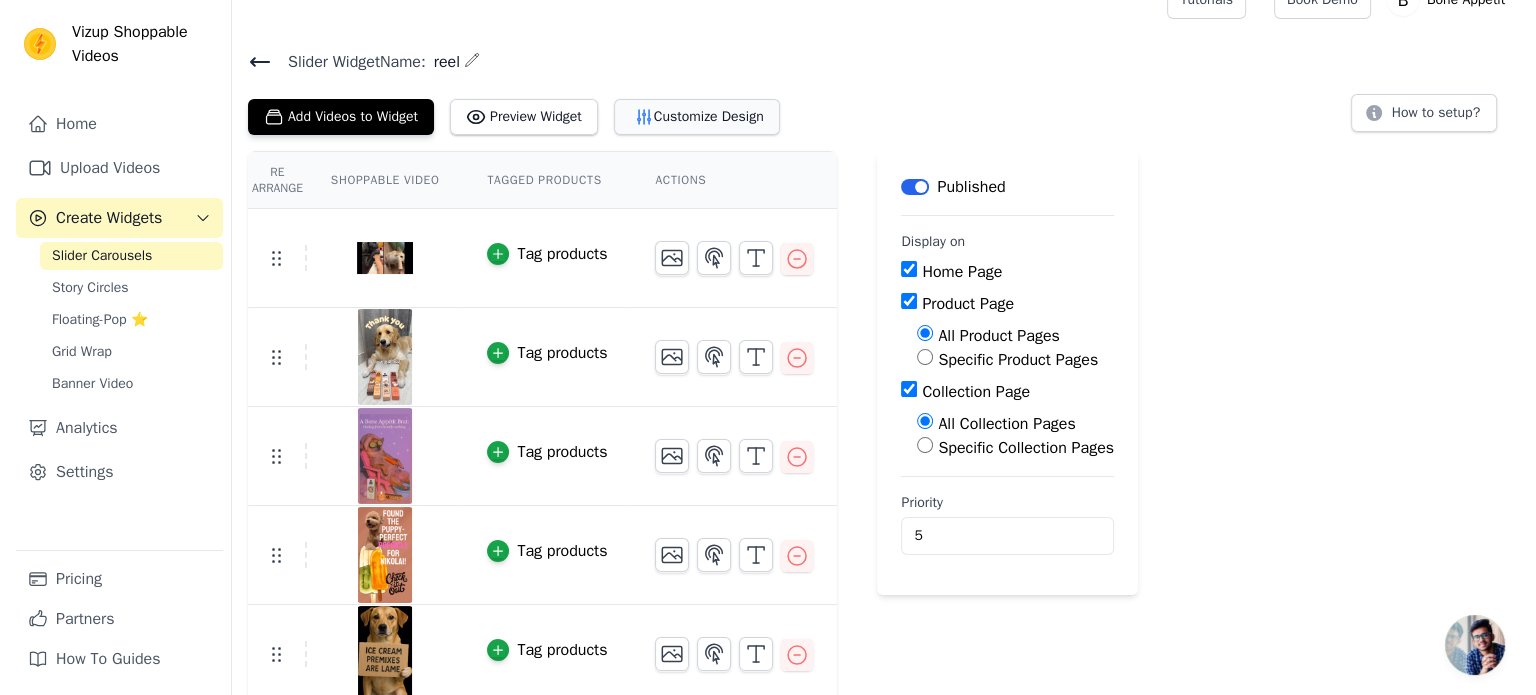 scroll, scrollTop: 0, scrollLeft: 0, axis: both 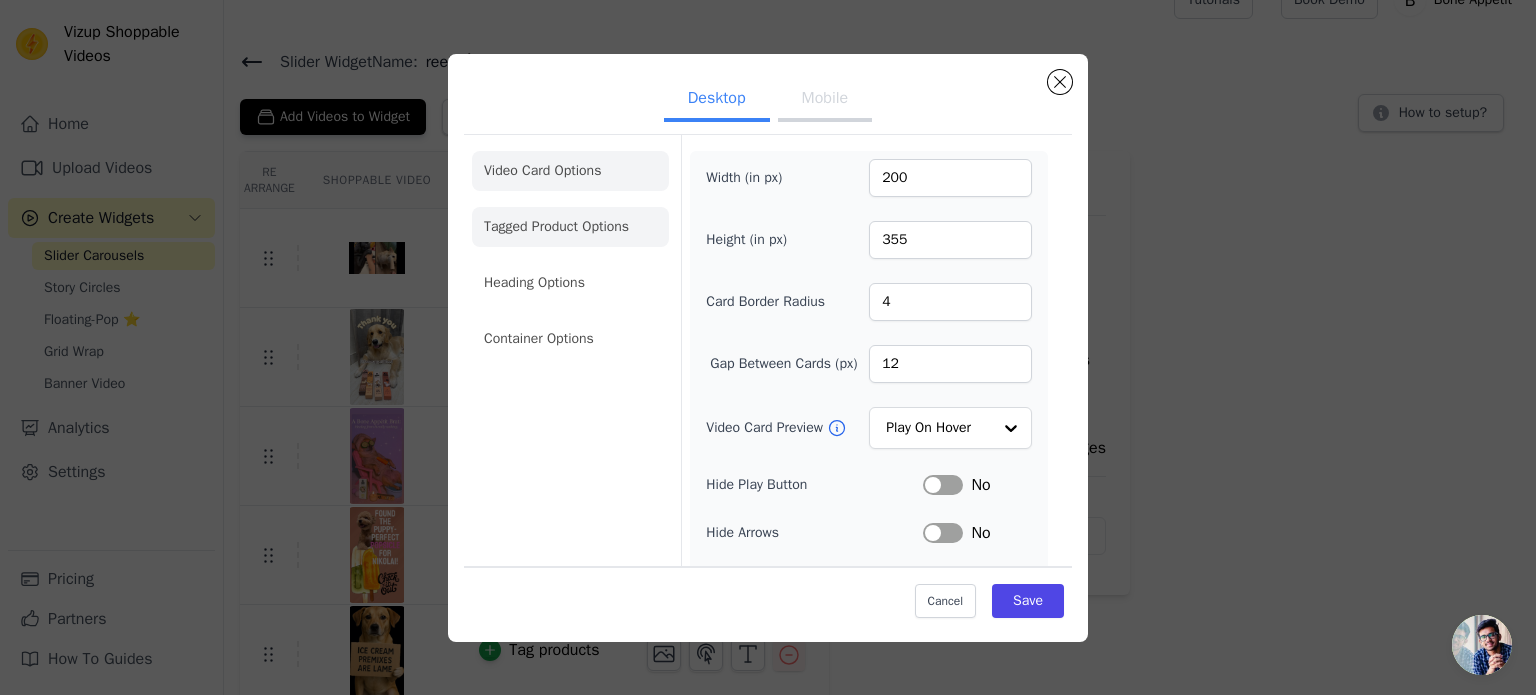 click on "Tagged Product Options" 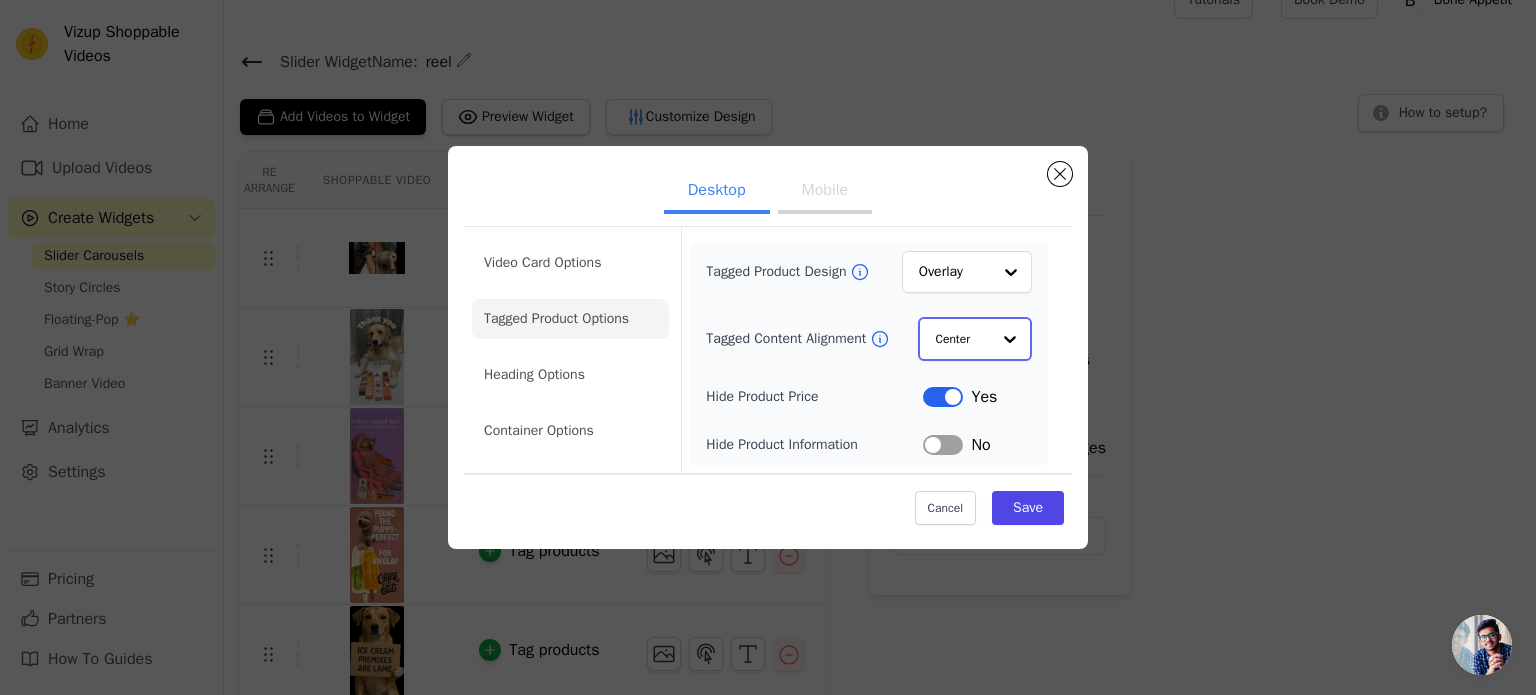 click on "Tagged Content Alignment" 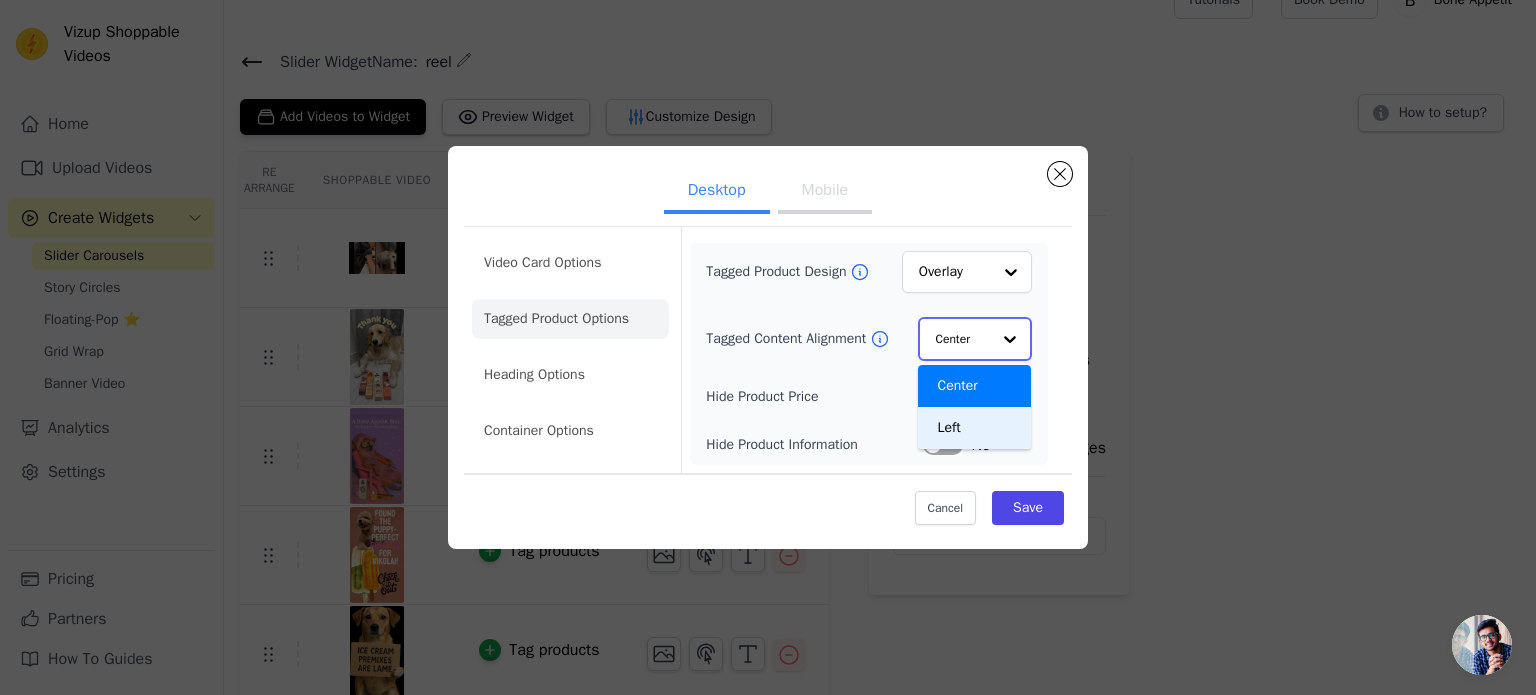 click on "Left" at bounding box center [975, 428] 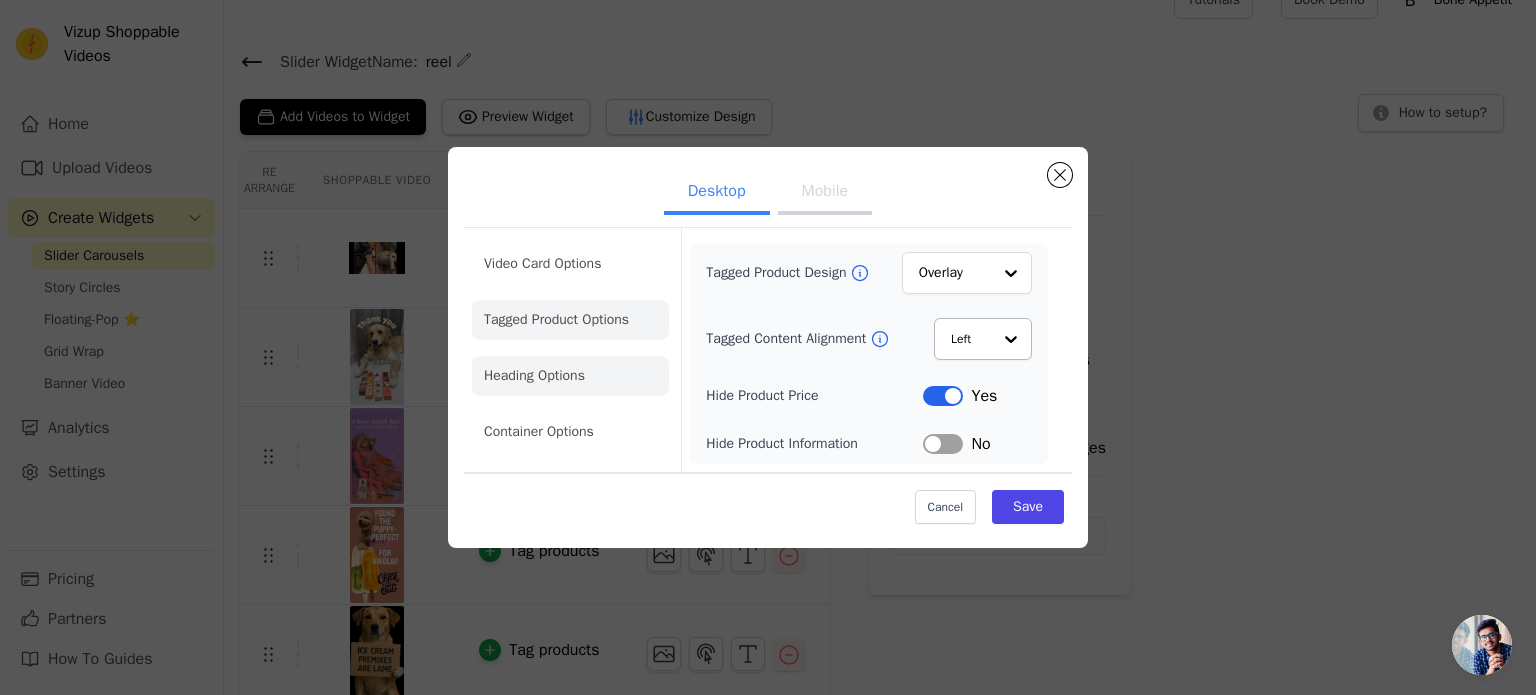 click on "Heading Options" 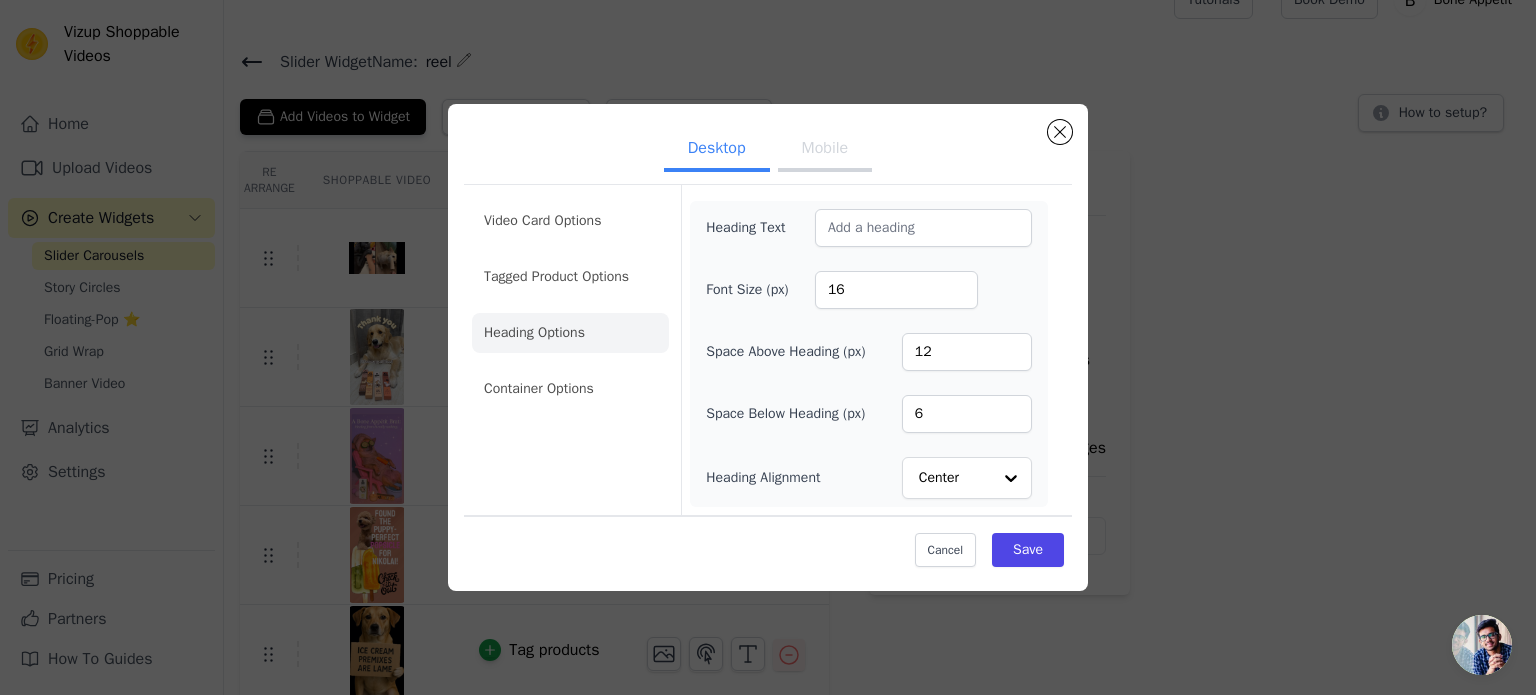 click on "Container Options" 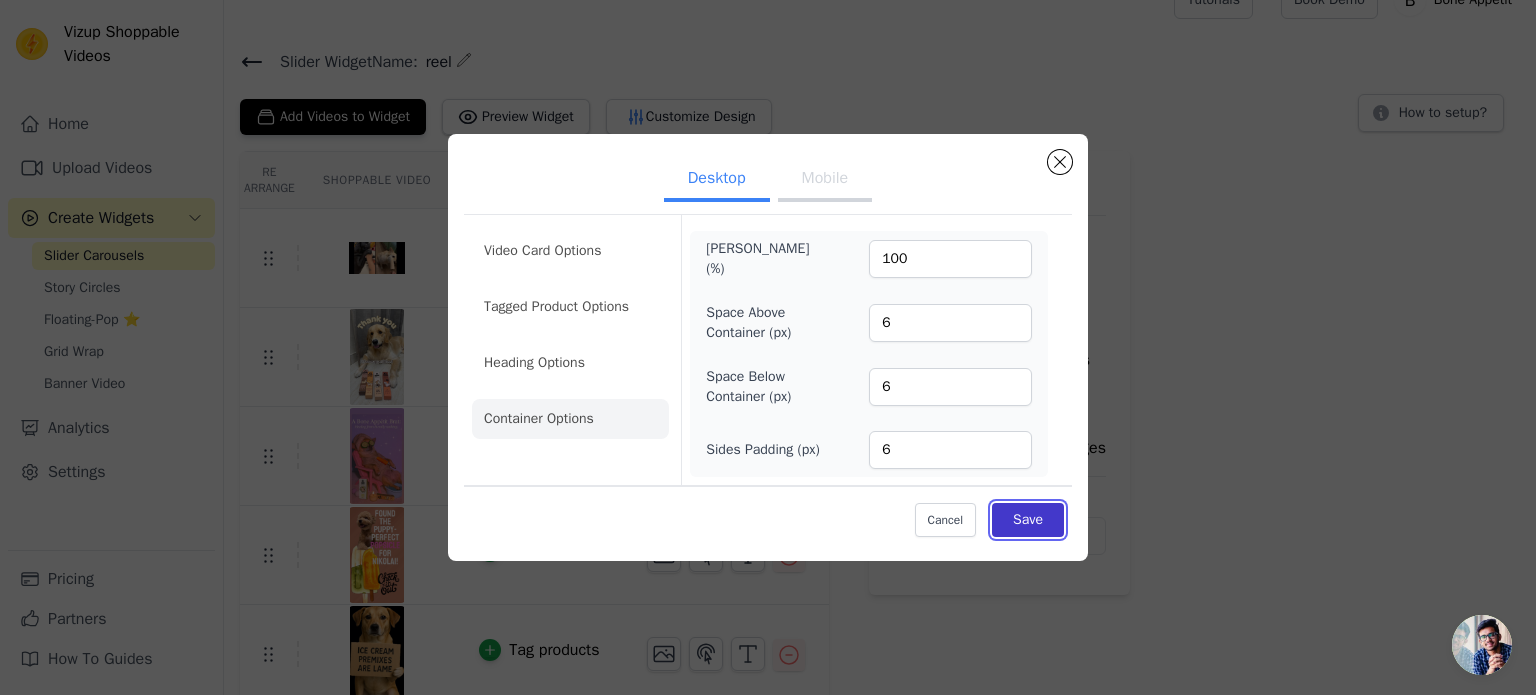 click on "Save" at bounding box center [1028, 520] 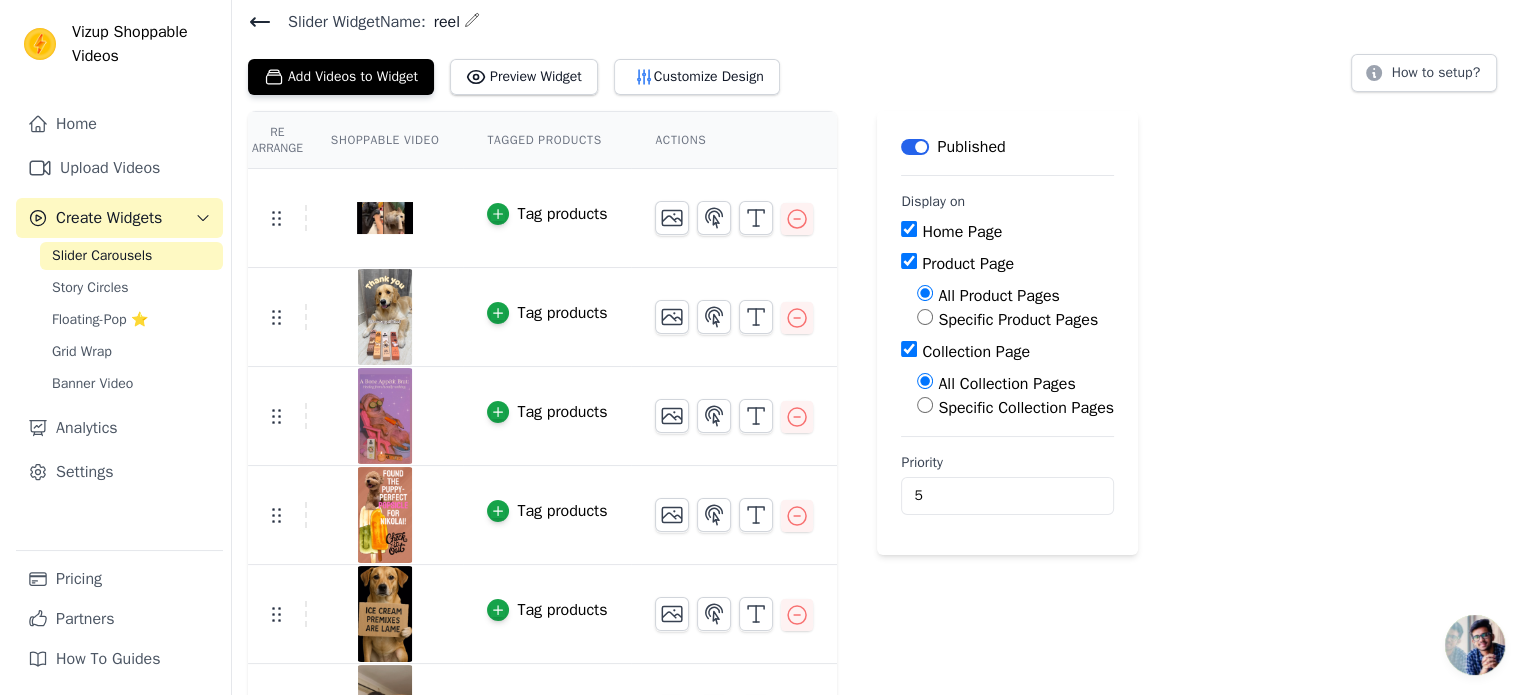 scroll, scrollTop: 0, scrollLeft: 0, axis: both 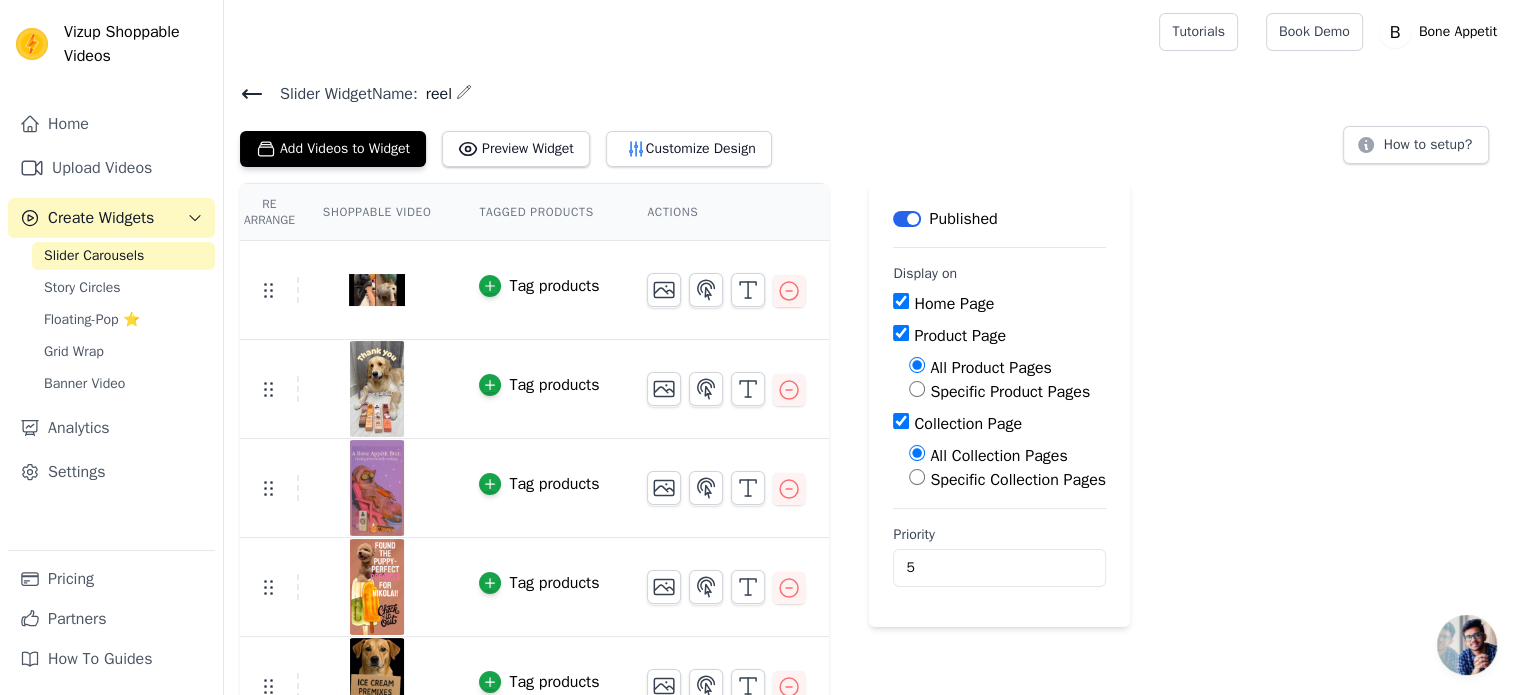 click on "Add Videos to Widget
Preview Widget       Customize Design" at bounding box center (514, 145) 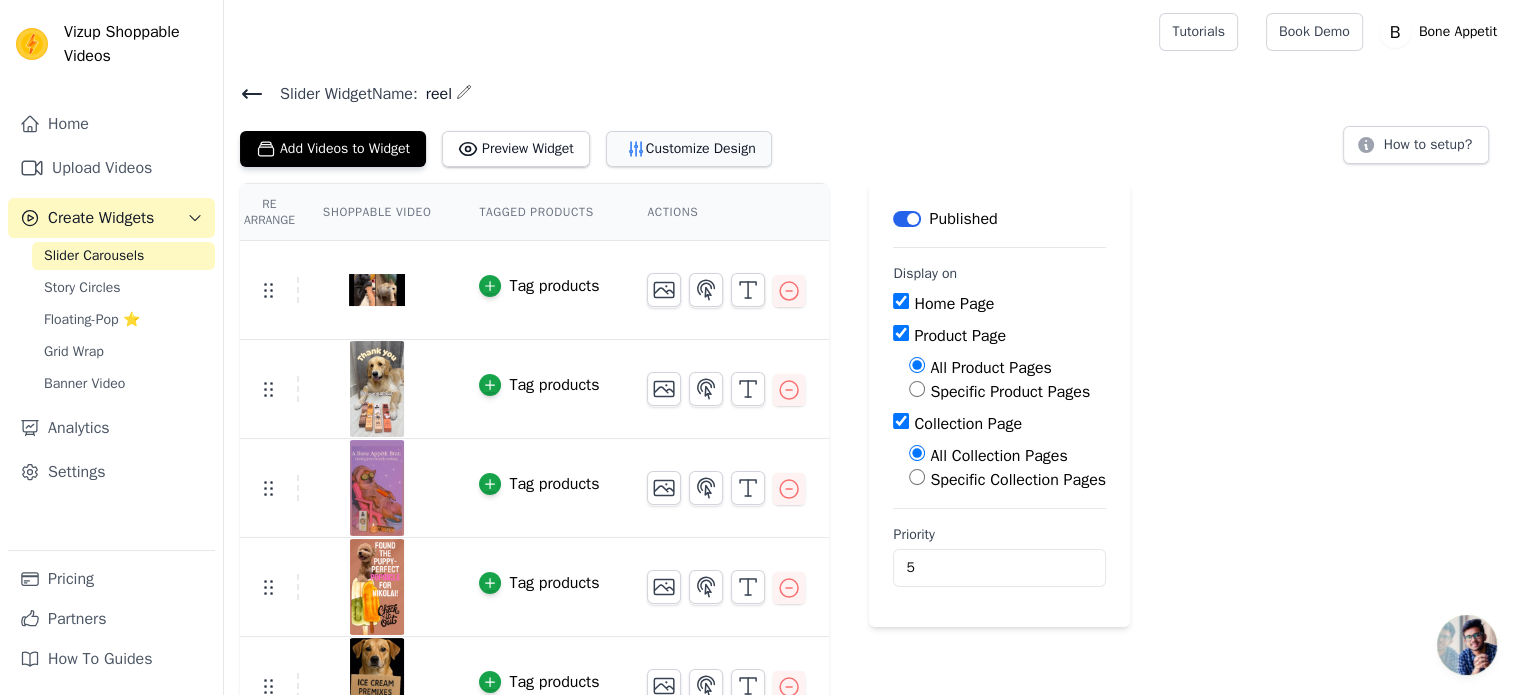 click on "Customize Design" at bounding box center [689, 149] 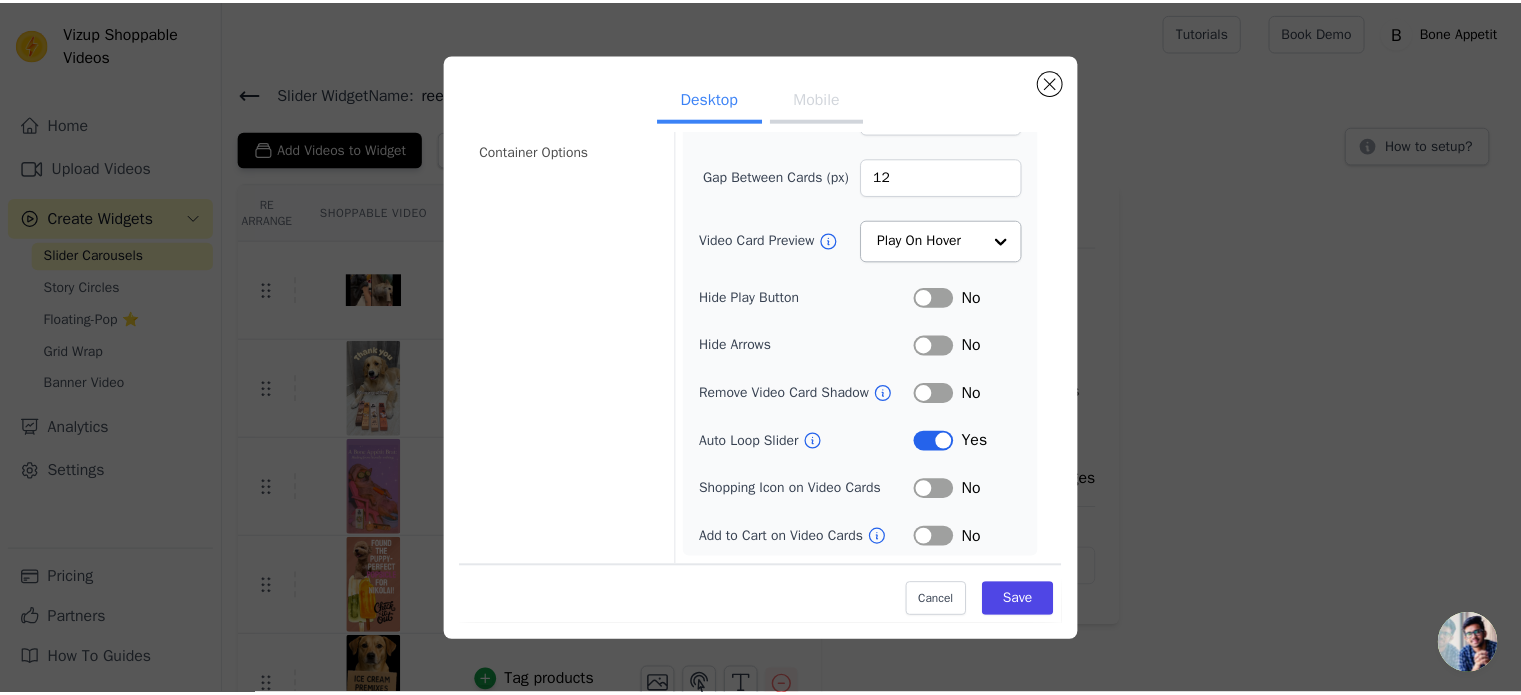 scroll, scrollTop: 0, scrollLeft: 0, axis: both 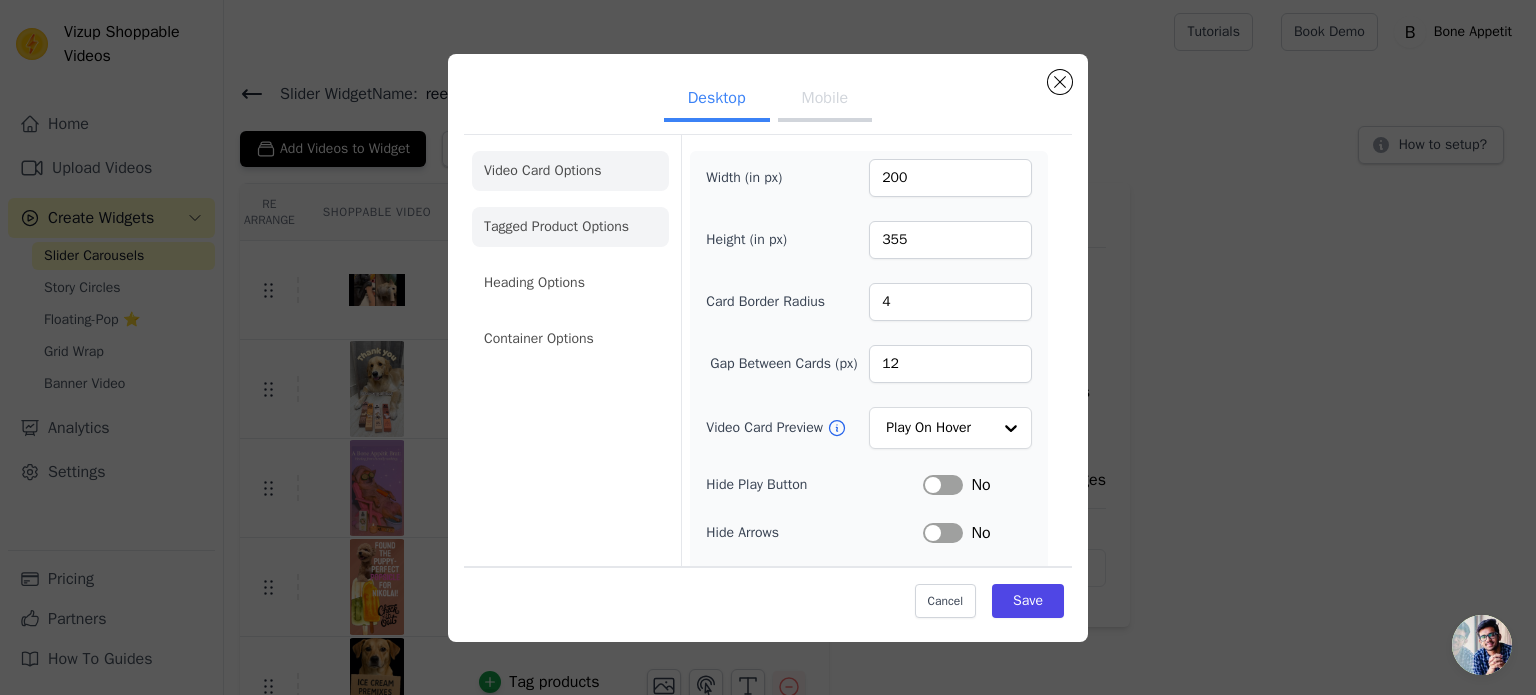click on "Tagged Product Options" 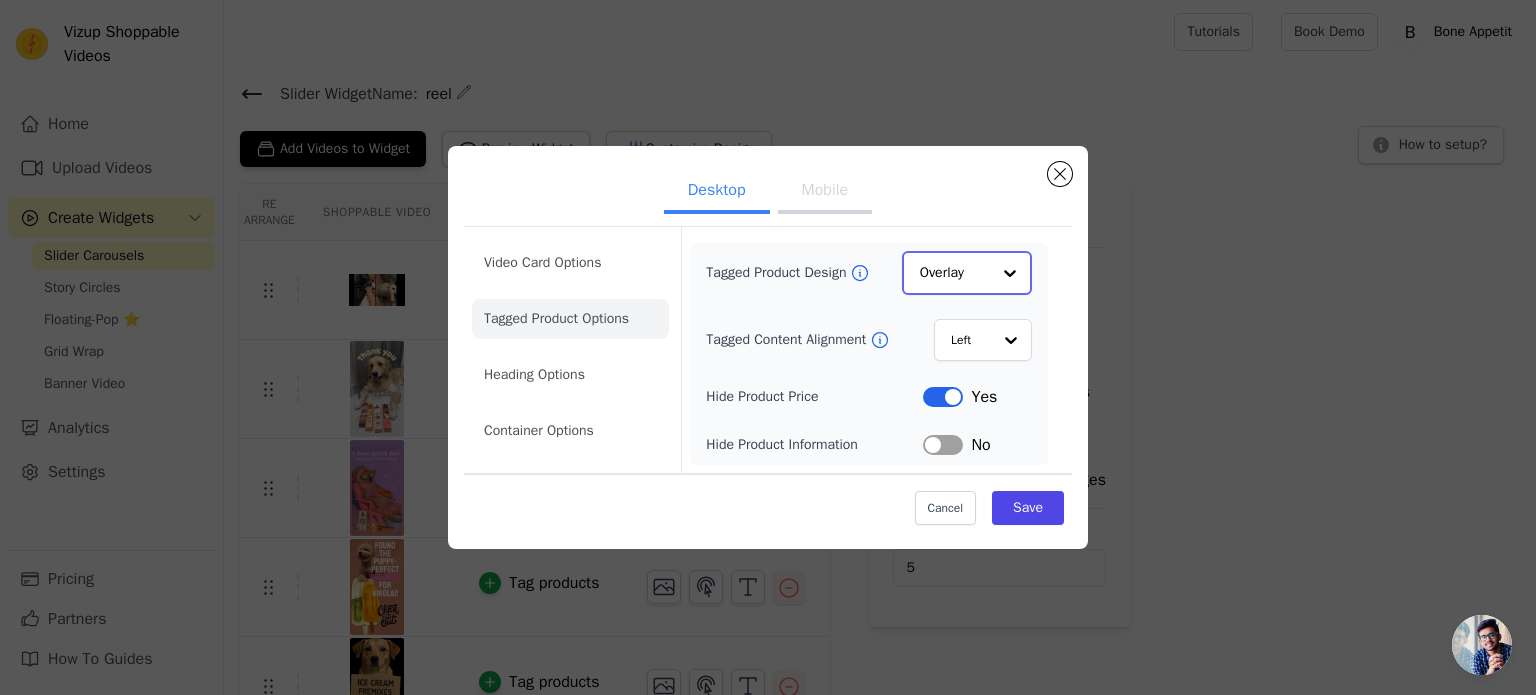 click on "Overlay" at bounding box center (967, 273) 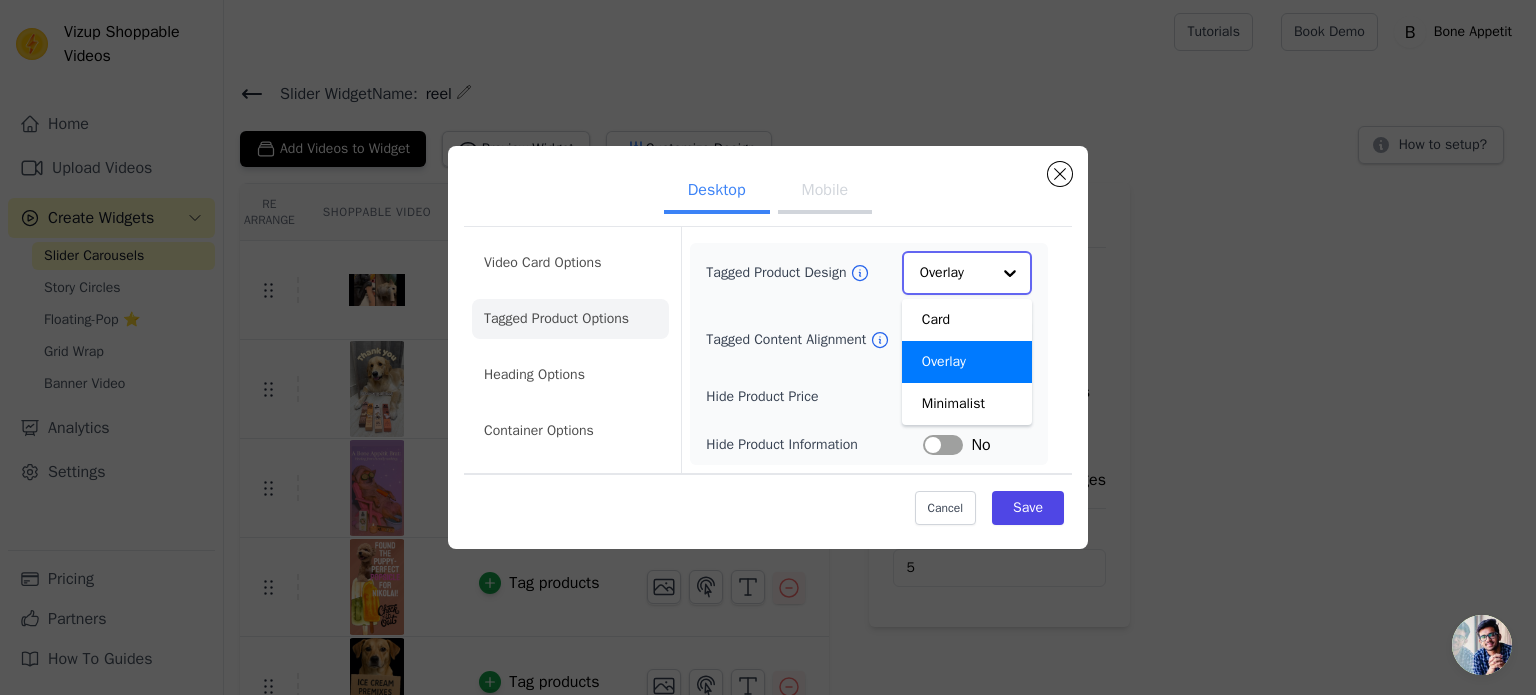 click on "Tagged Product Design" 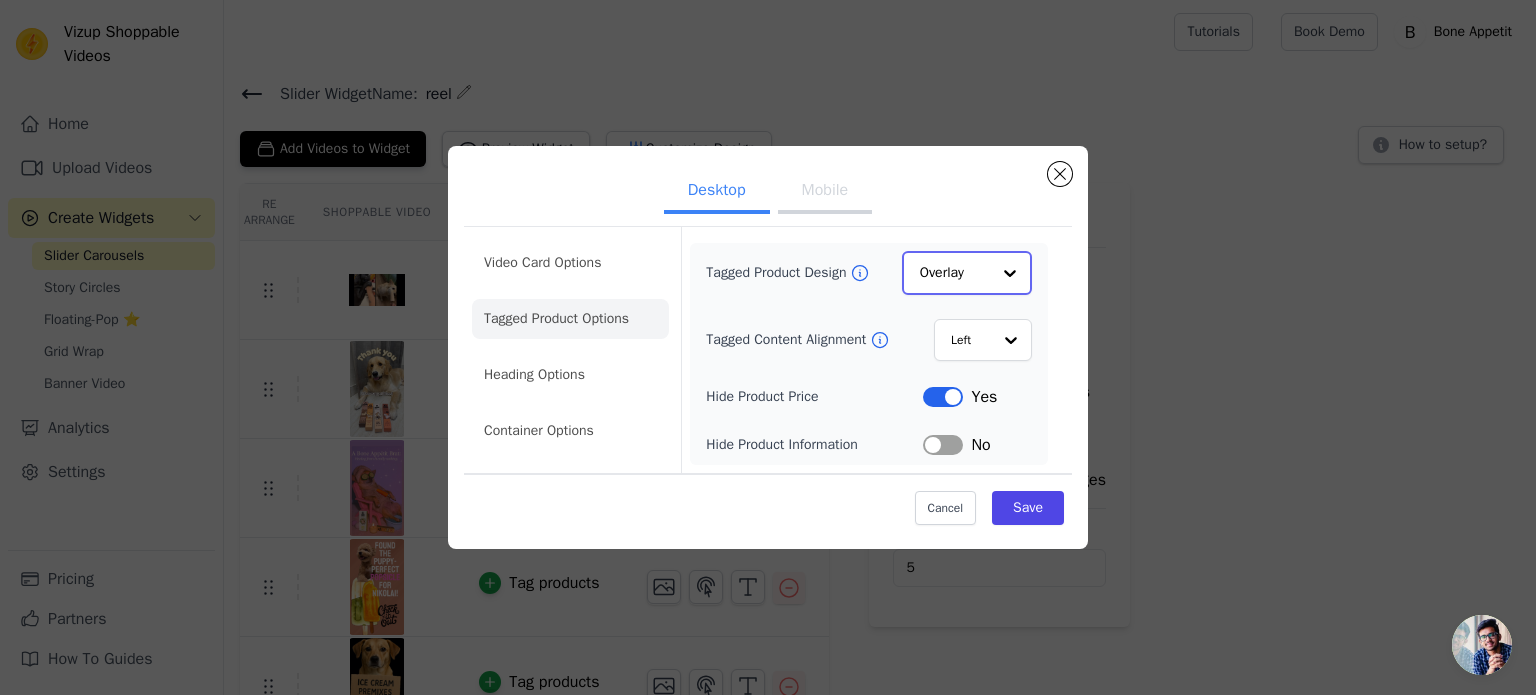 click on "Tagged Product Design" 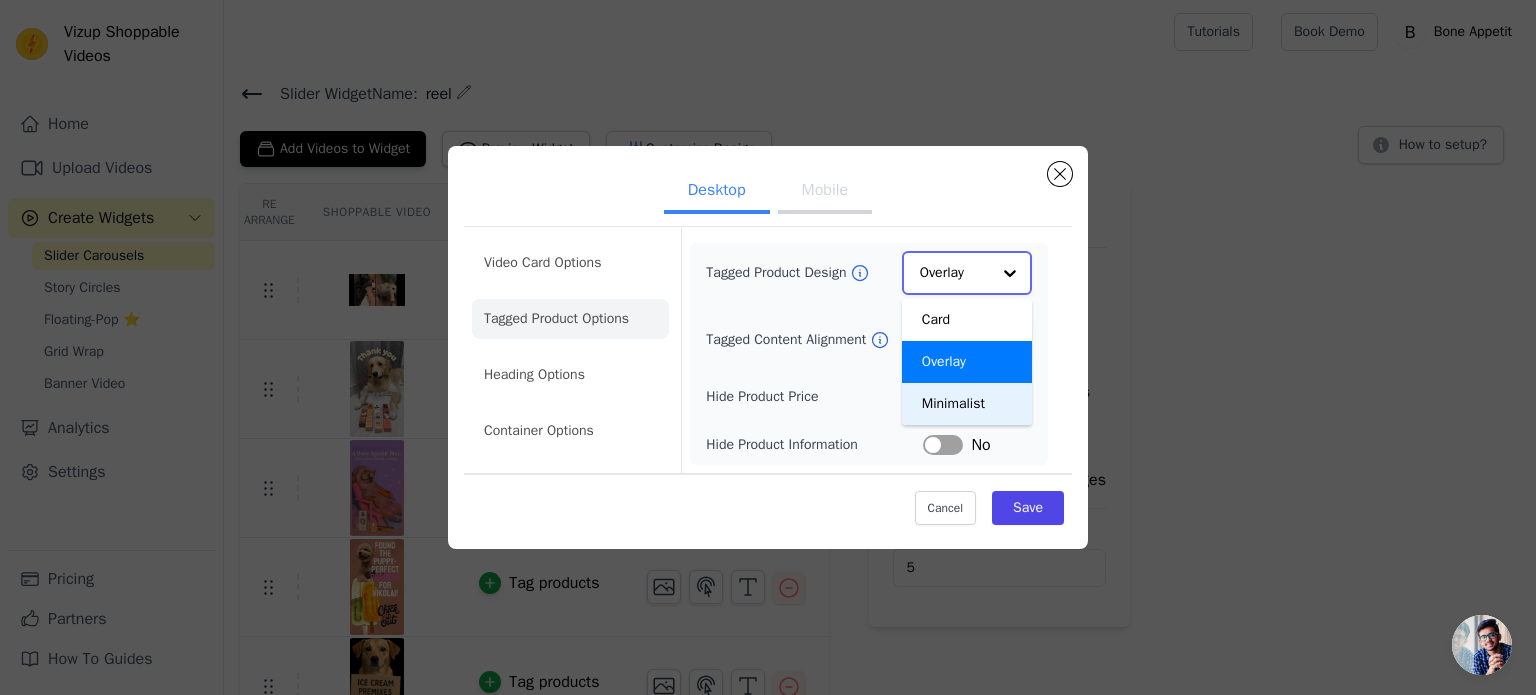 click on "Minimalist" at bounding box center [967, 404] 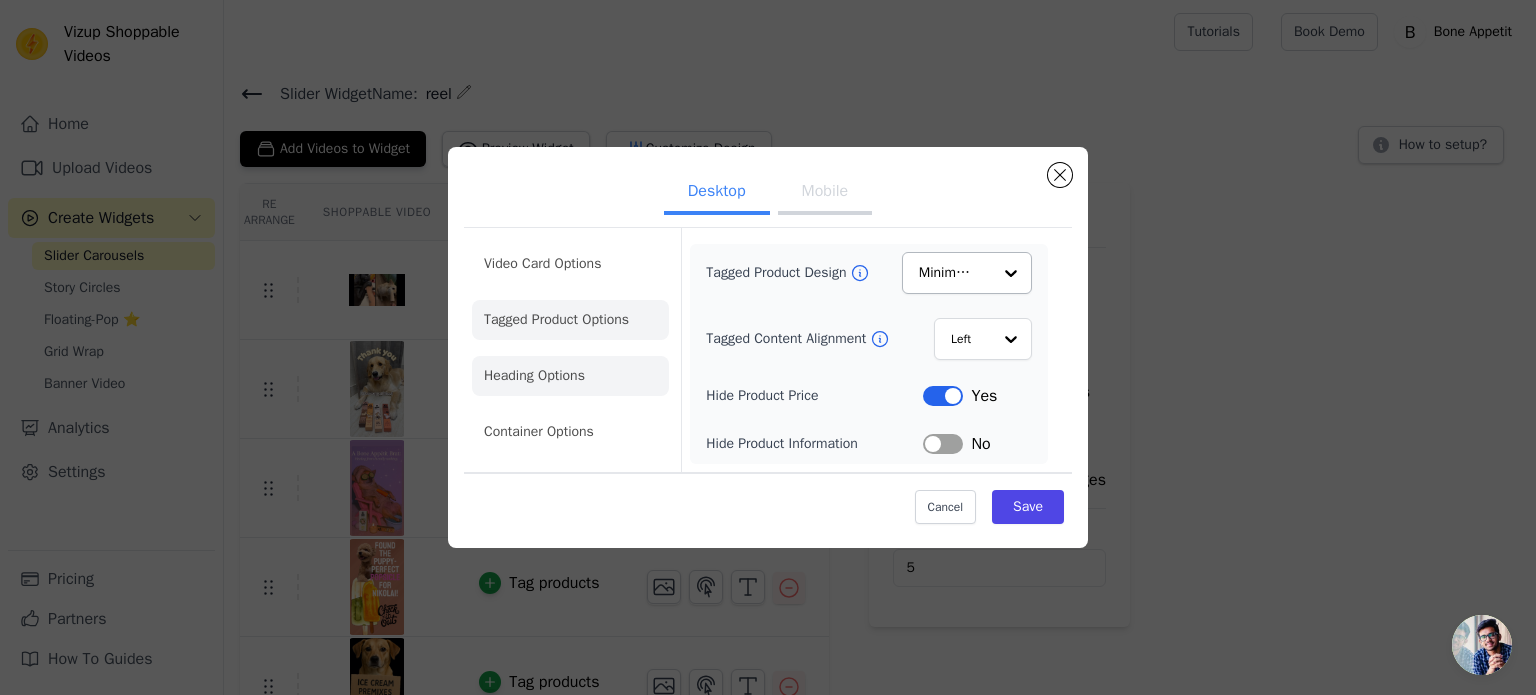 click on "Heading Options" 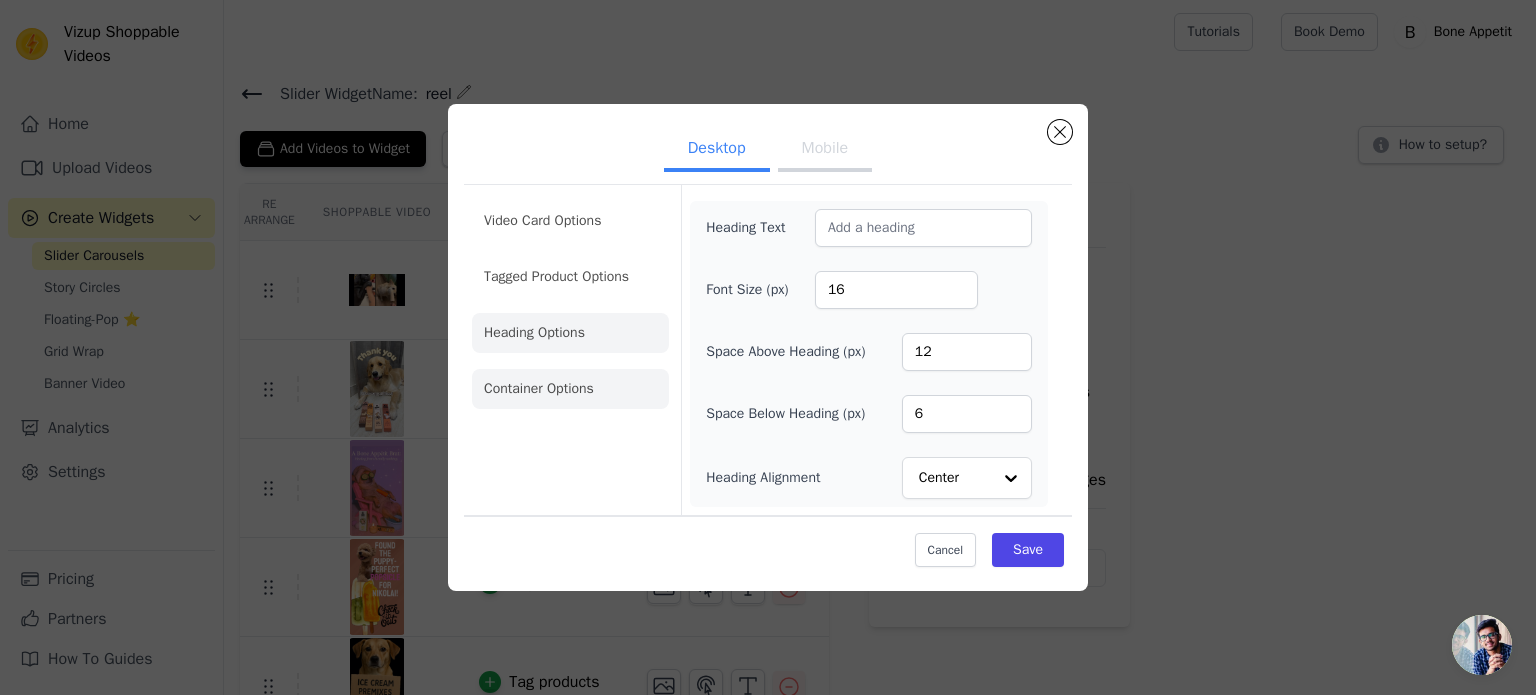 click on "Container Options" 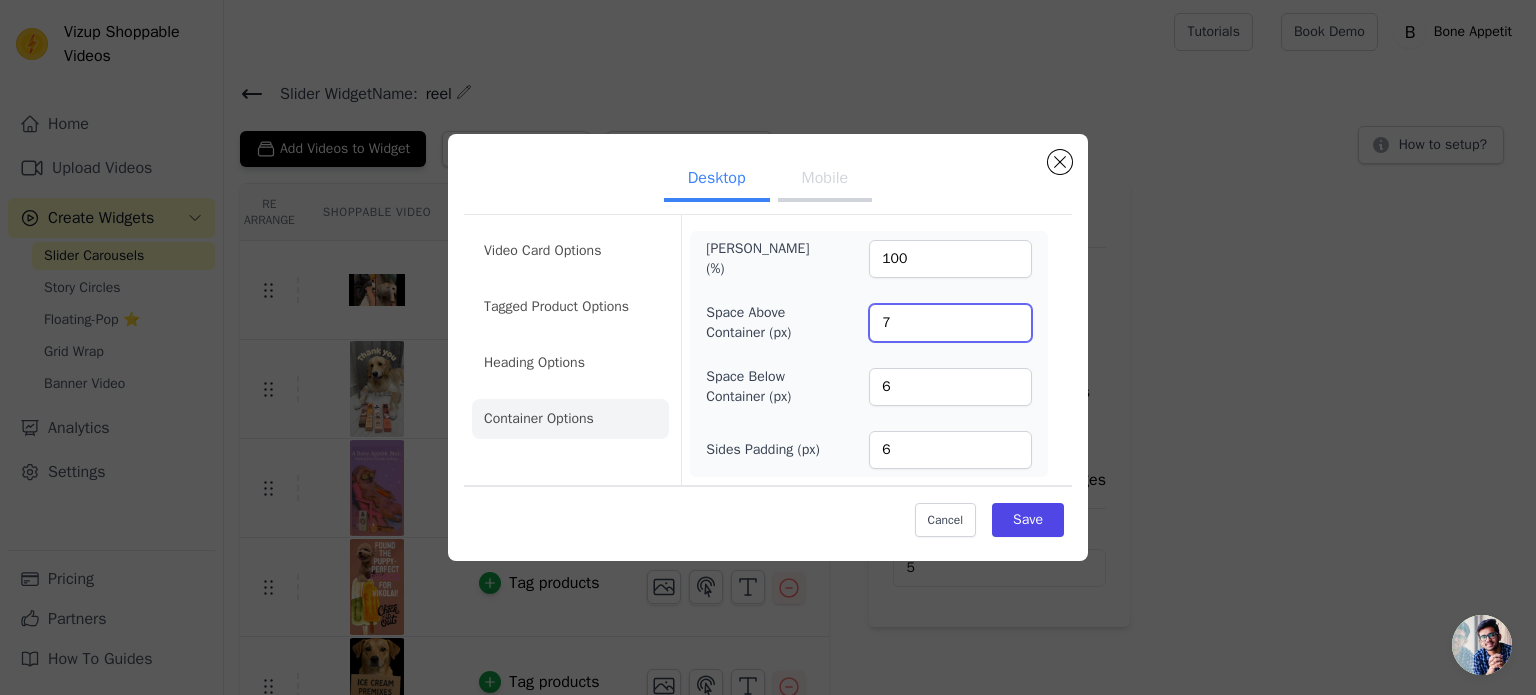 click on "7" at bounding box center (950, 323) 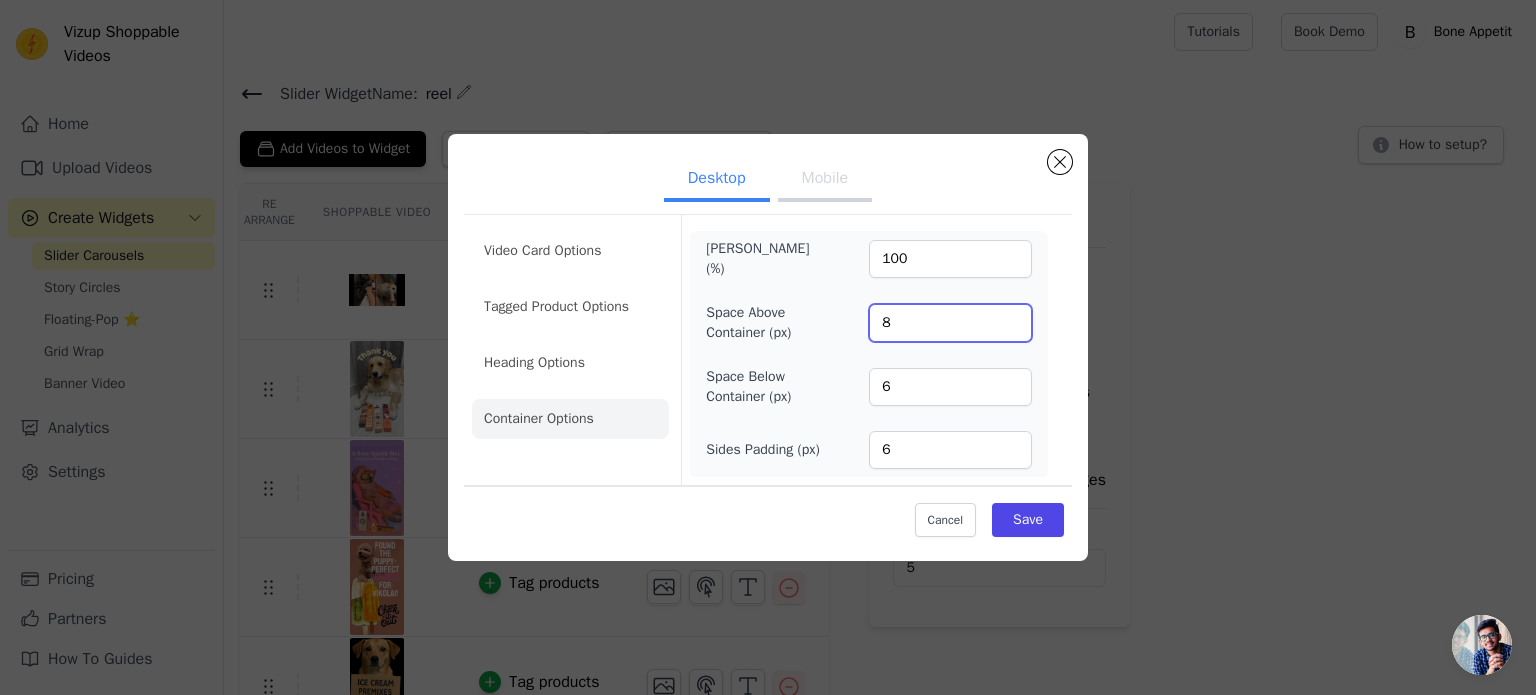 click on "8" at bounding box center (950, 323) 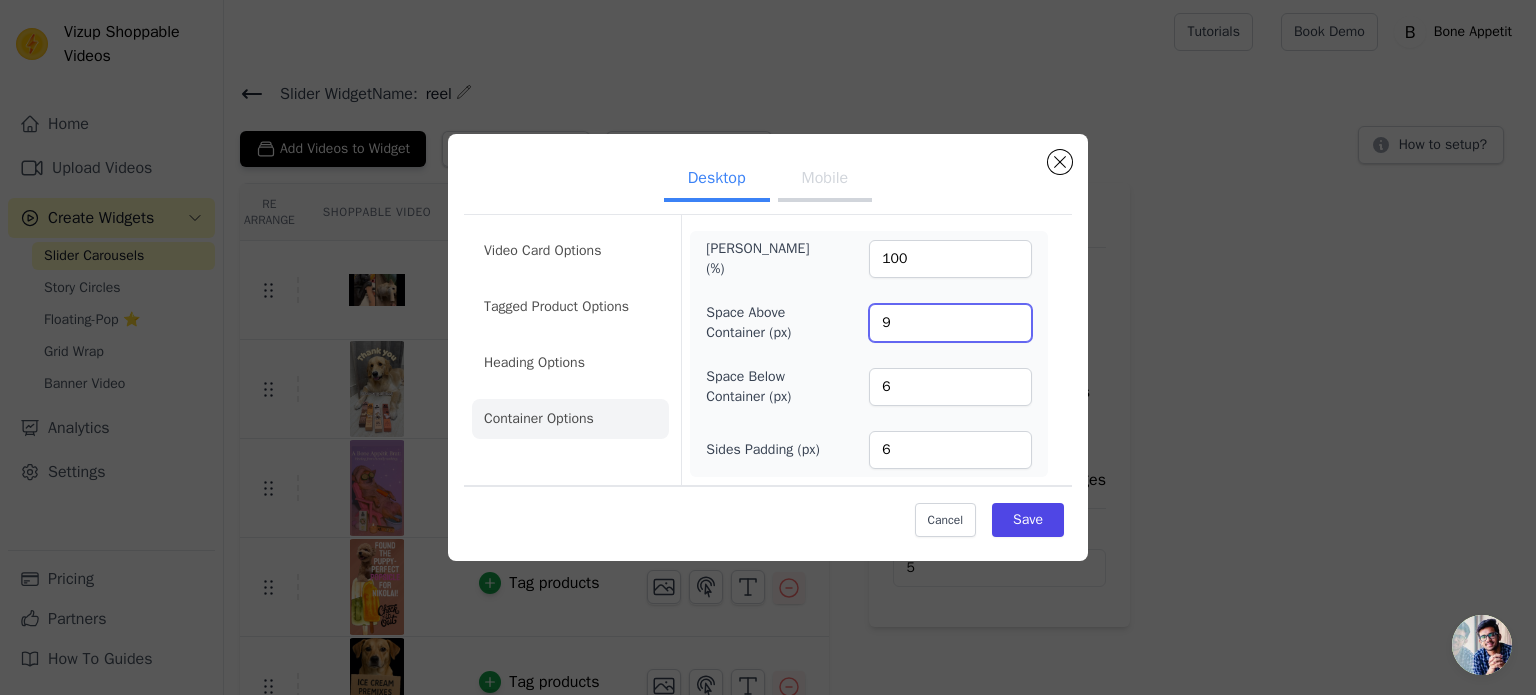 click on "9" at bounding box center (950, 323) 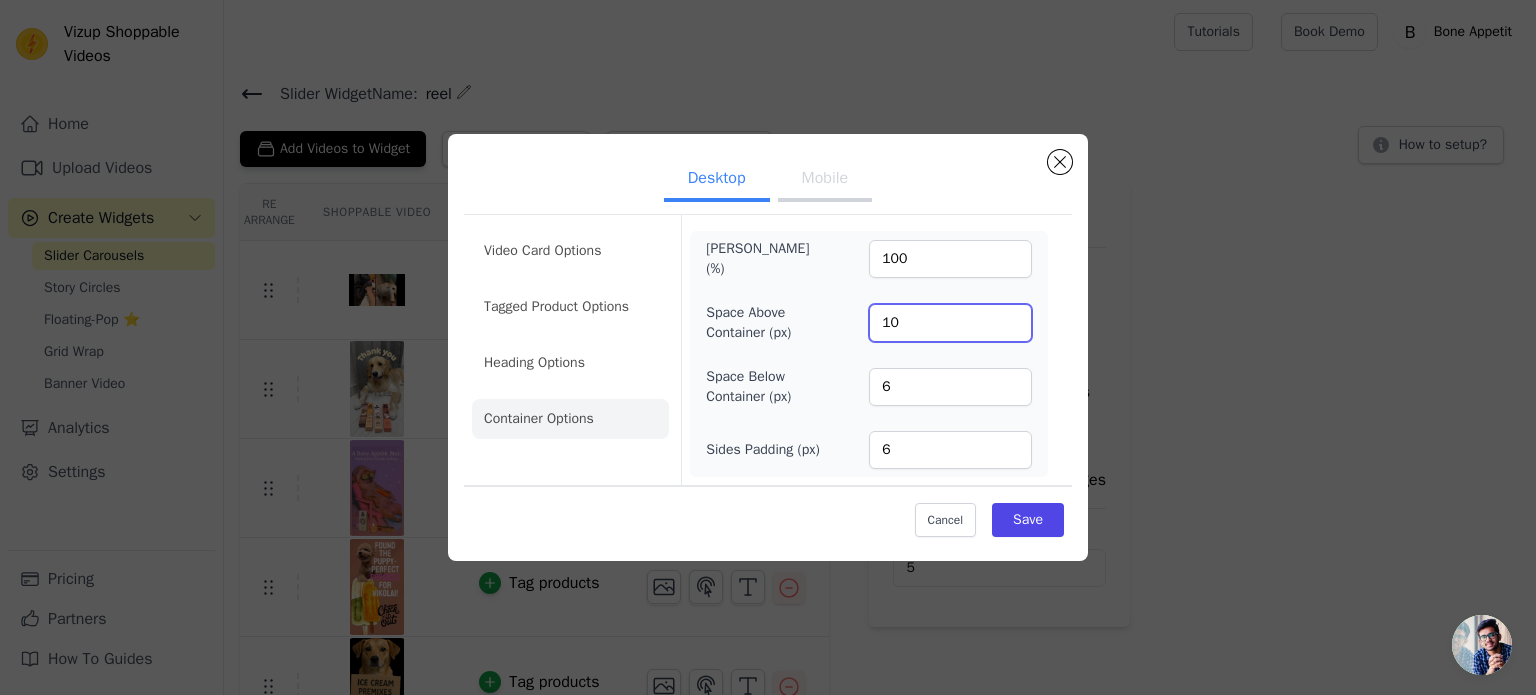 click on "10" at bounding box center [950, 323] 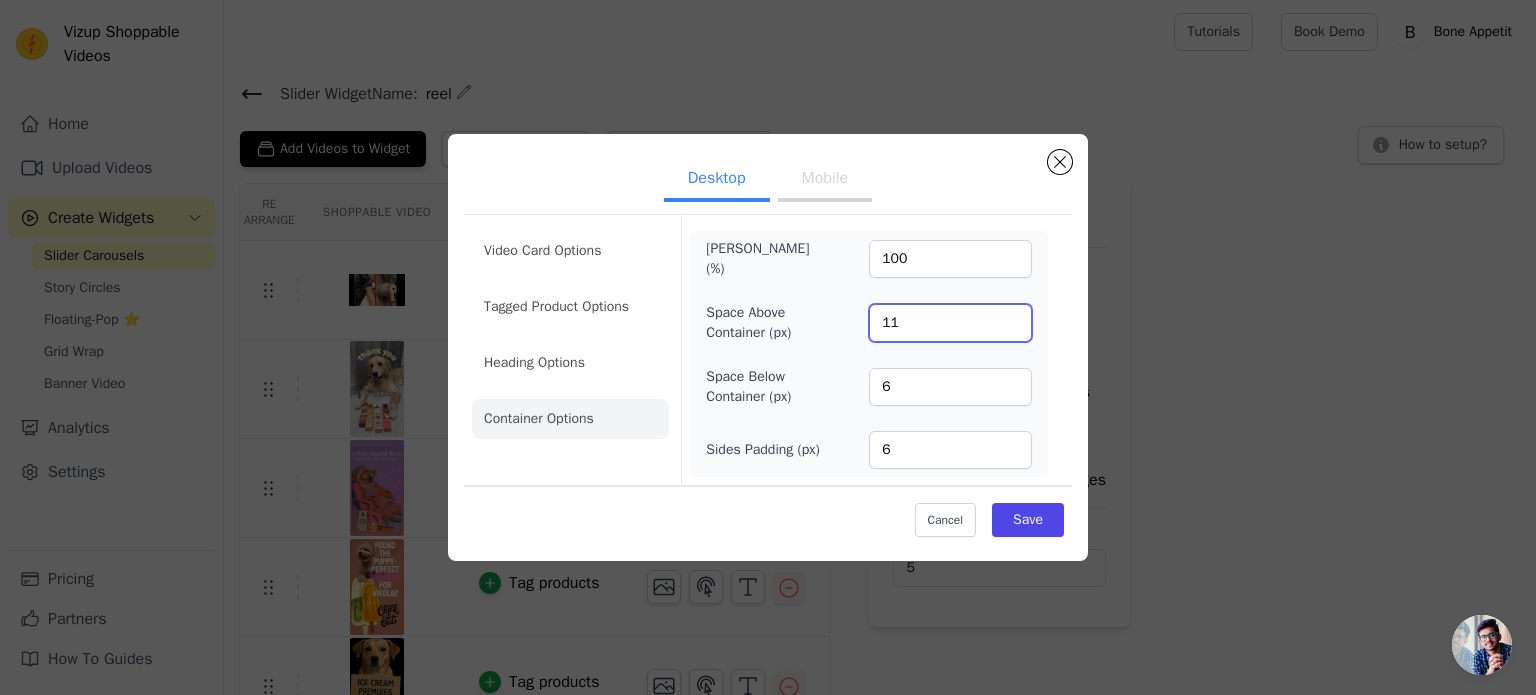 click on "11" at bounding box center (950, 323) 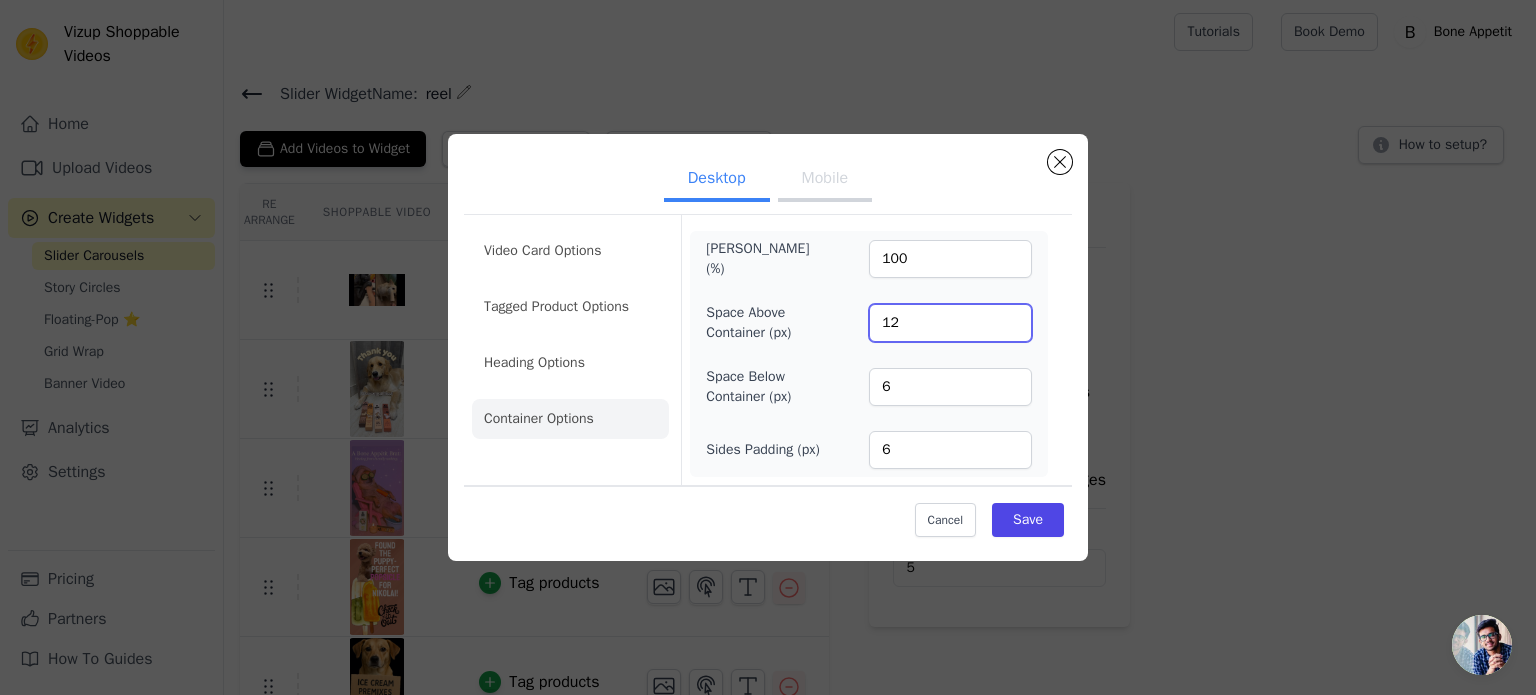 click on "12" at bounding box center [950, 323] 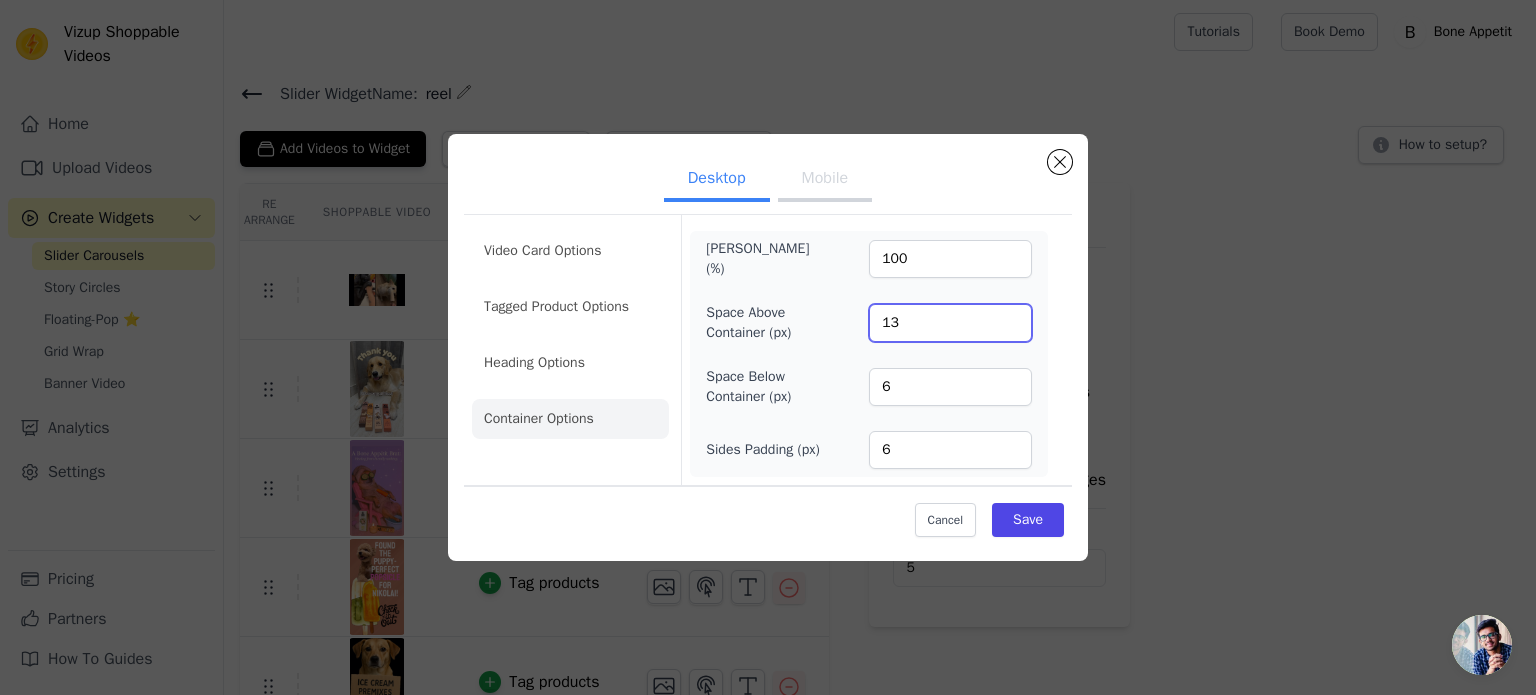 click on "13" at bounding box center (950, 323) 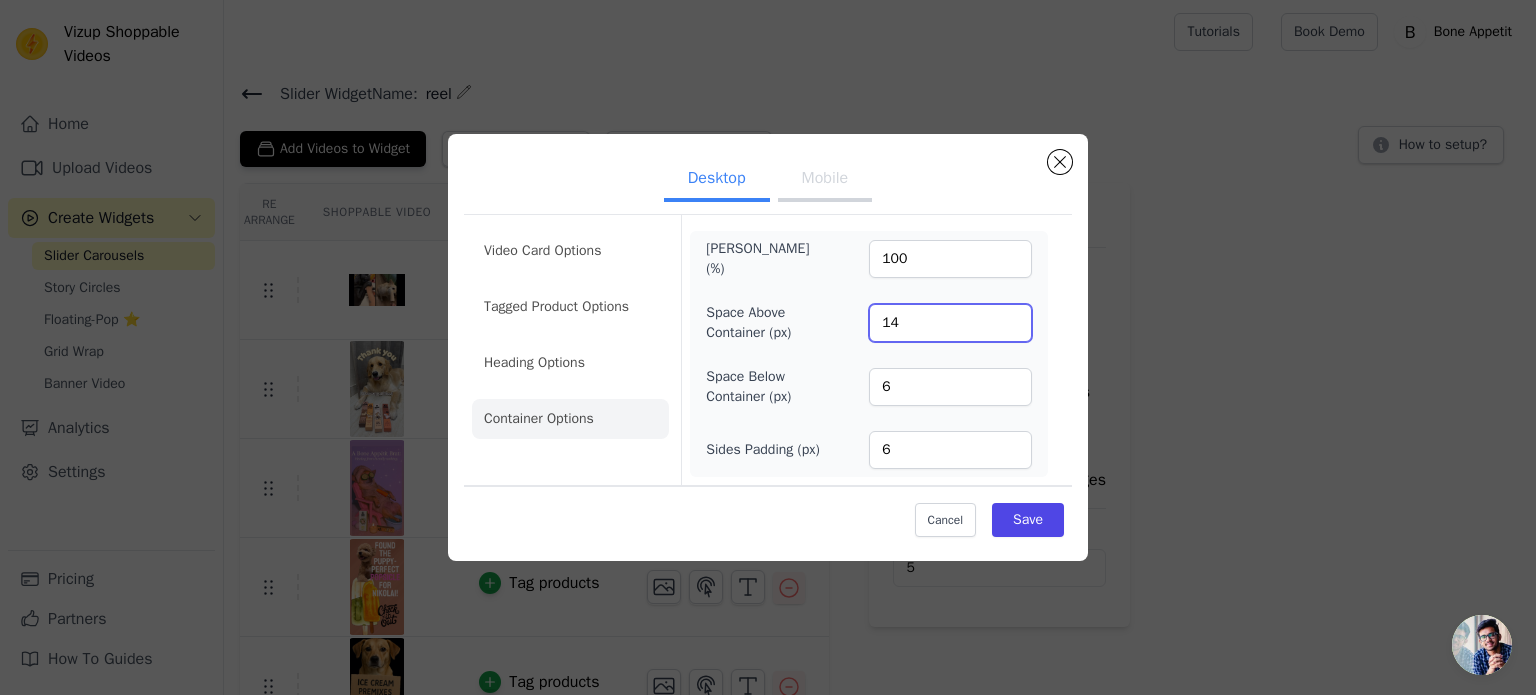 click on "14" at bounding box center (950, 323) 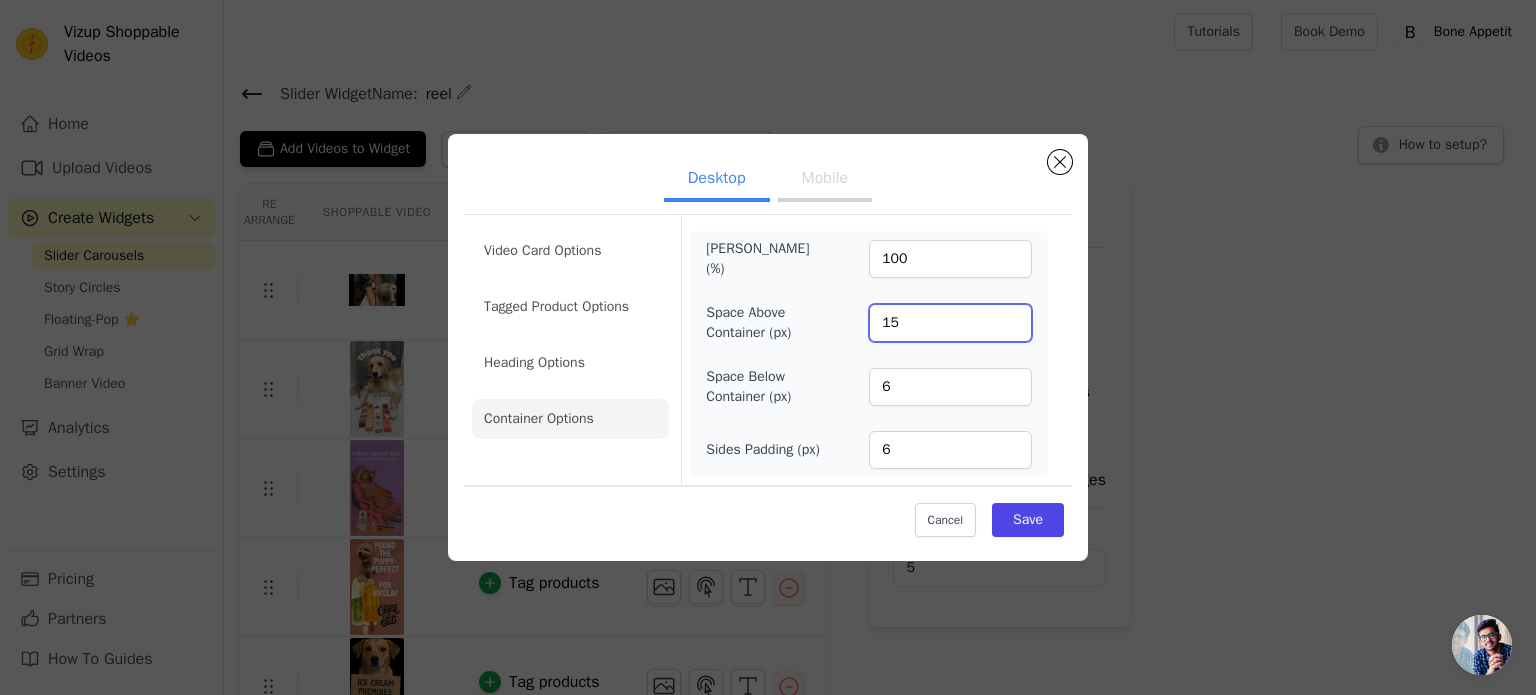click on "15" at bounding box center [950, 323] 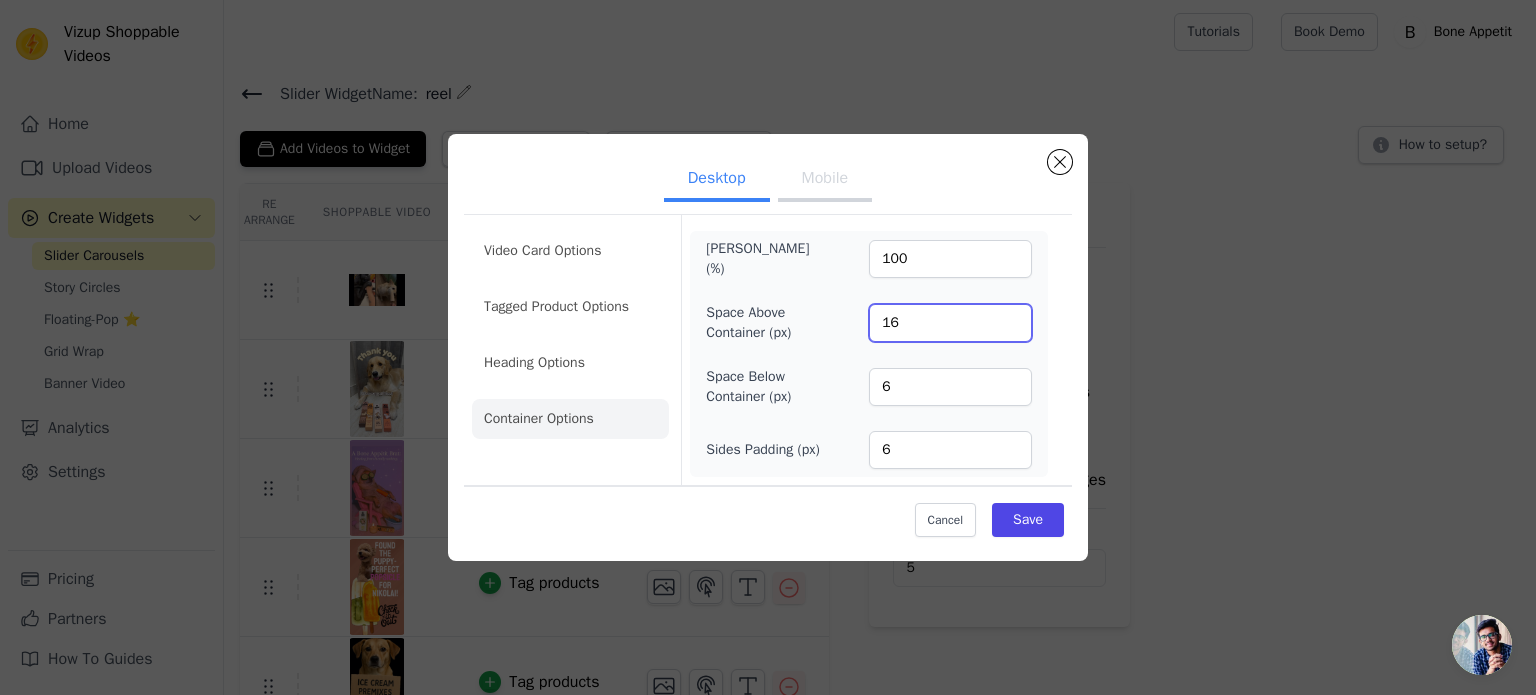 click on "16" at bounding box center [950, 323] 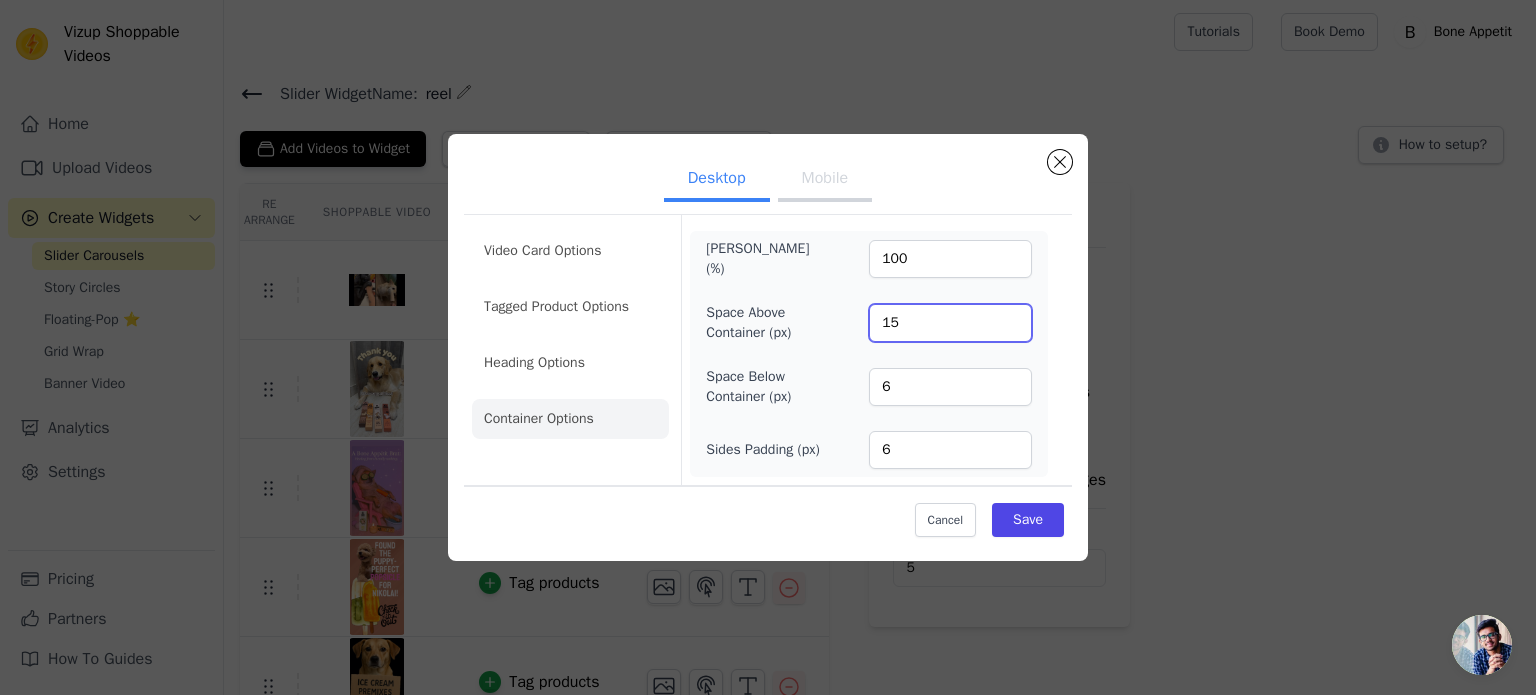 type on "15" 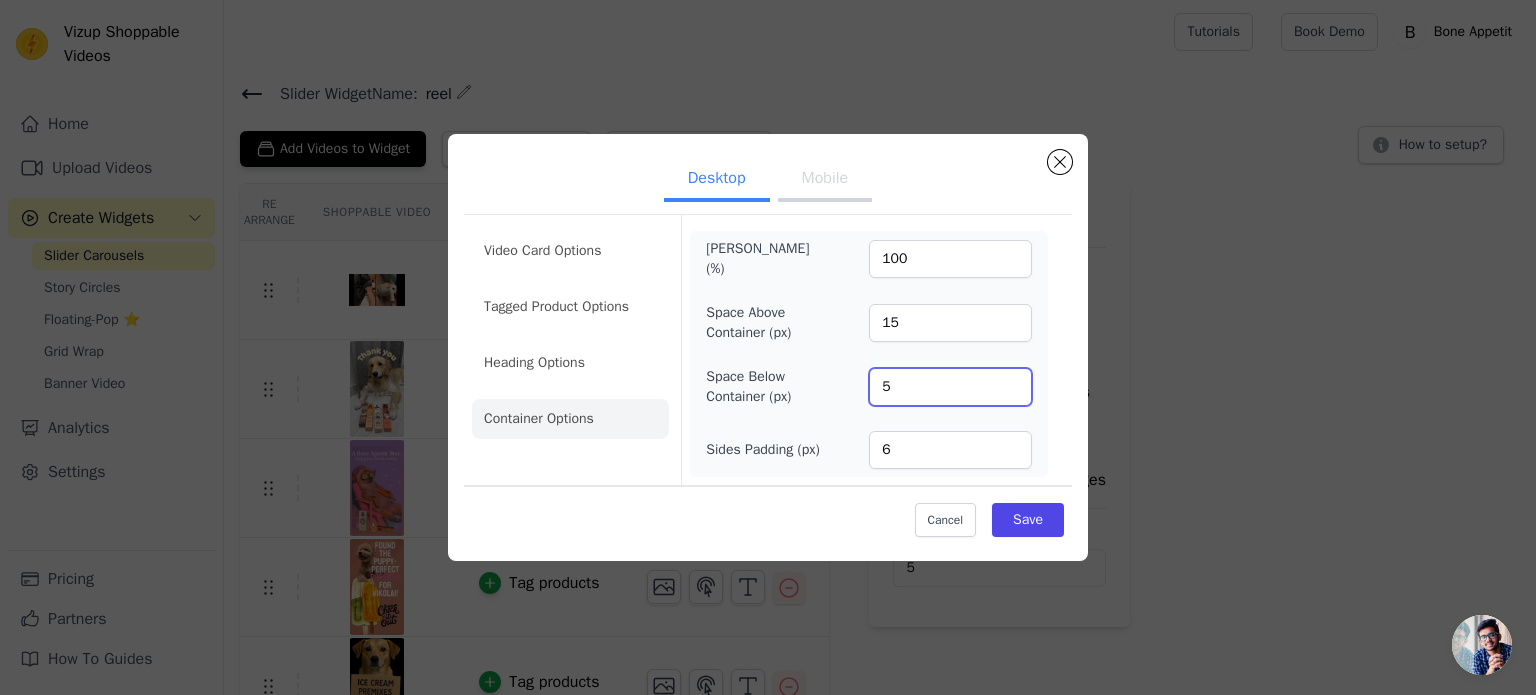 click on "5" at bounding box center (950, 387) 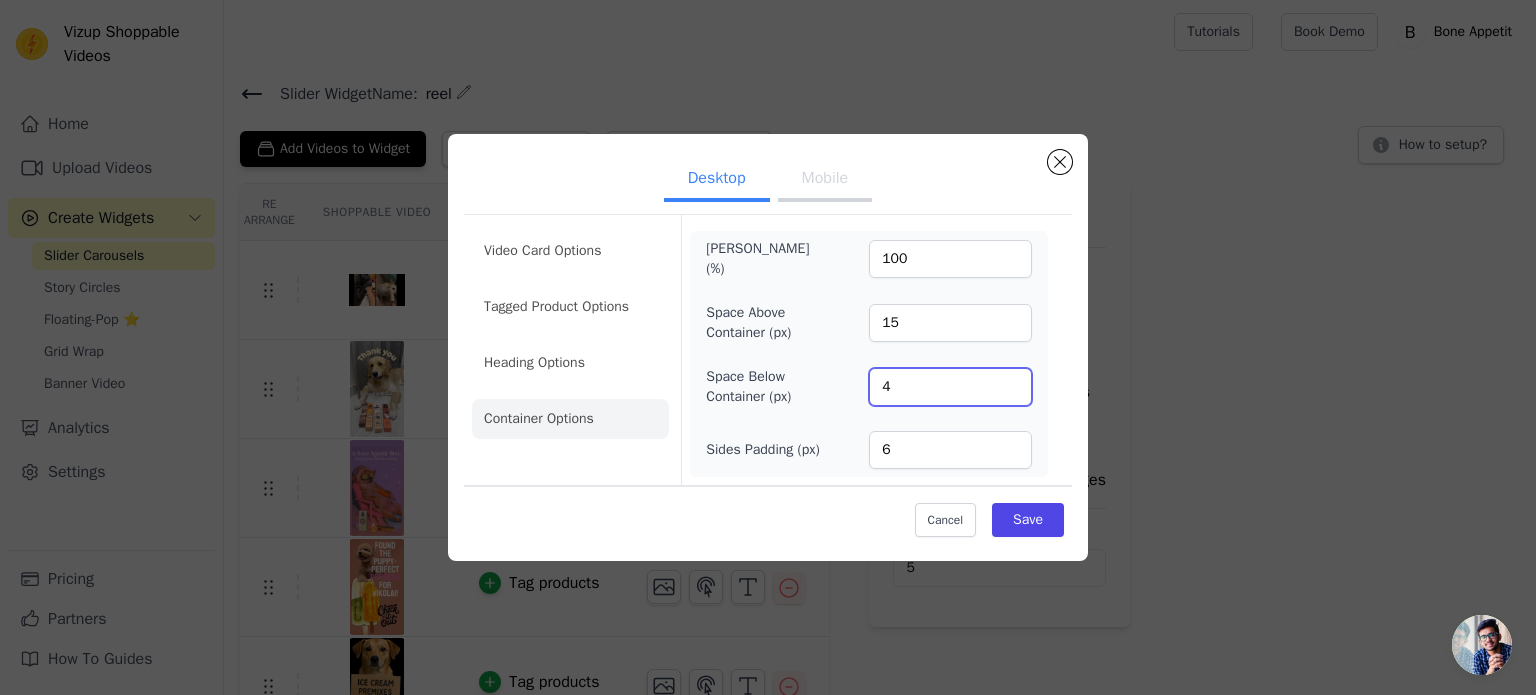click on "4" at bounding box center [950, 387] 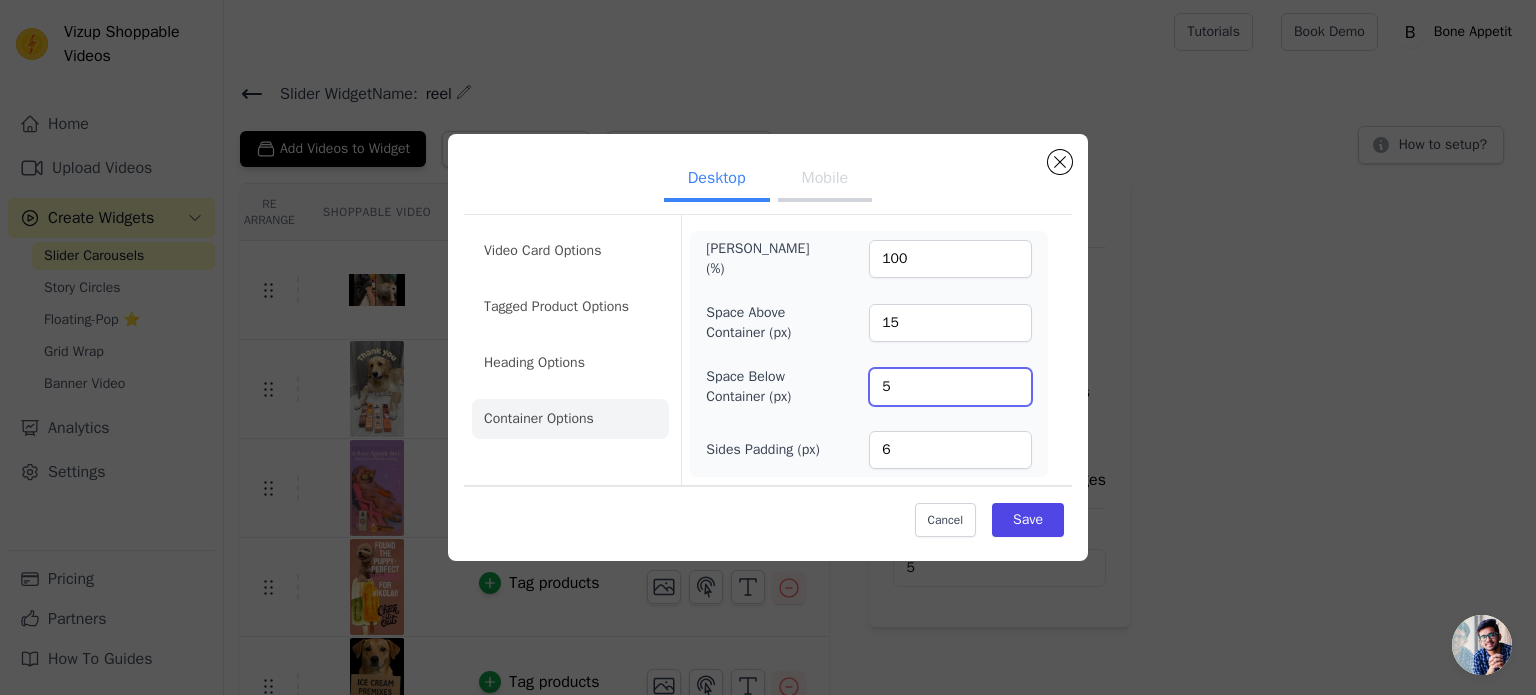 click on "5" at bounding box center (950, 387) 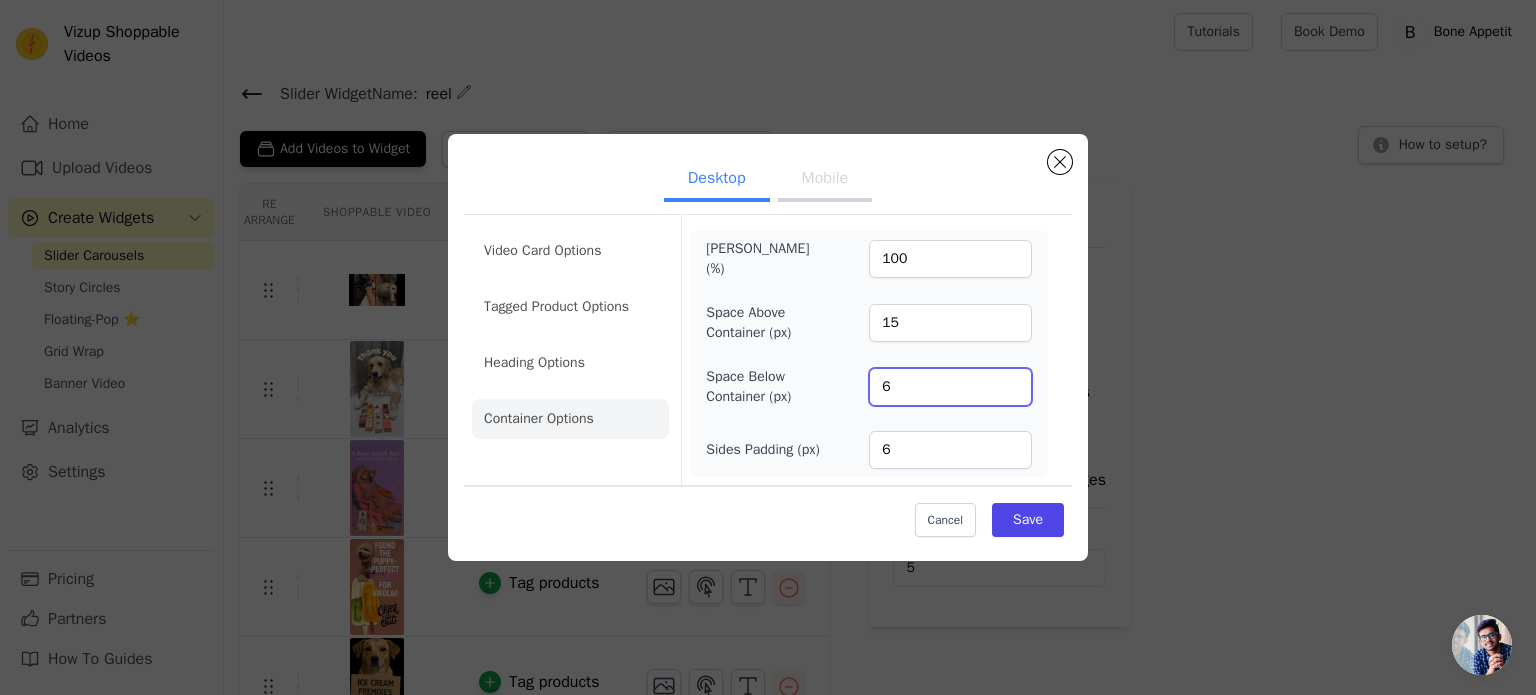 click on "6" at bounding box center [950, 387] 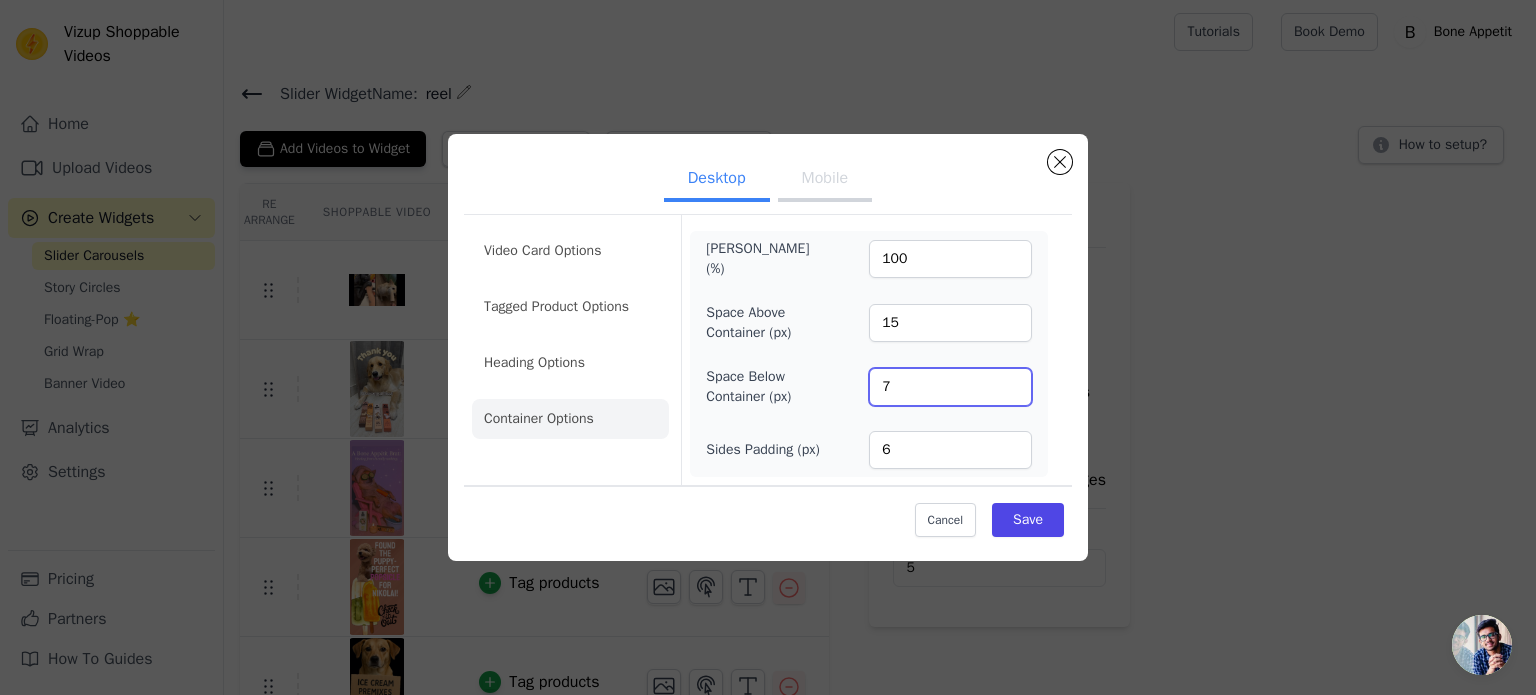 click on "7" at bounding box center [950, 387] 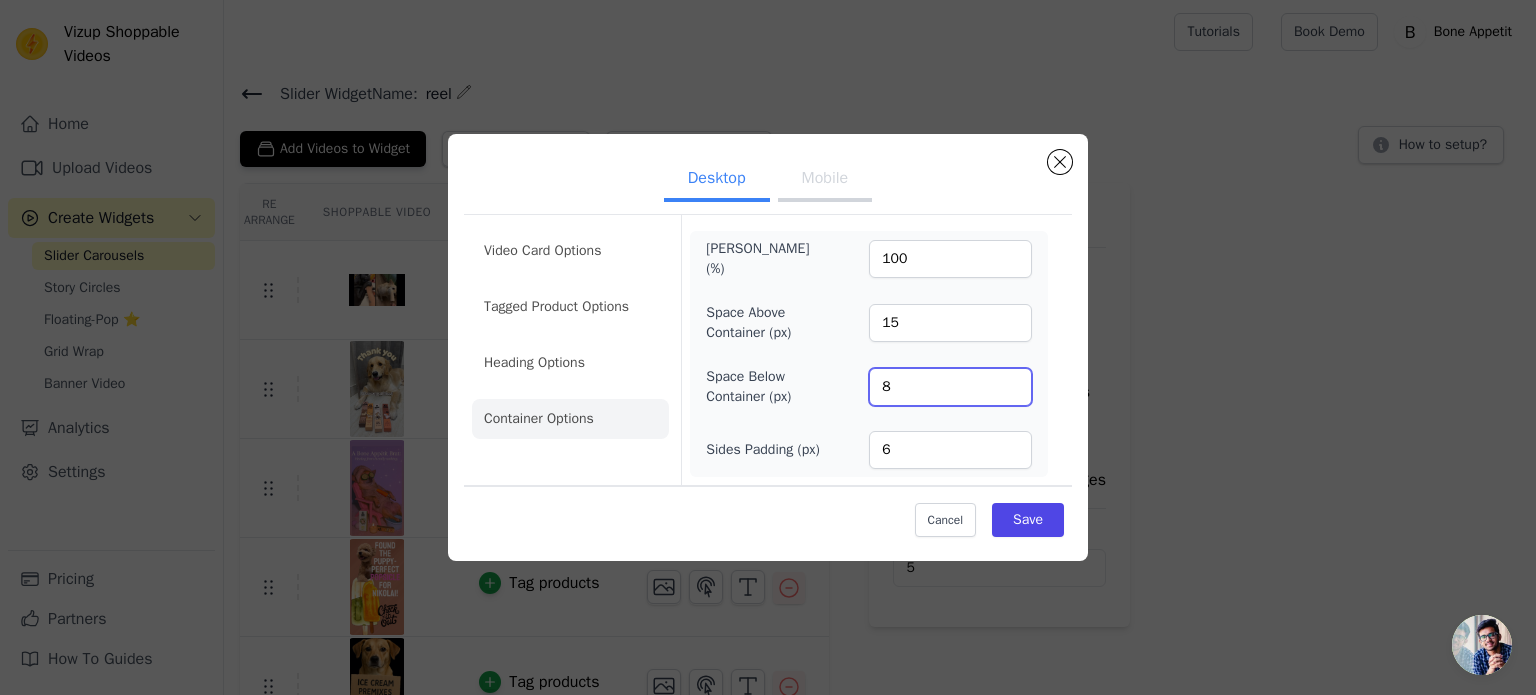 click on "8" at bounding box center (950, 387) 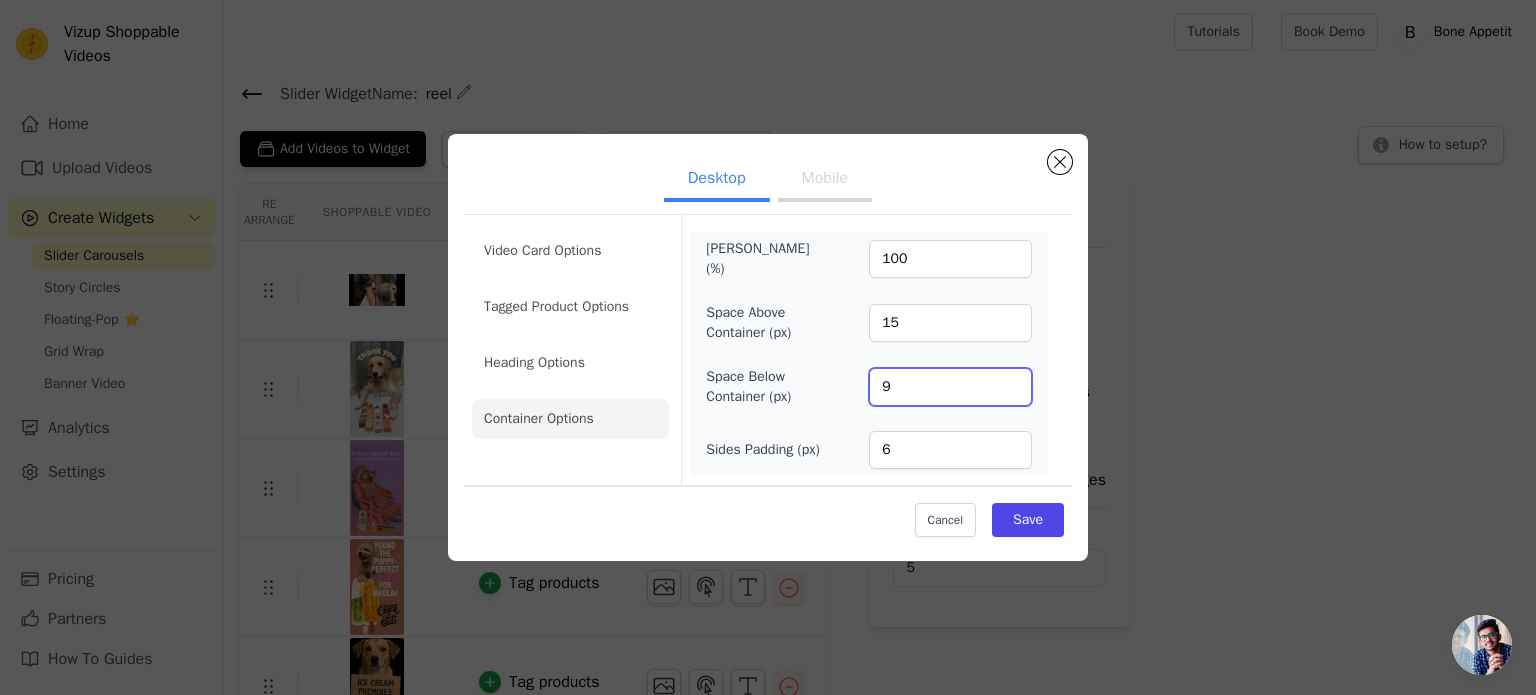 click on "9" at bounding box center (950, 387) 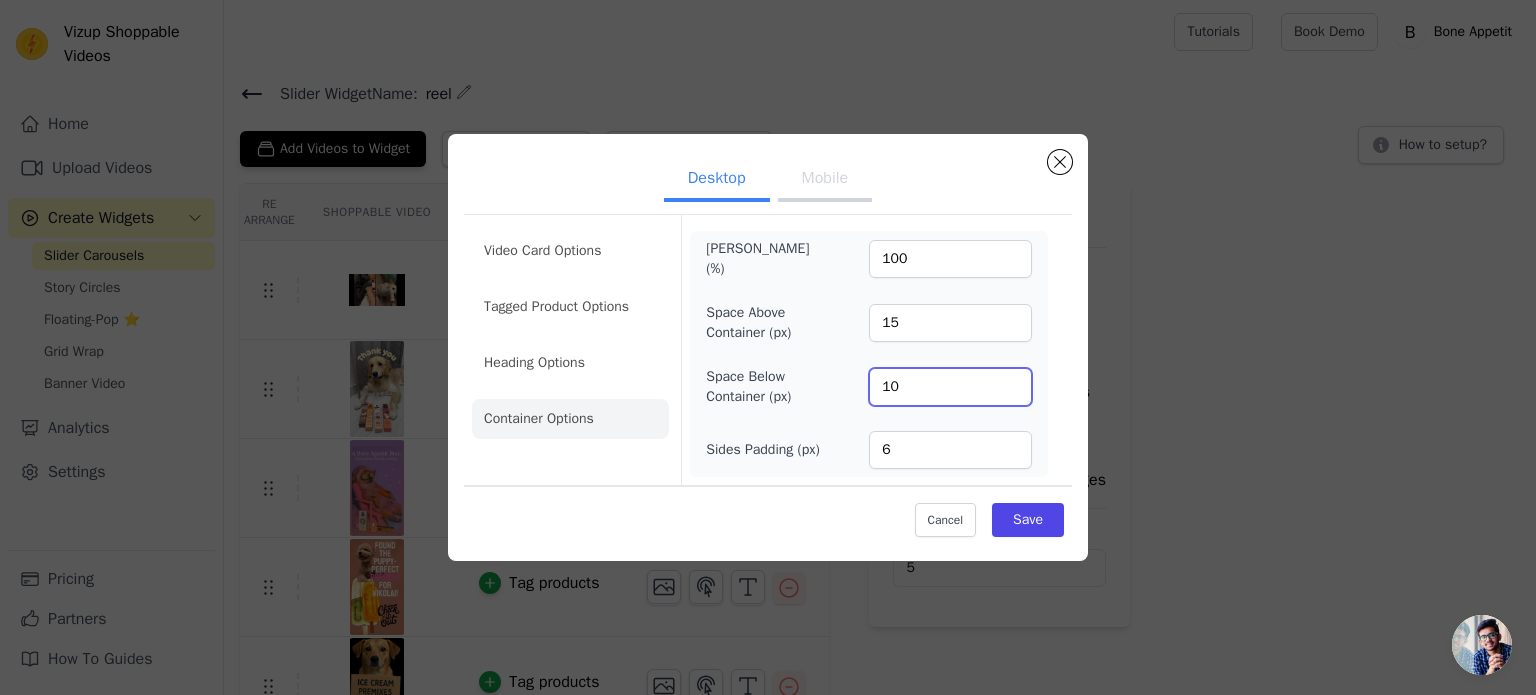 click on "10" at bounding box center (950, 387) 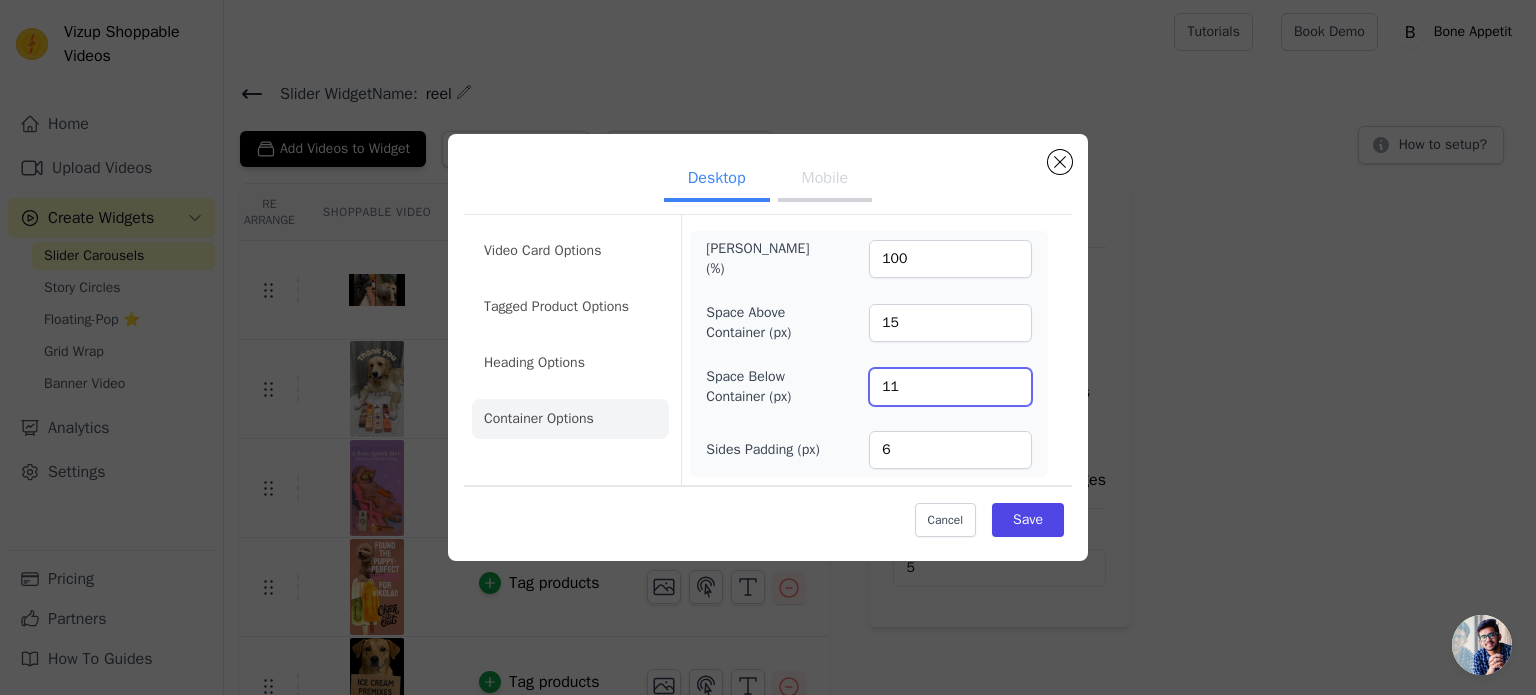 click on "11" at bounding box center (950, 387) 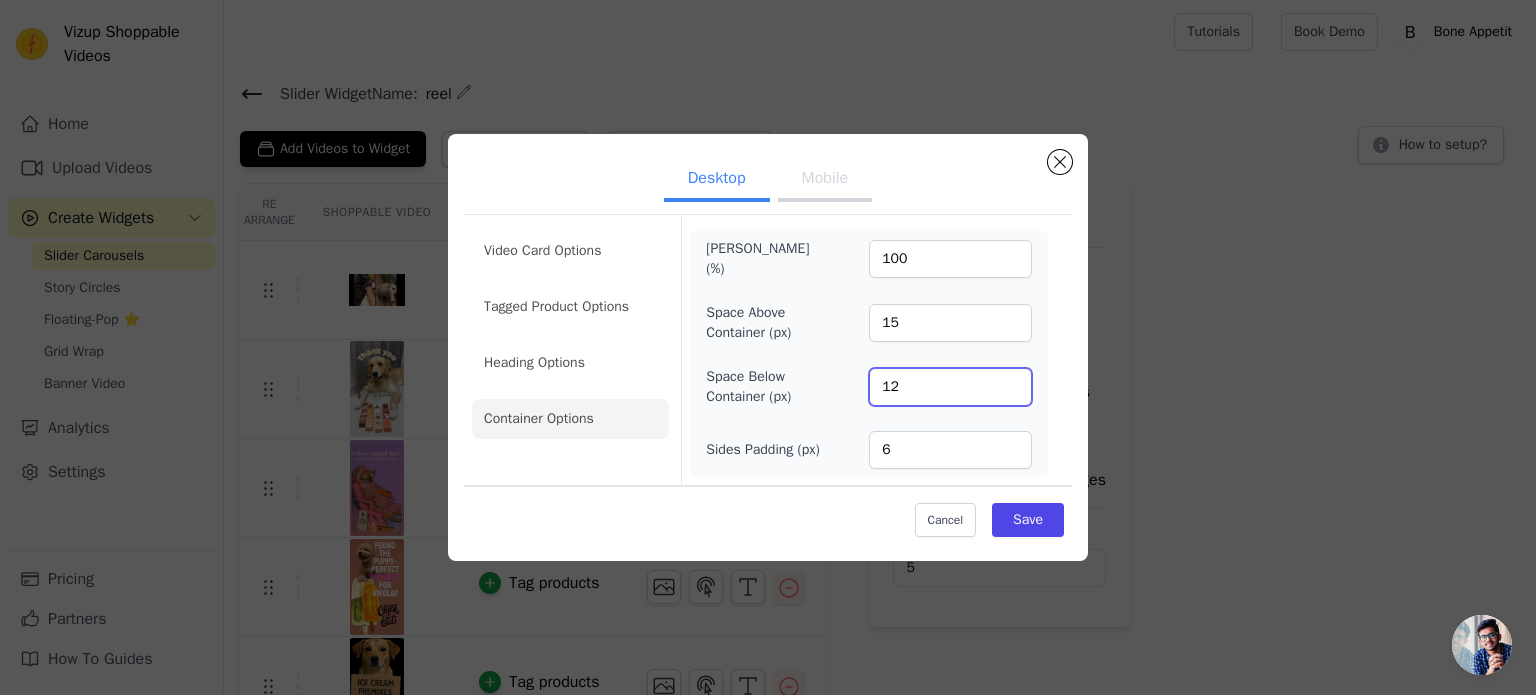 click on "12" at bounding box center [950, 387] 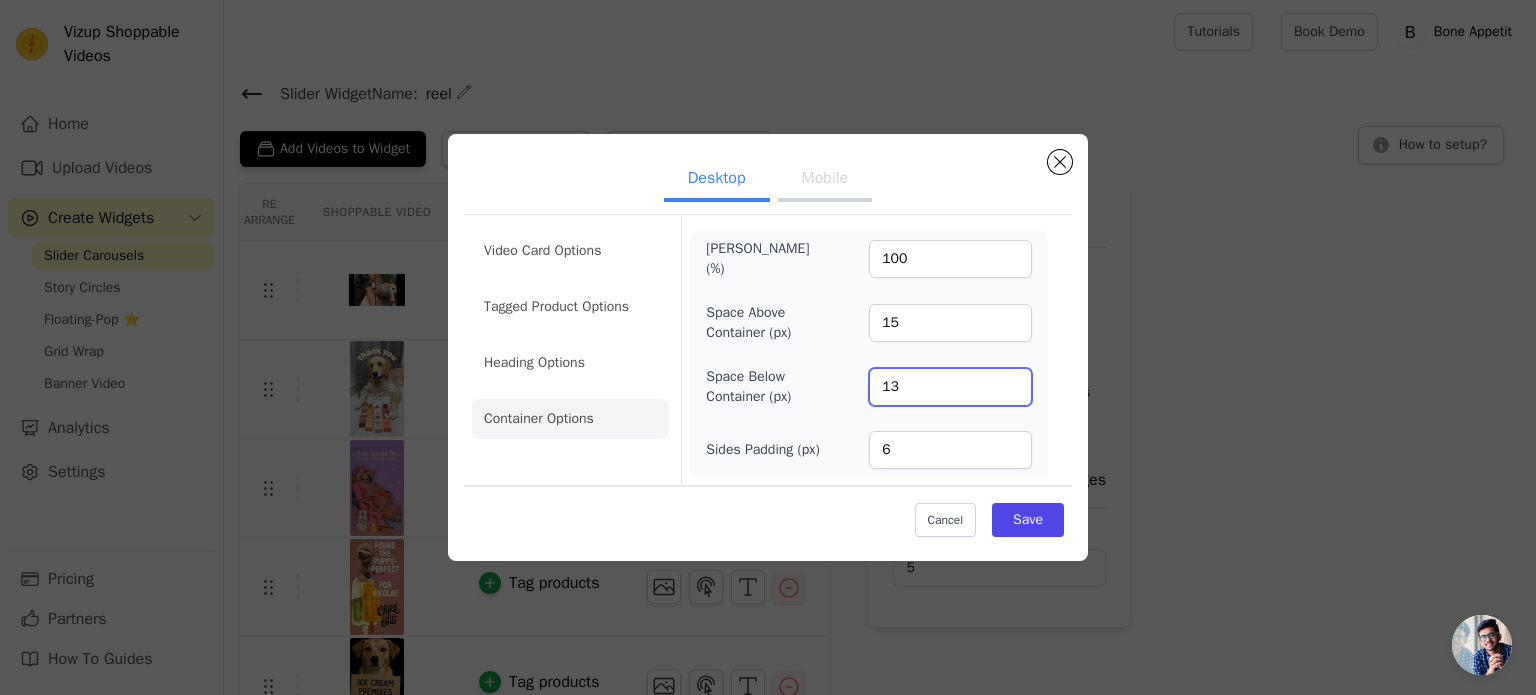 click on "13" at bounding box center [950, 387] 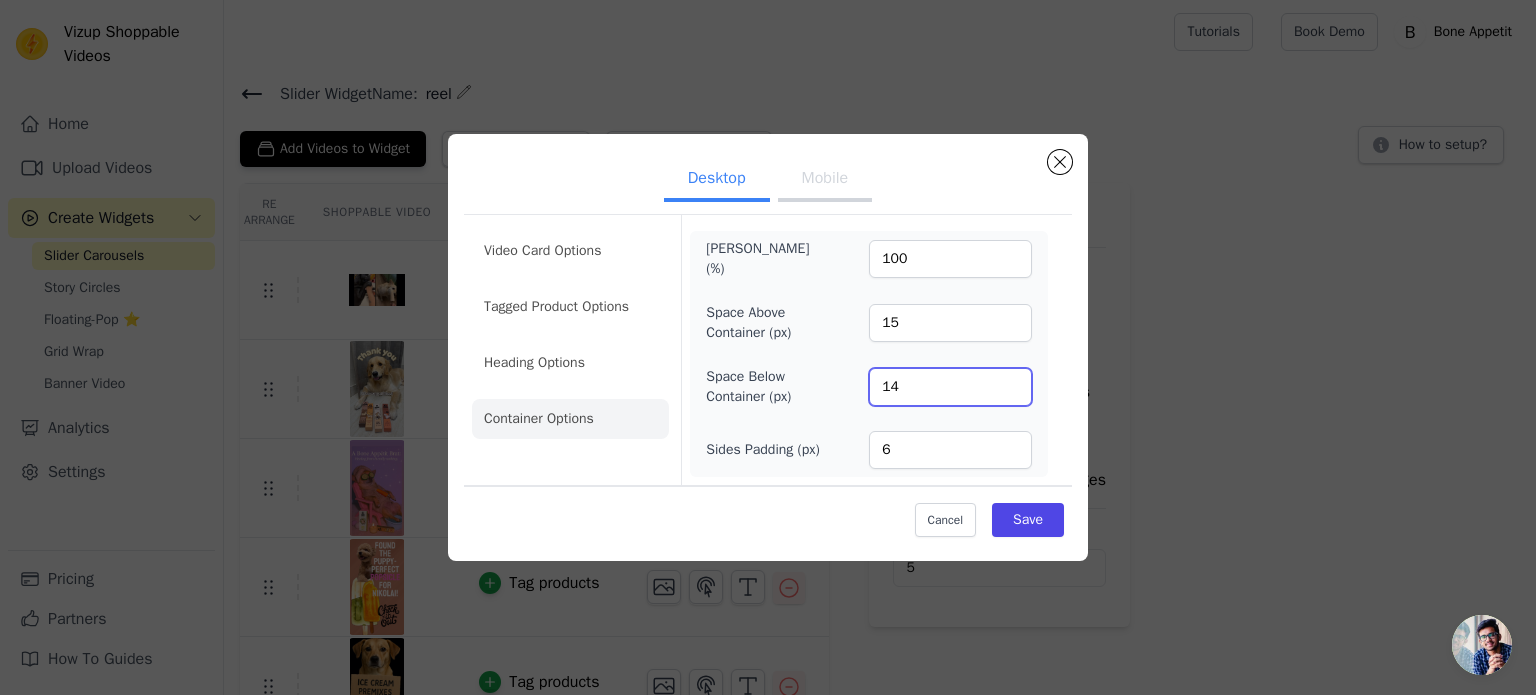 click on "14" at bounding box center [950, 387] 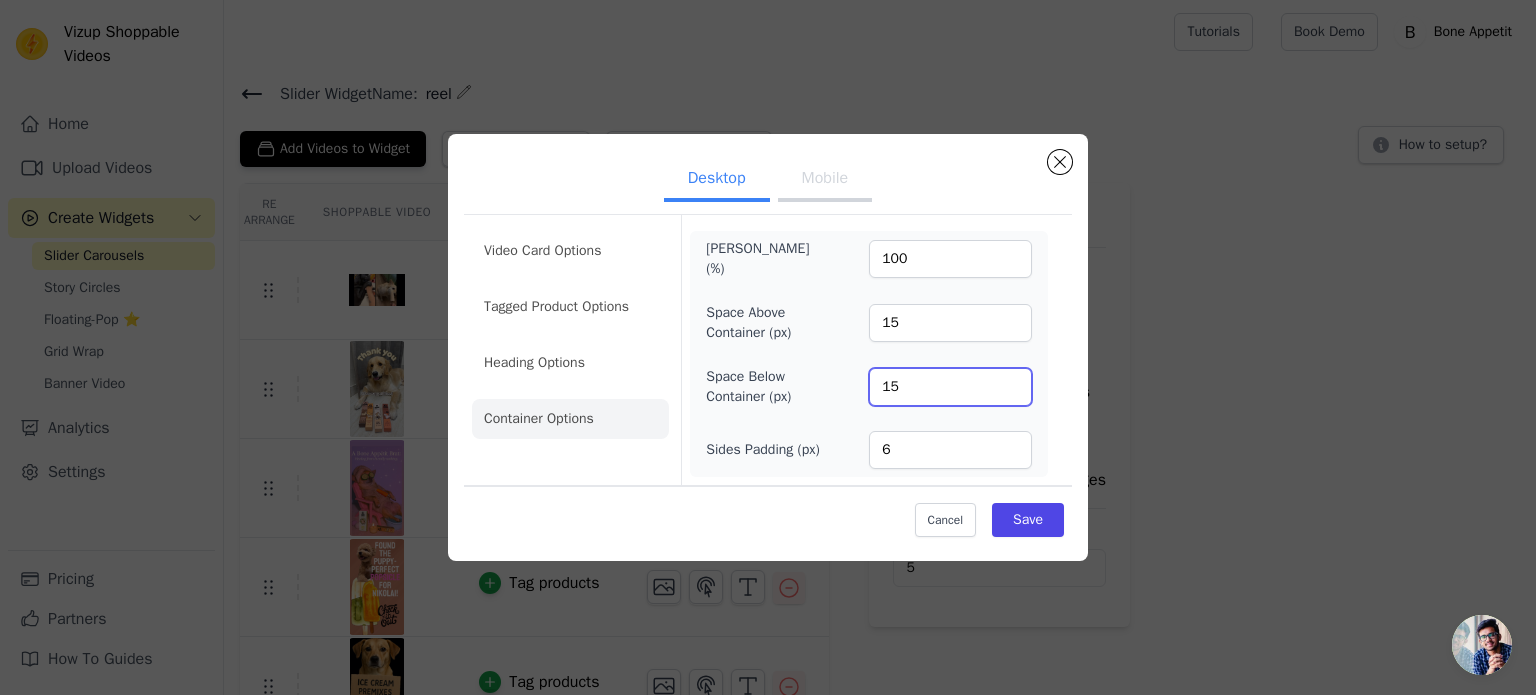 type on "15" 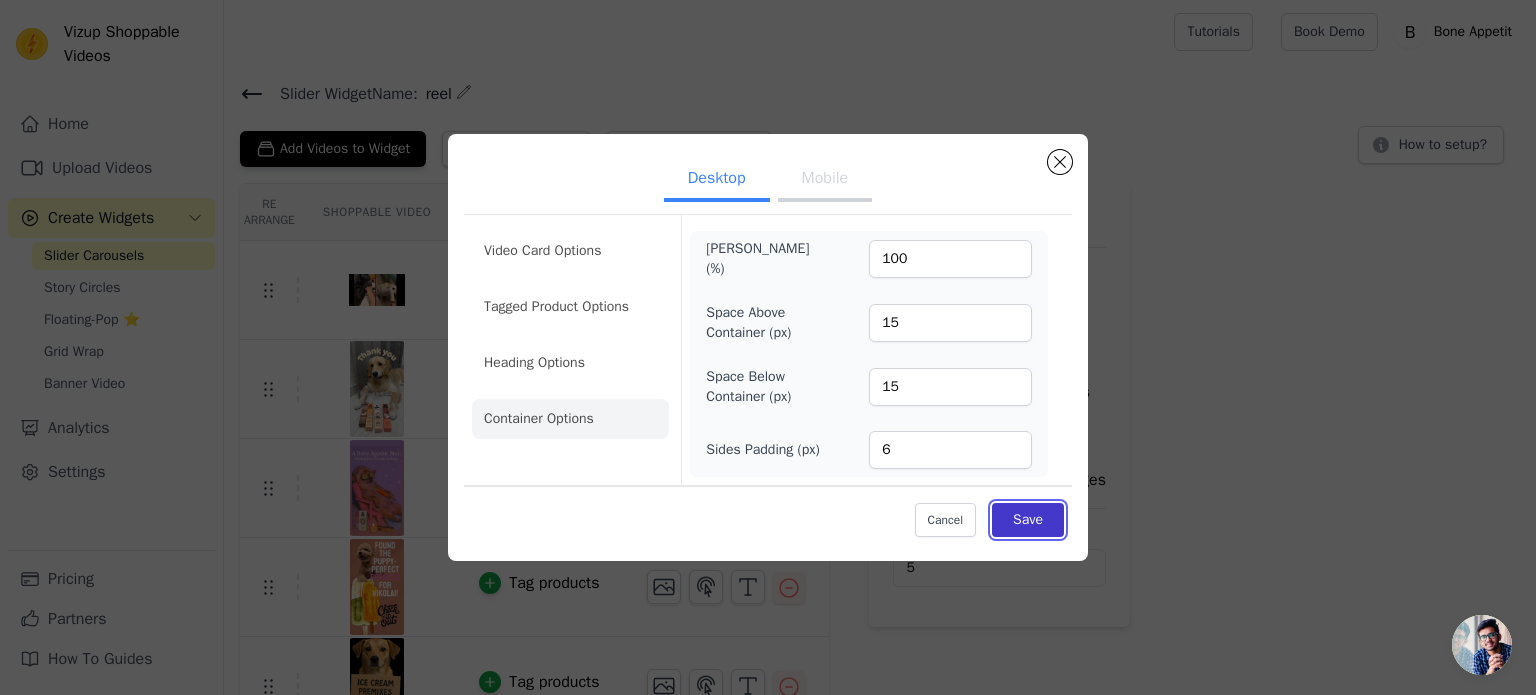 click on "Save" at bounding box center (1028, 520) 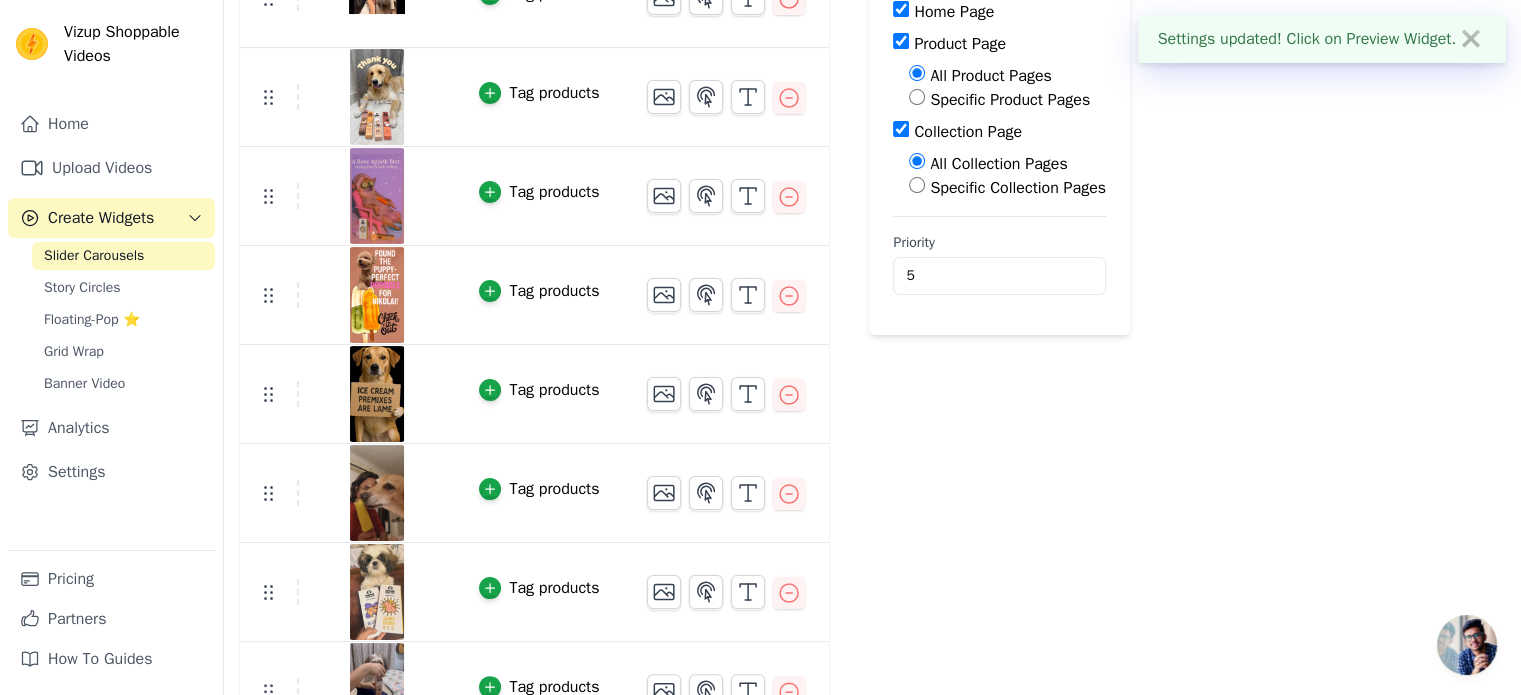 scroll, scrollTop: 292, scrollLeft: 0, axis: vertical 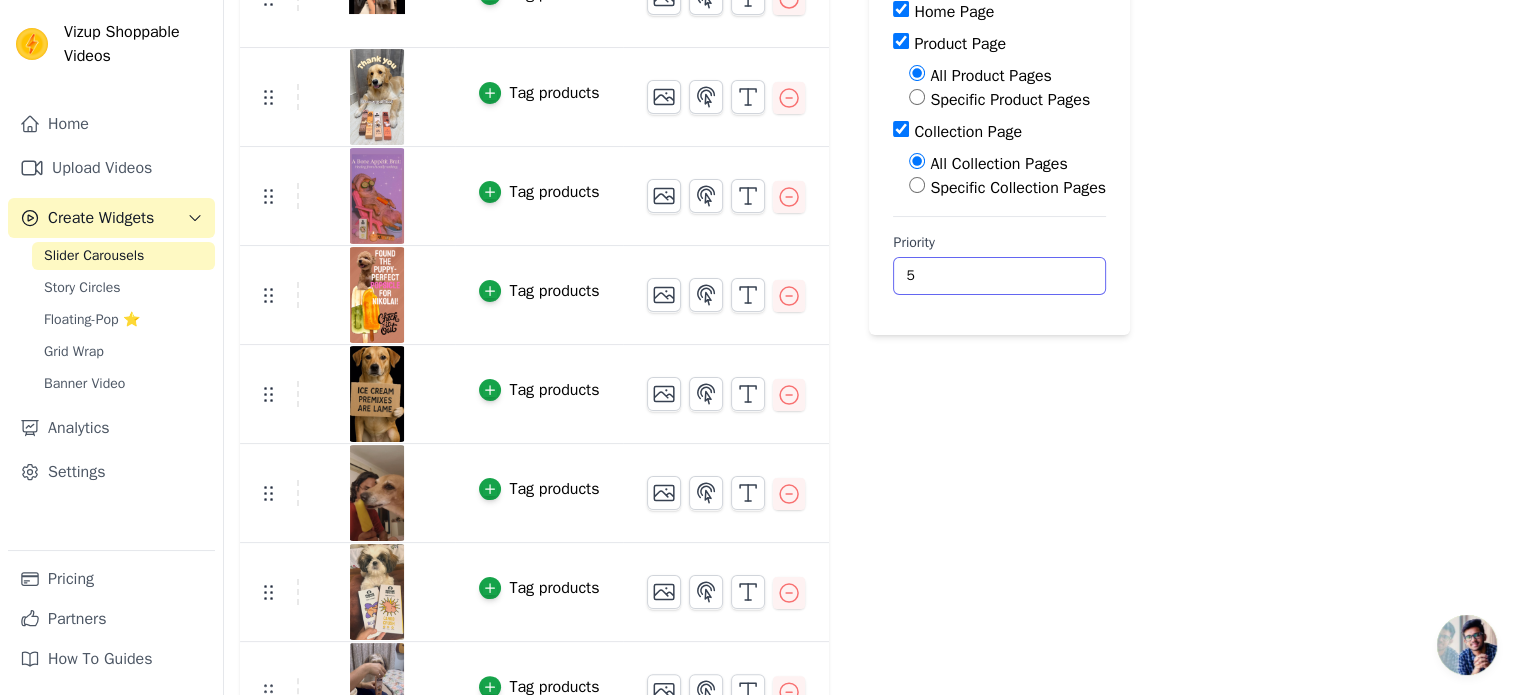 click on "5" at bounding box center [999, 276] 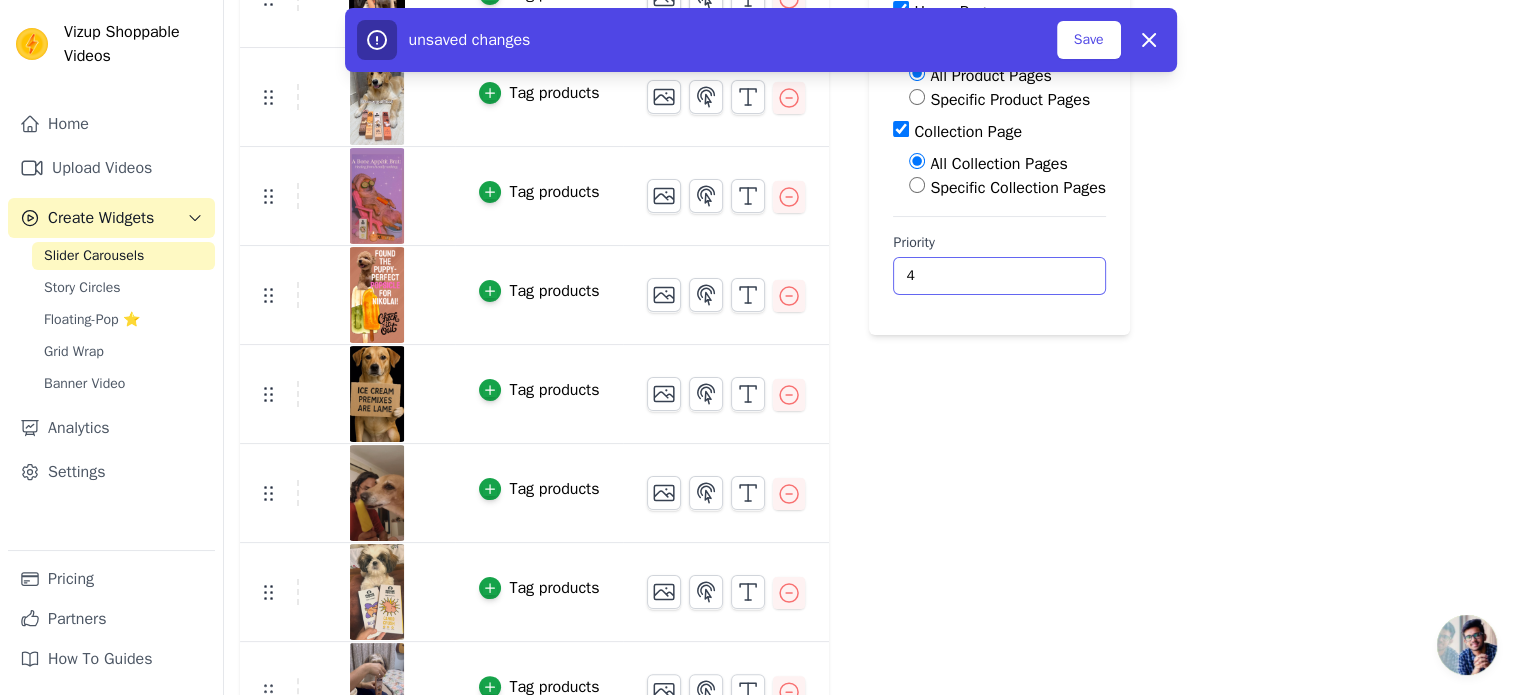 click on "4" at bounding box center (999, 276) 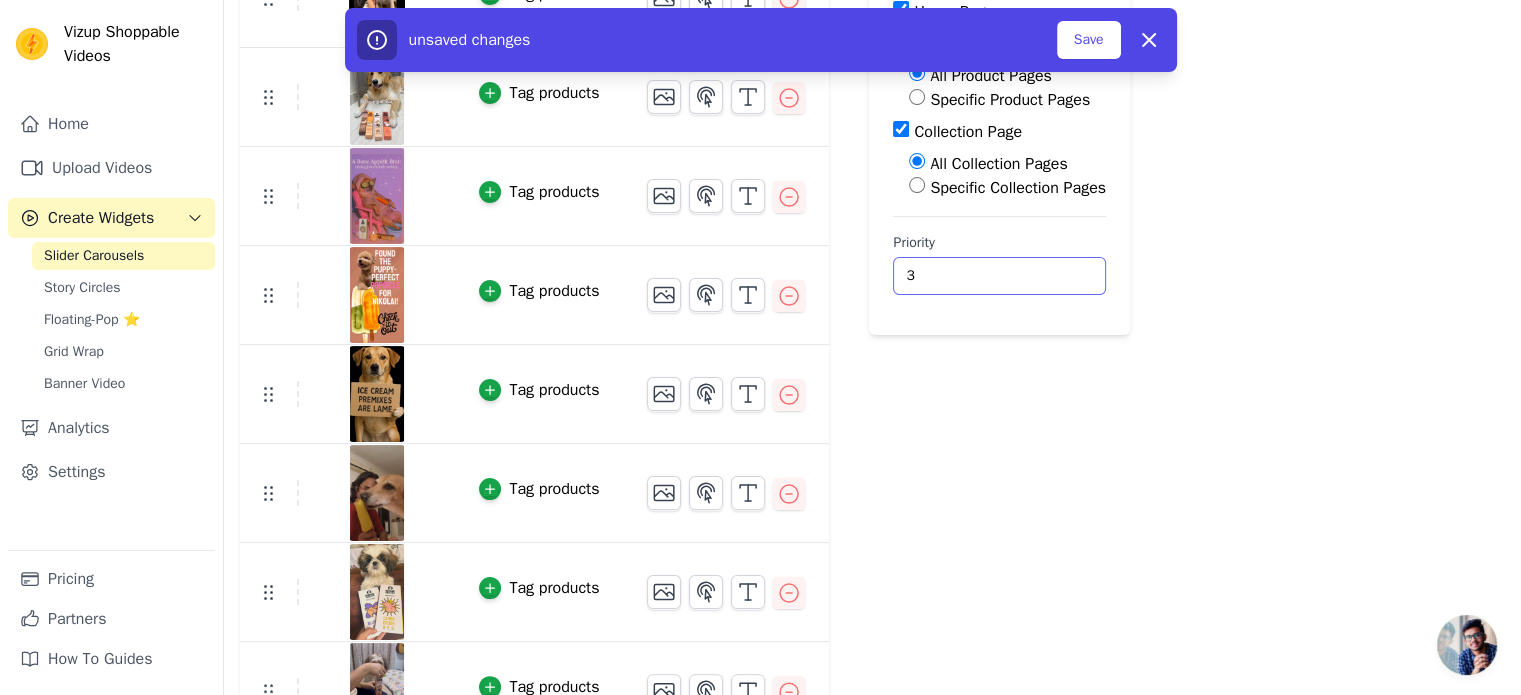 click on "3" at bounding box center [999, 276] 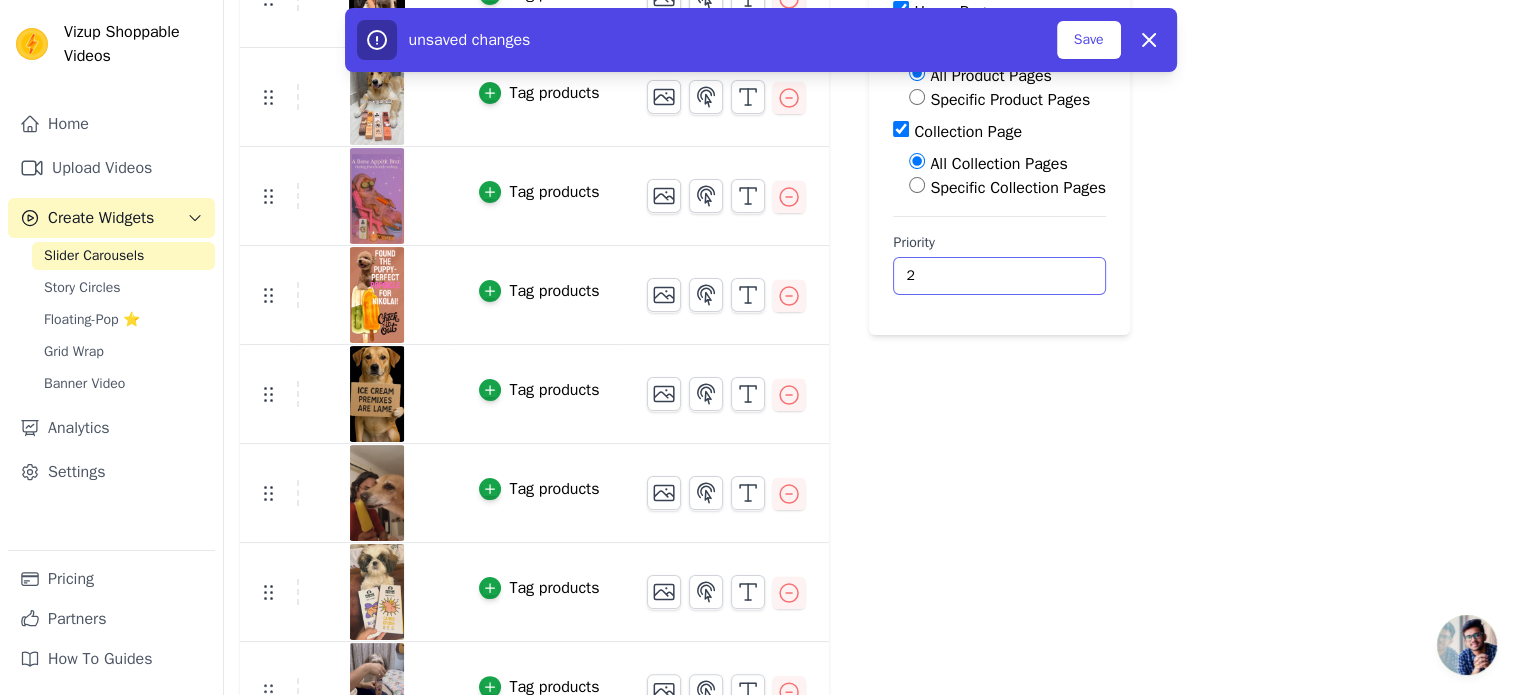 click on "2" at bounding box center [999, 276] 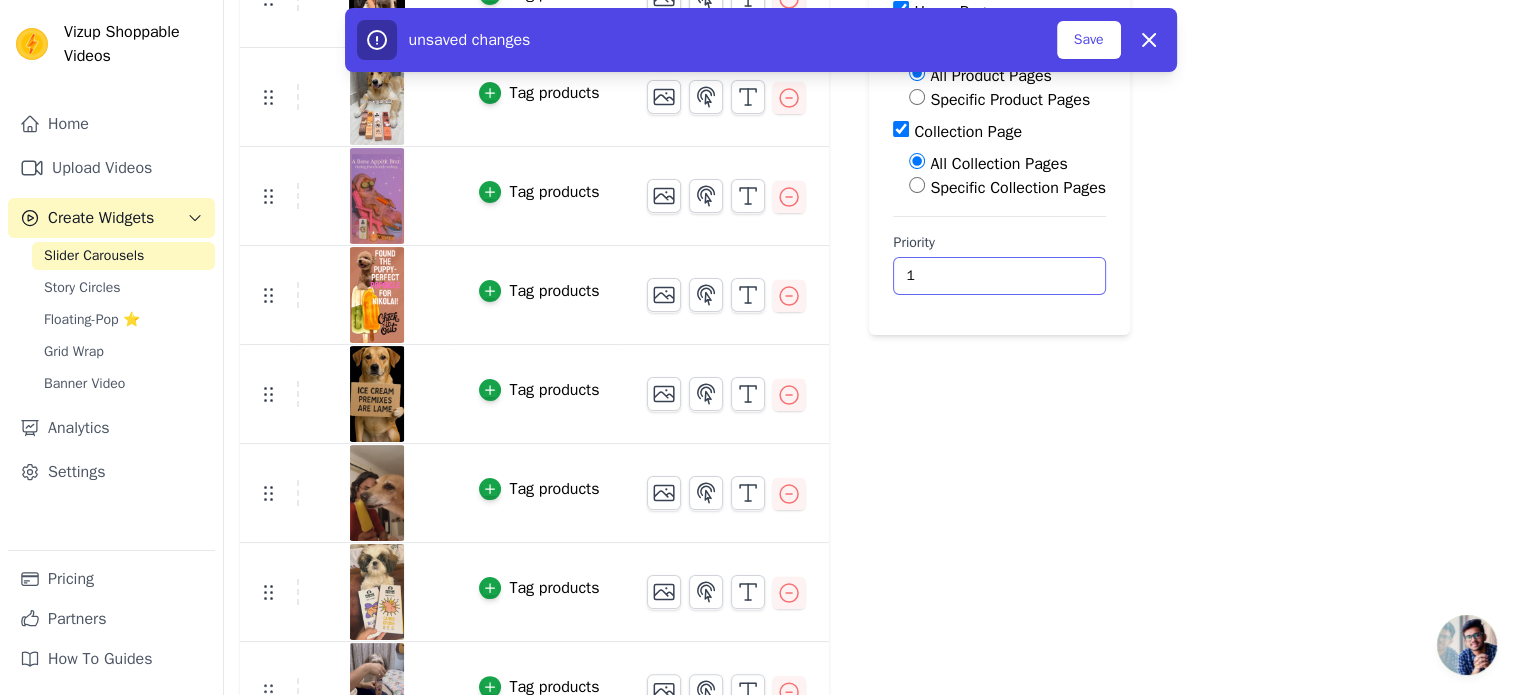 click on "1" at bounding box center (999, 276) 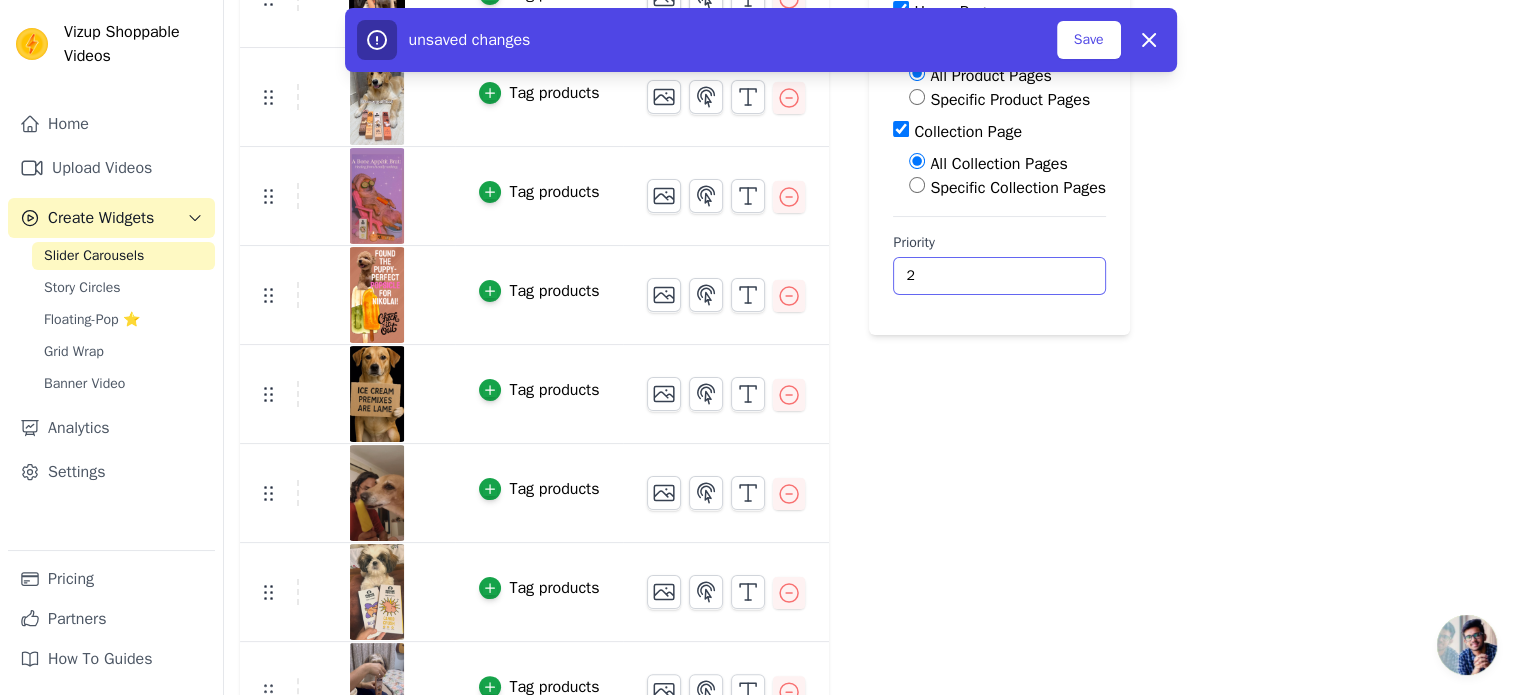 click on "2" at bounding box center (999, 276) 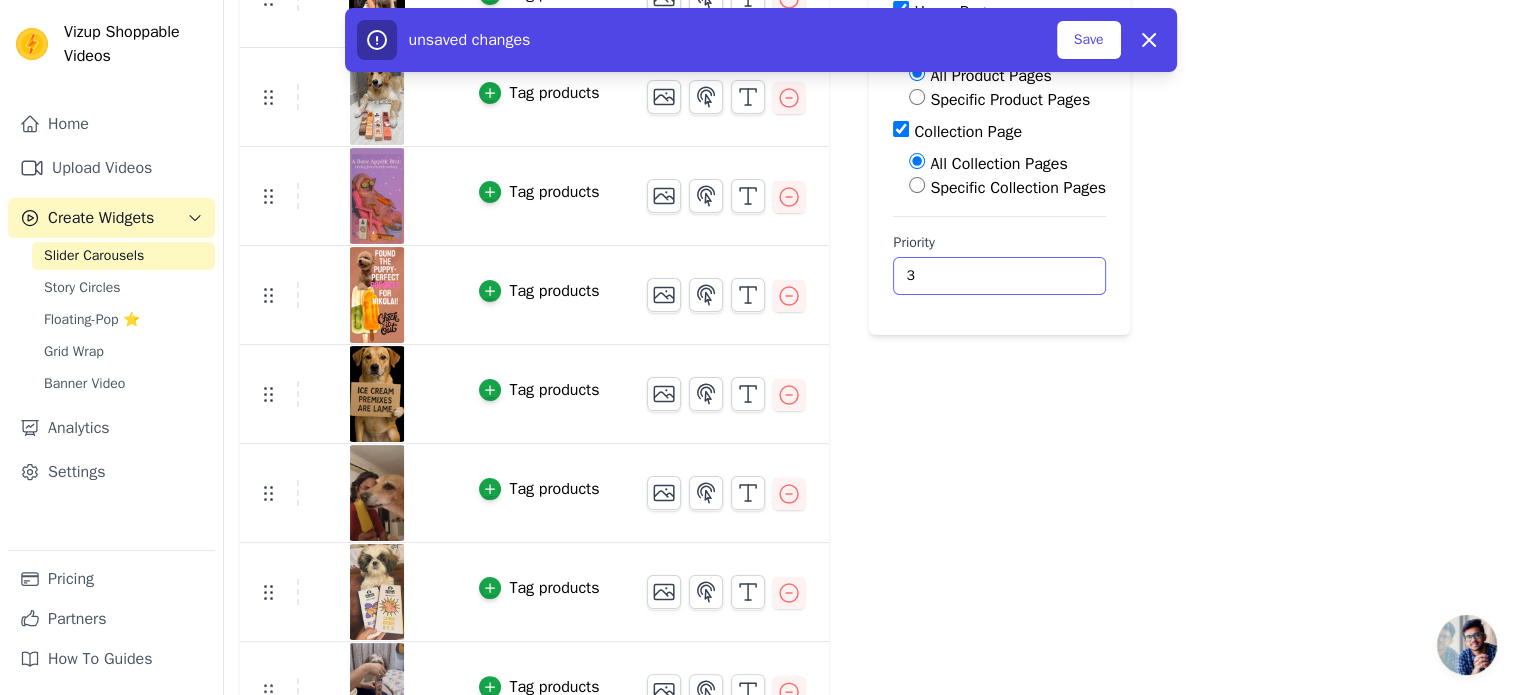 click on "3" at bounding box center (999, 276) 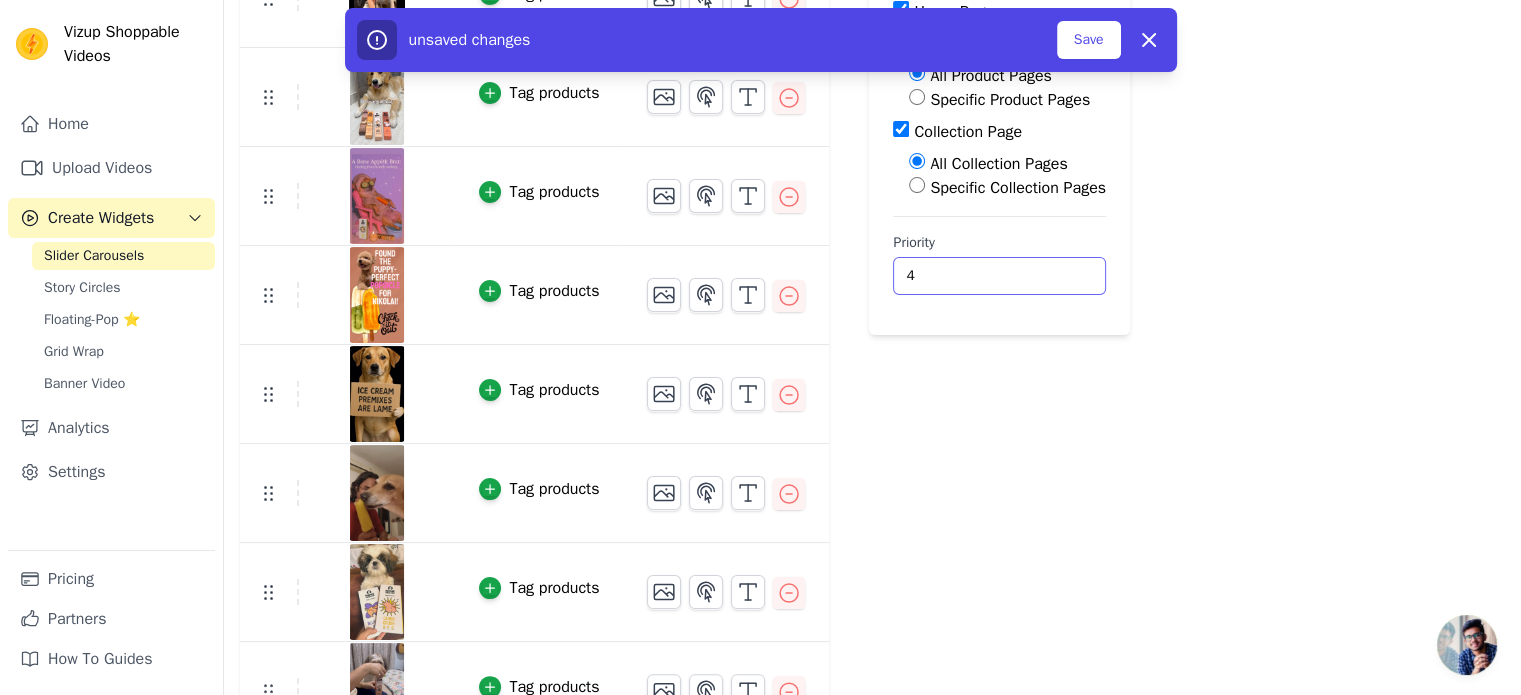 type on "4" 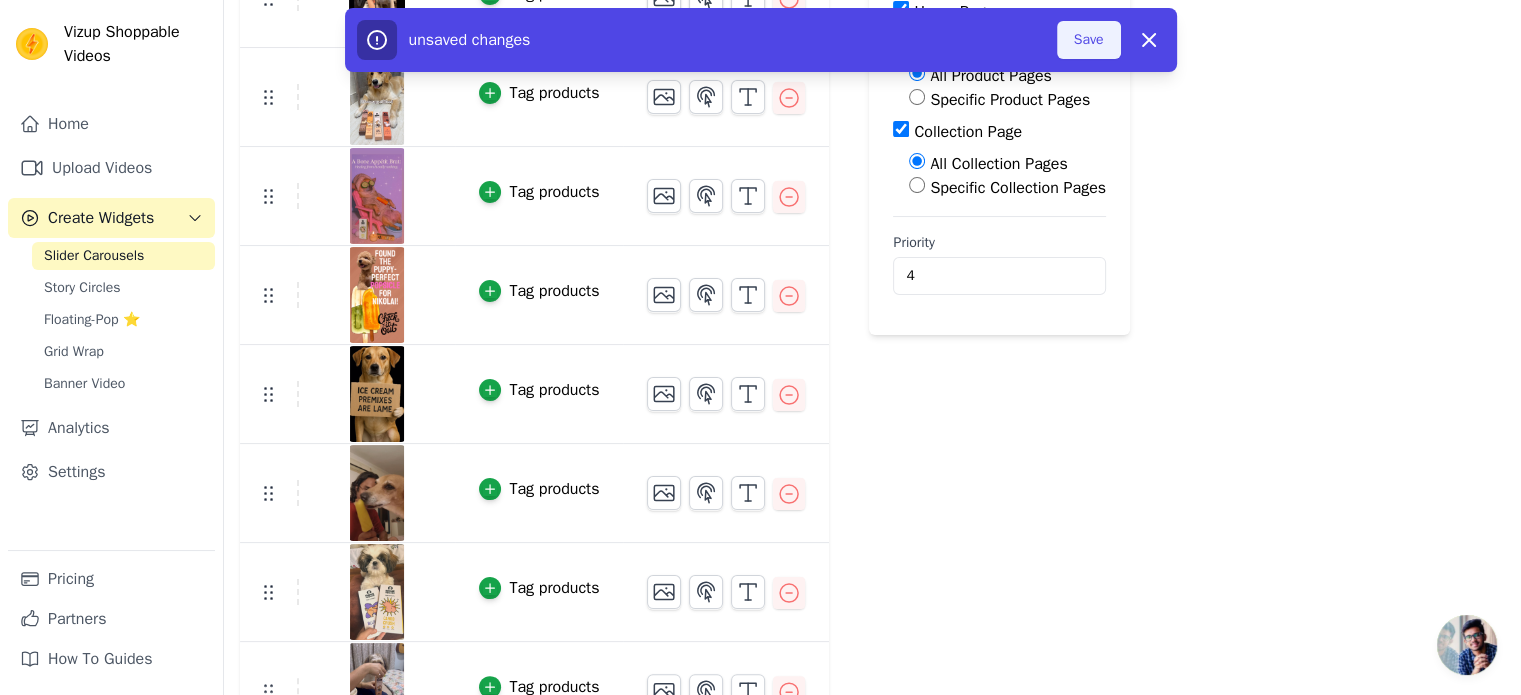 click on "Save" at bounding box center [1089, 40] 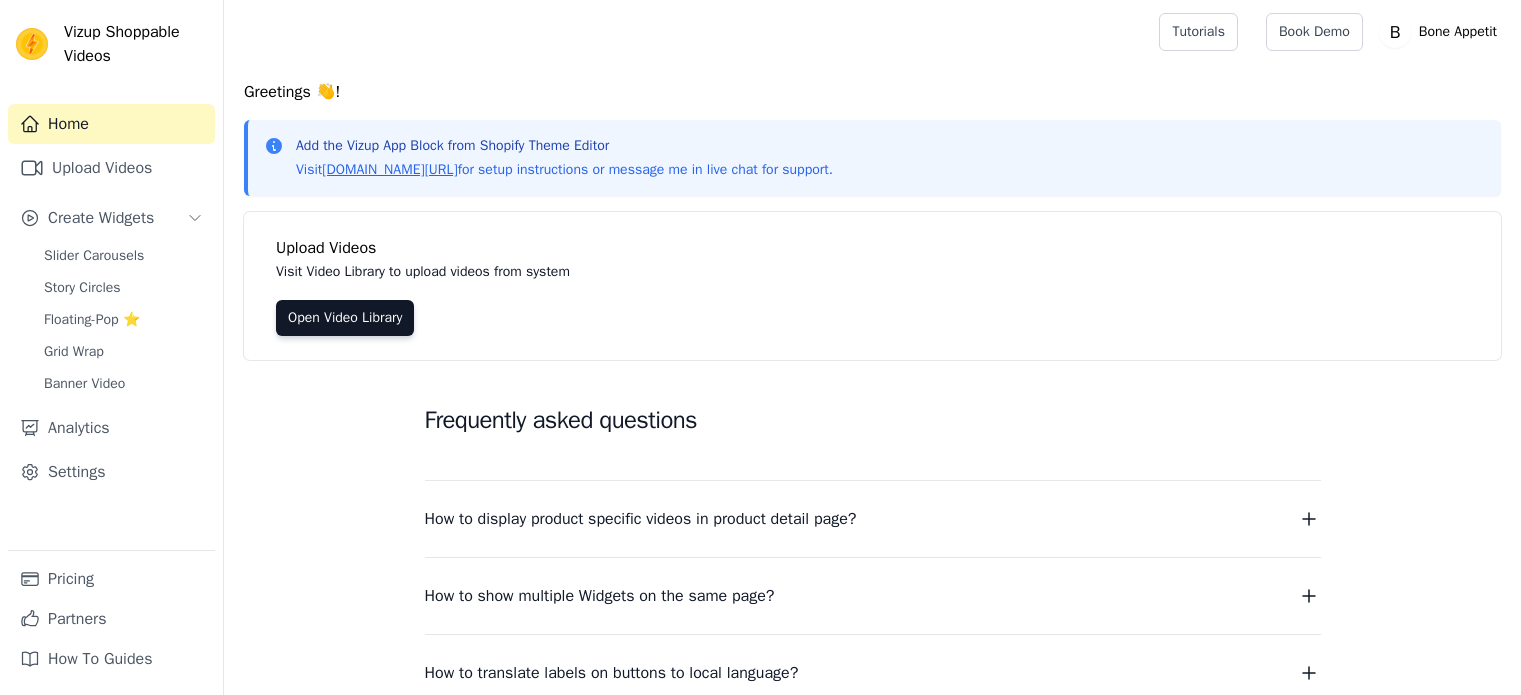 scroll, scrollTop: 0, scrollLeft: 0, axis: both 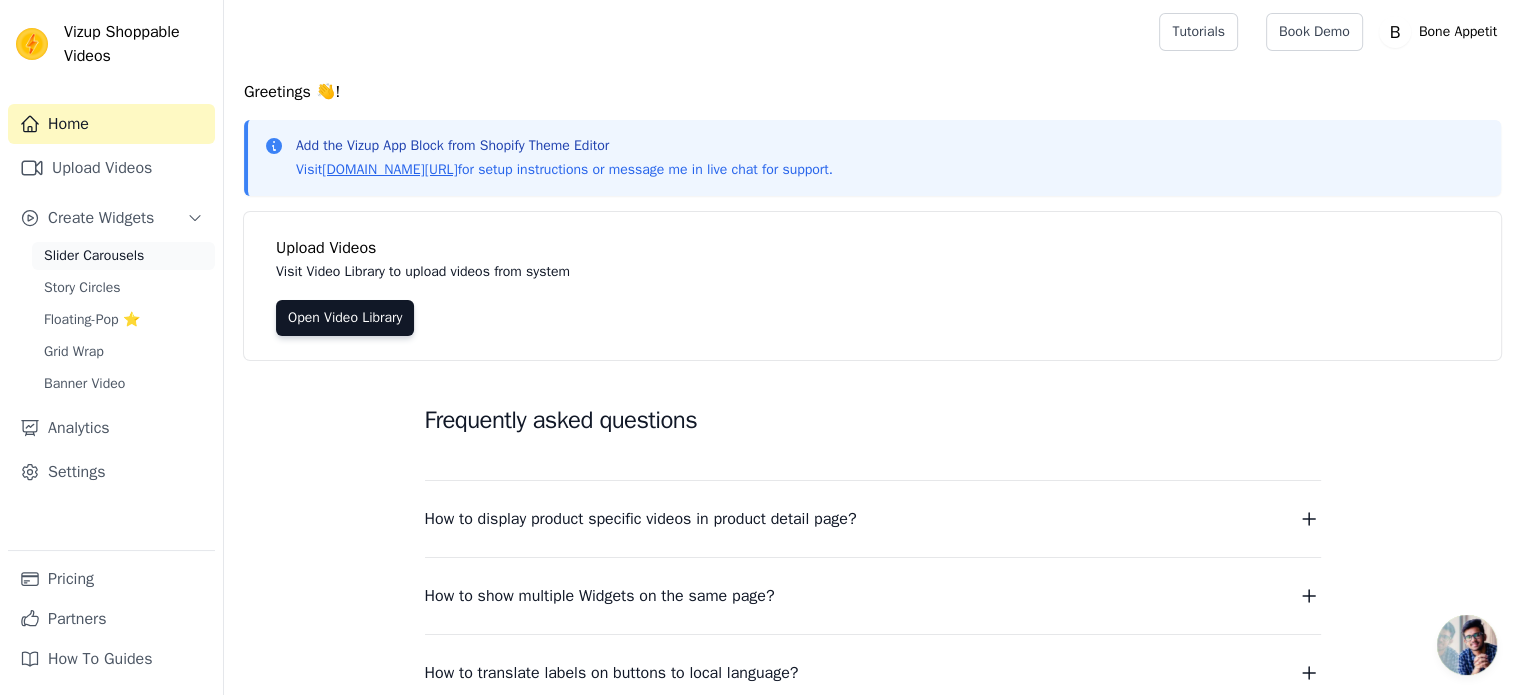 click on "Slider Carousels" at bounding box center [94, 256] 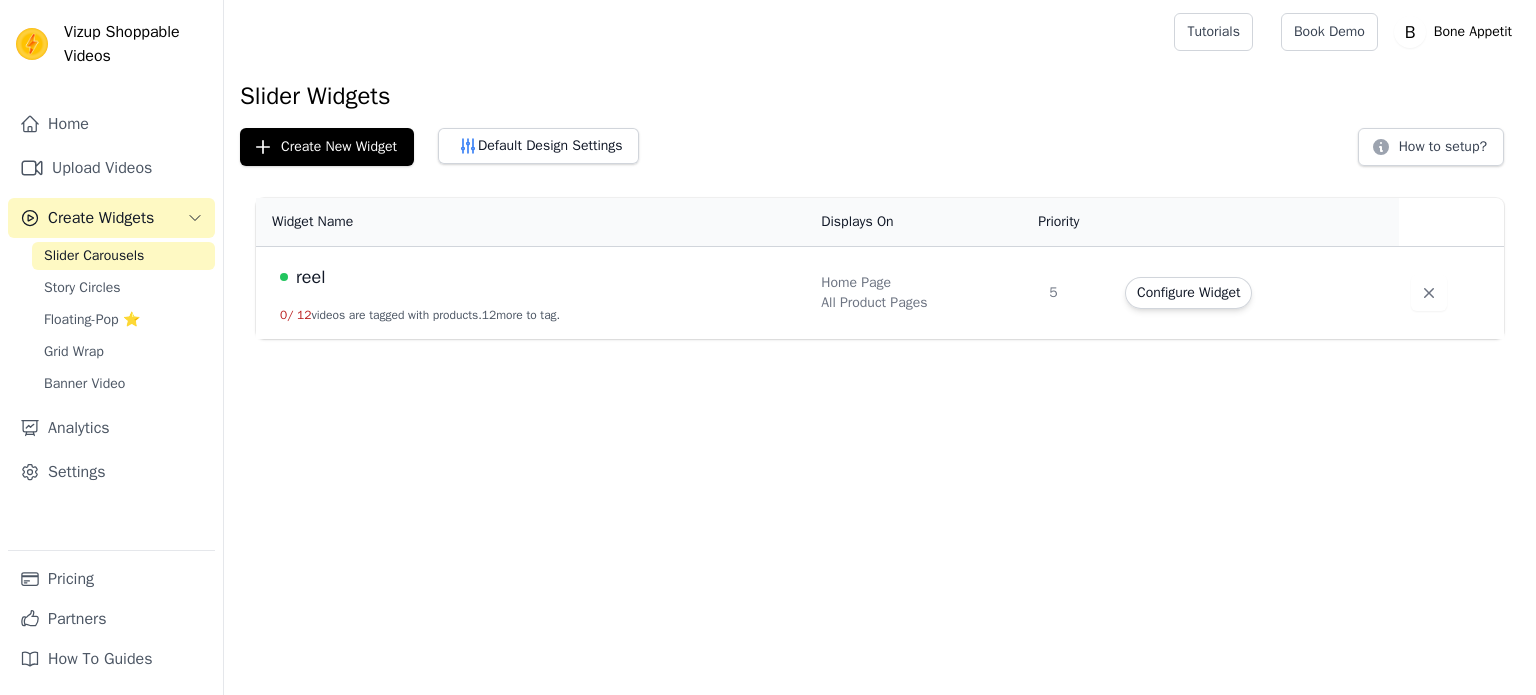 scroll, scrollTop: 0, scrollLeft: 0, axis: both 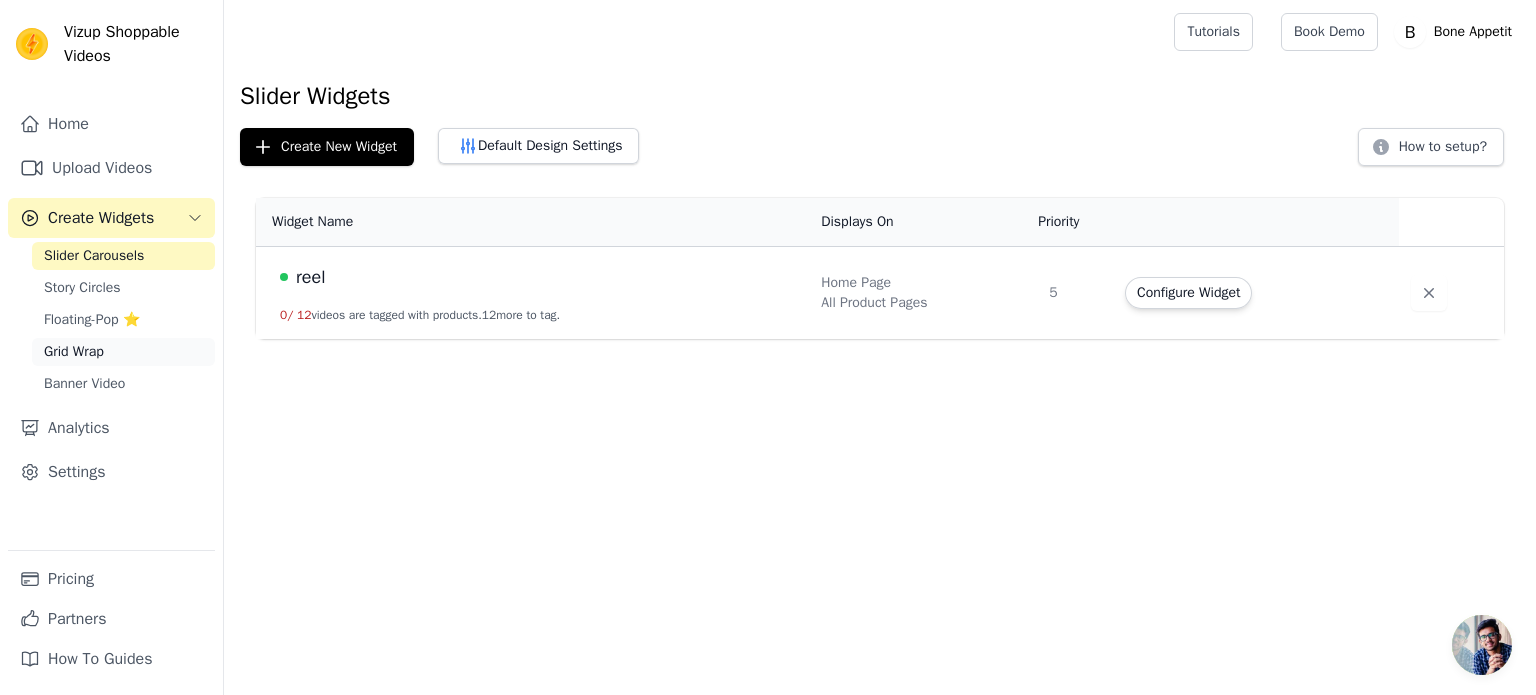 click on "Grid Wrap" at bounding box center (123, 352) 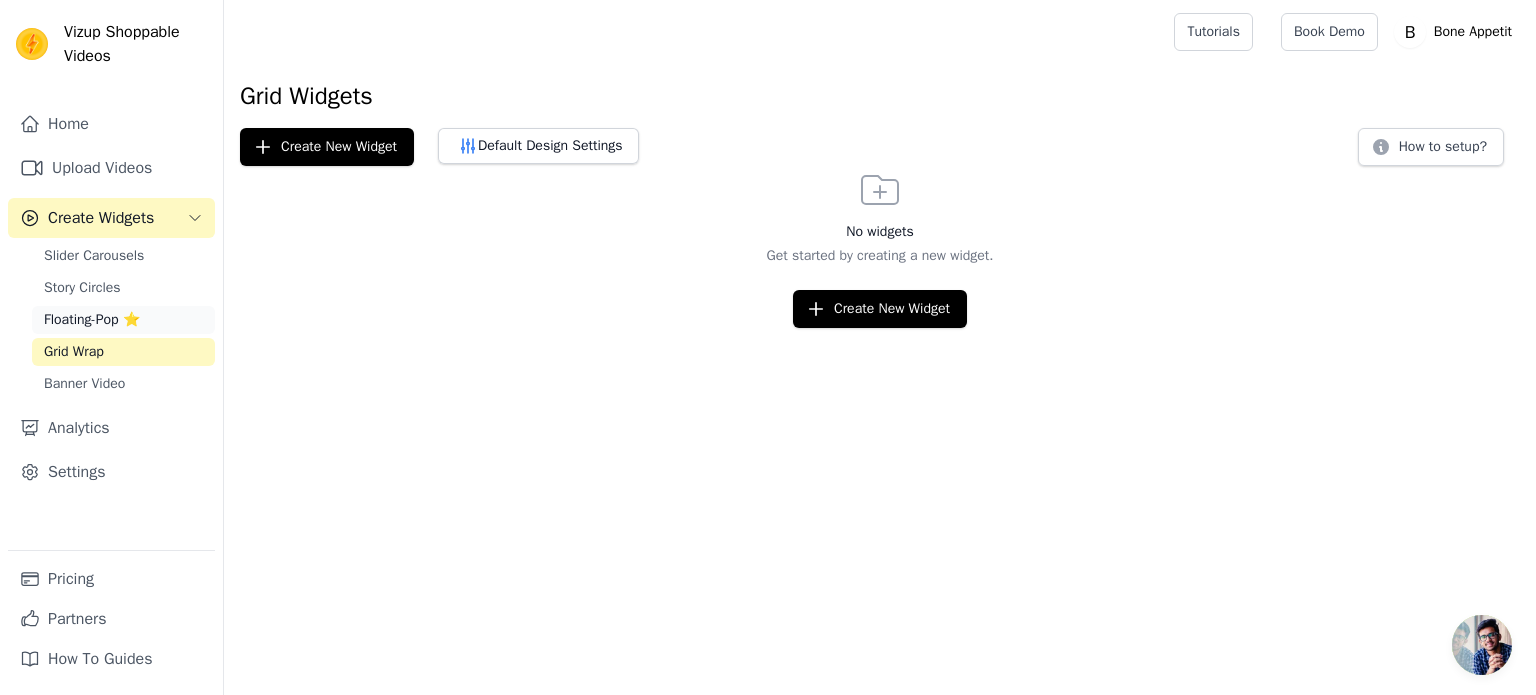 click on "Floating-Pop ⭐" at bounding box center (92, 320) 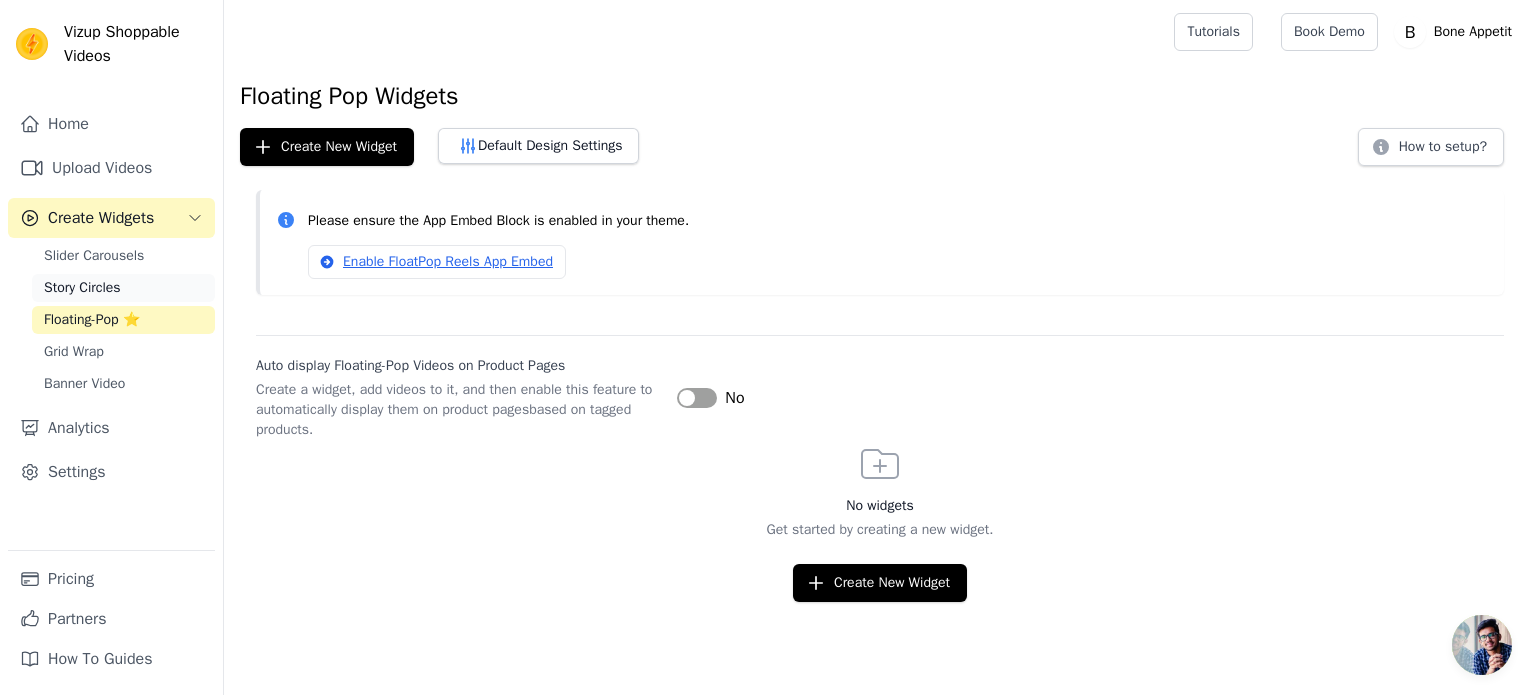 click on "Story Circles" at bounding box center [82, 288] 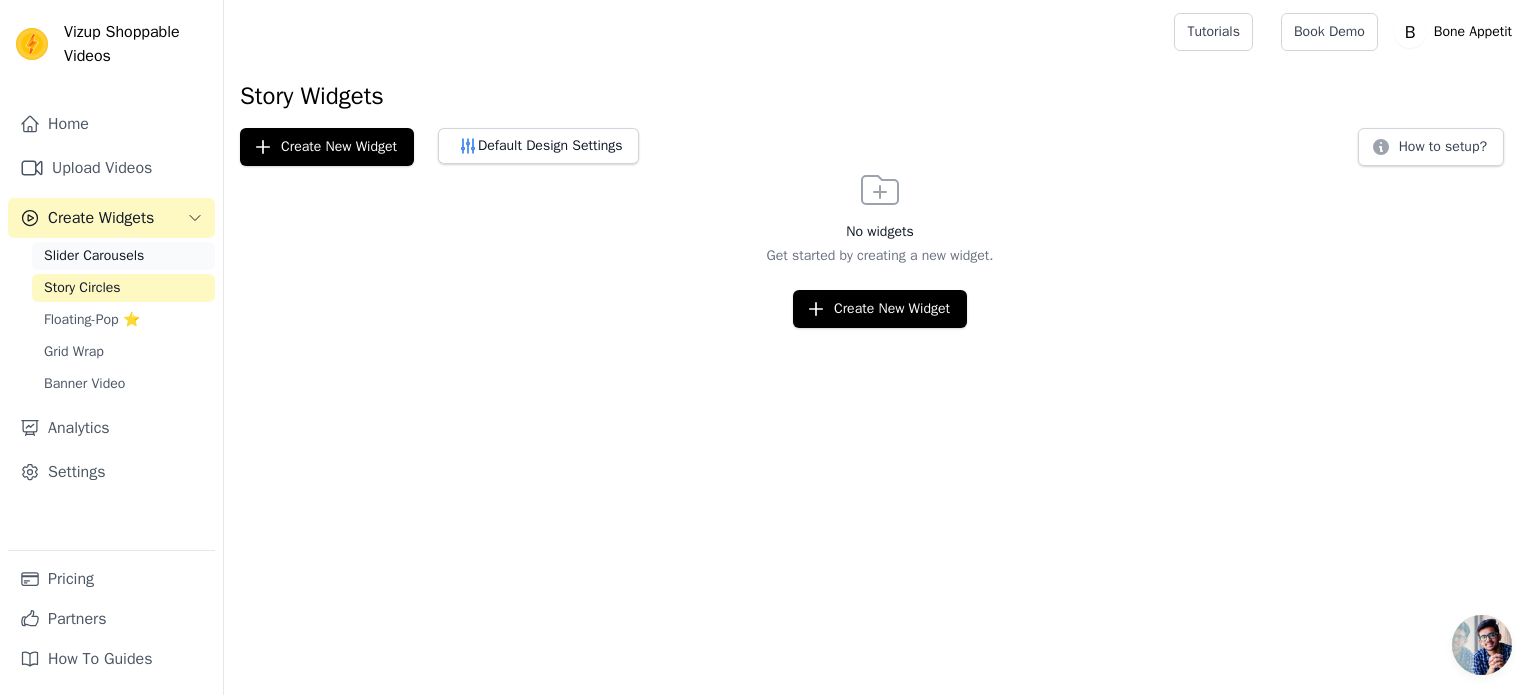click on "Slider Carousels" at bounding box center [94, 256] 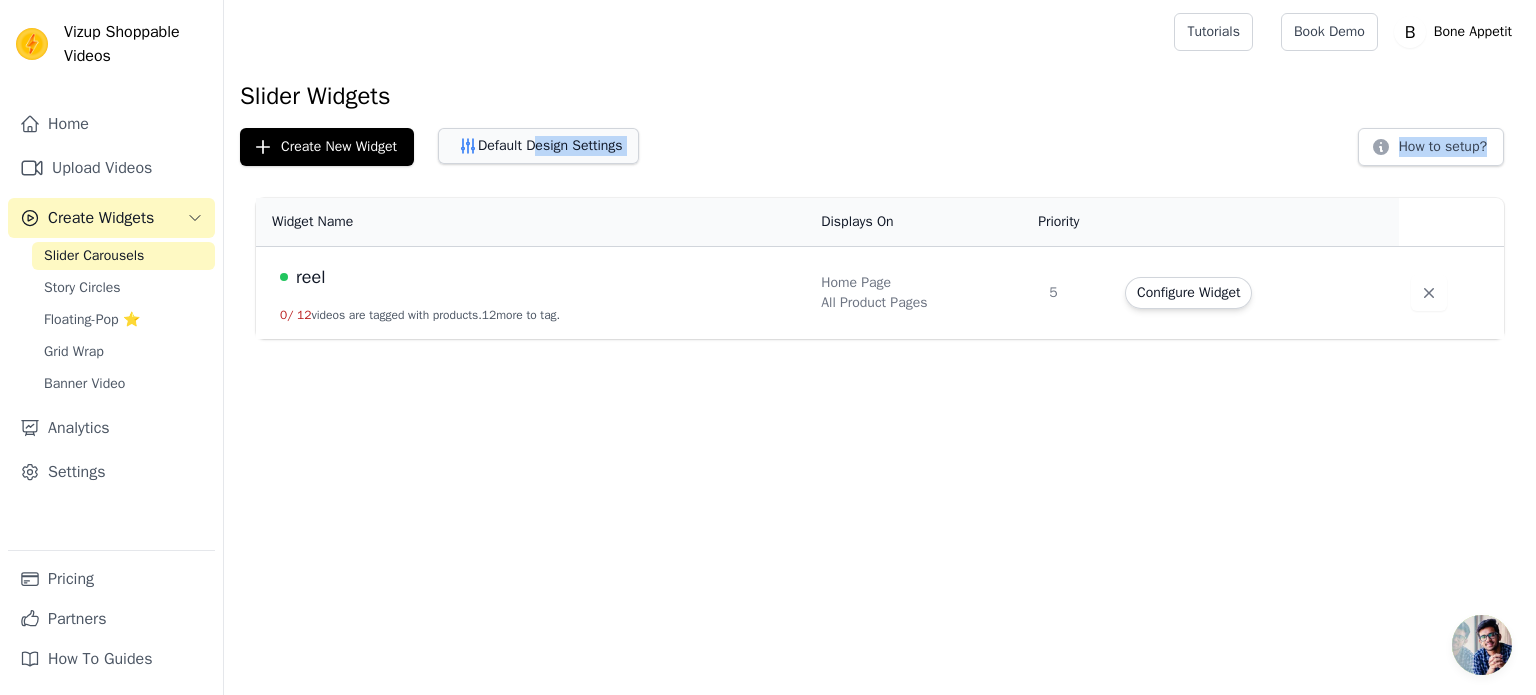drag, startPoint x: 516, startPoint y: 176, endPoint x: 560, endPoint y: 147, distance: 52.69725 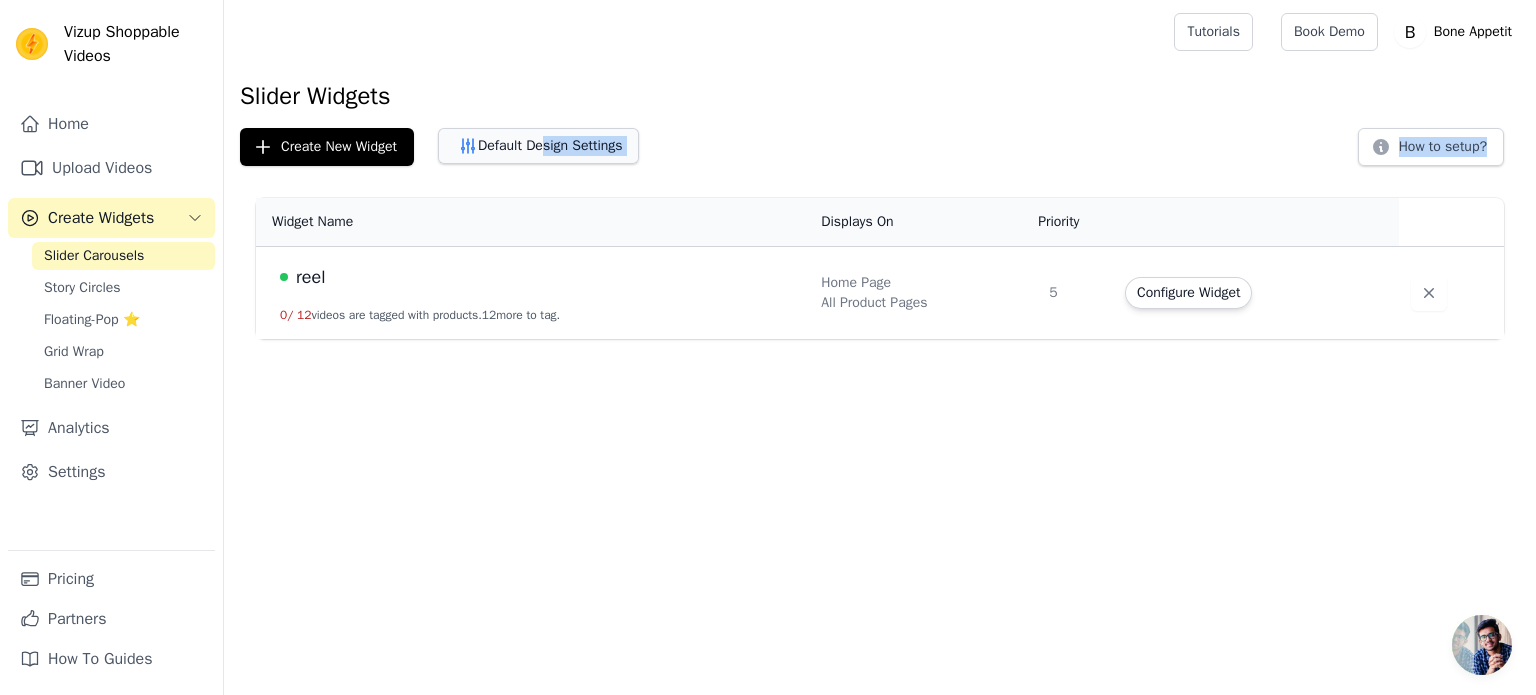 click on "Default Design Settings" at bounding box center [538, 146] 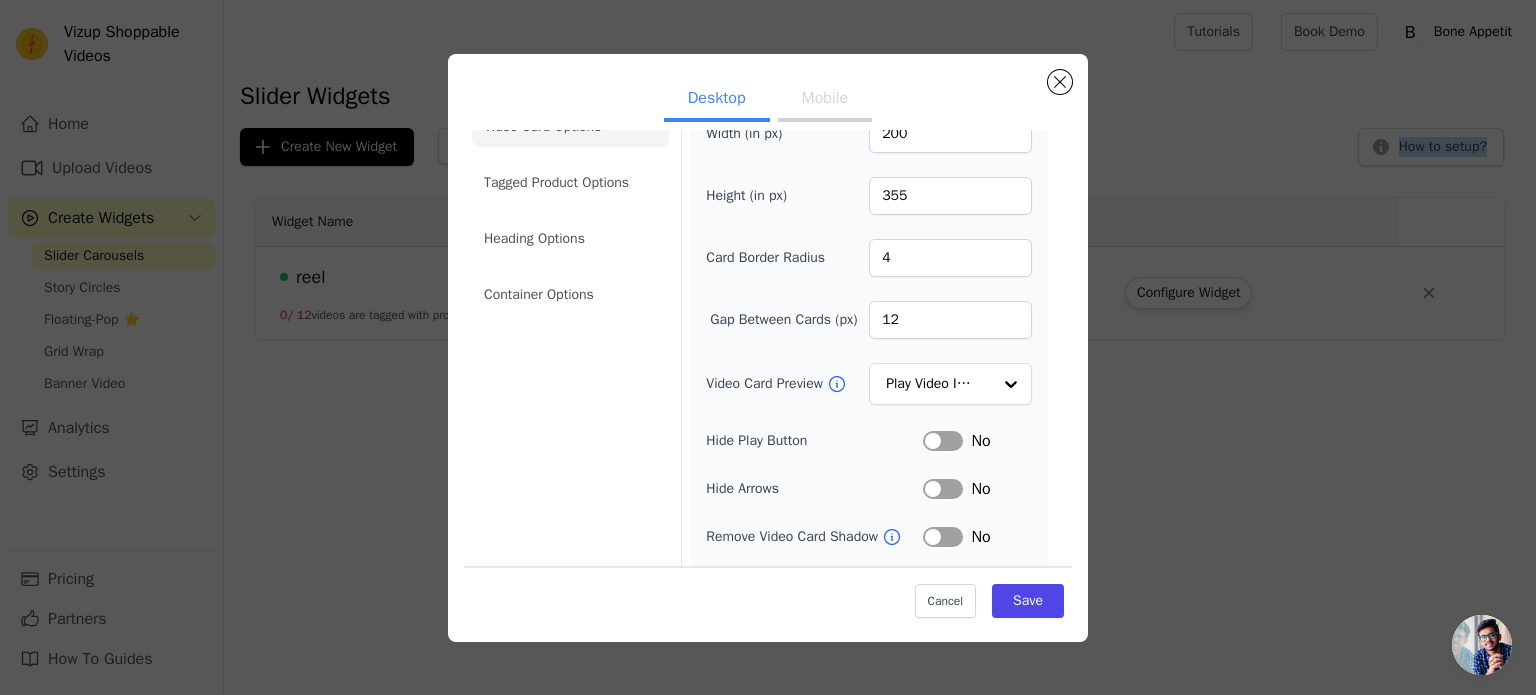 scroll, scrollTop: 84, scrollLeft: 0, axis: vertical 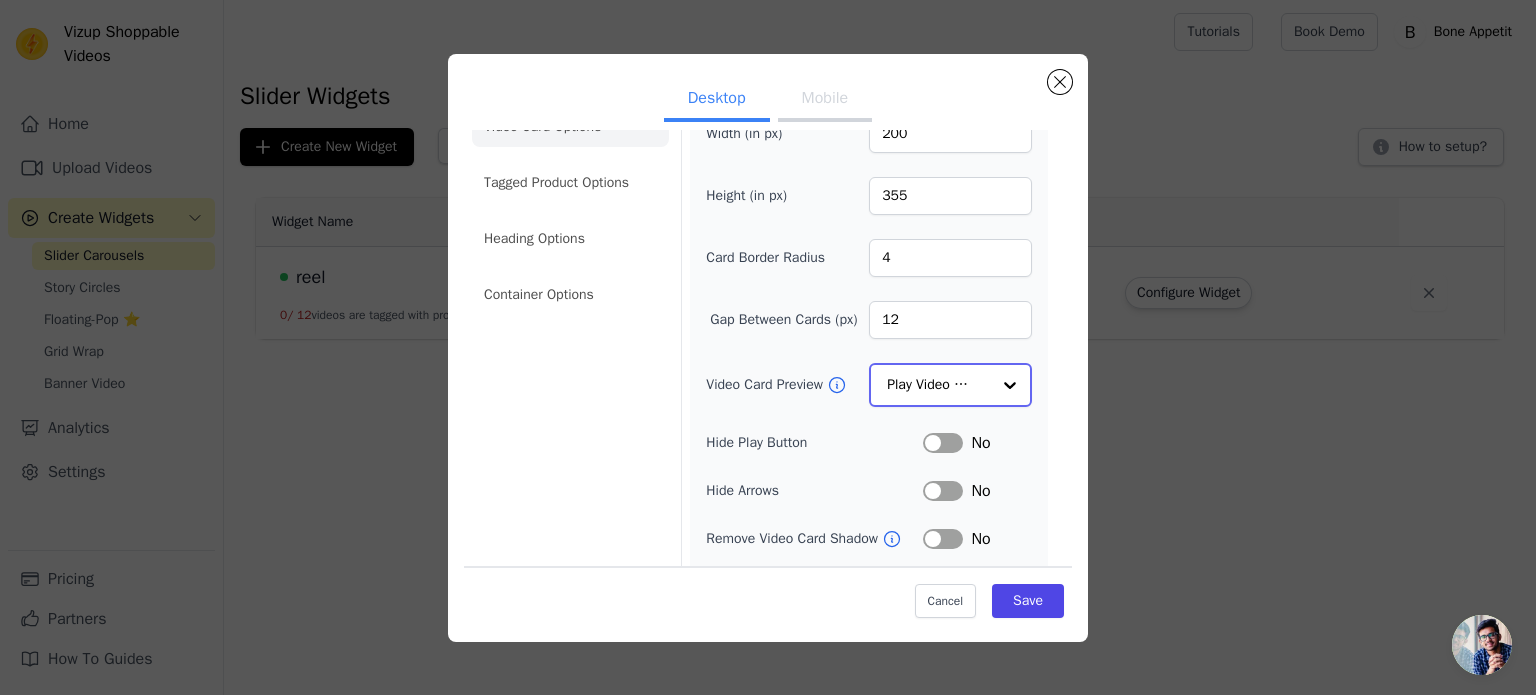 click on "Video Card Preview" 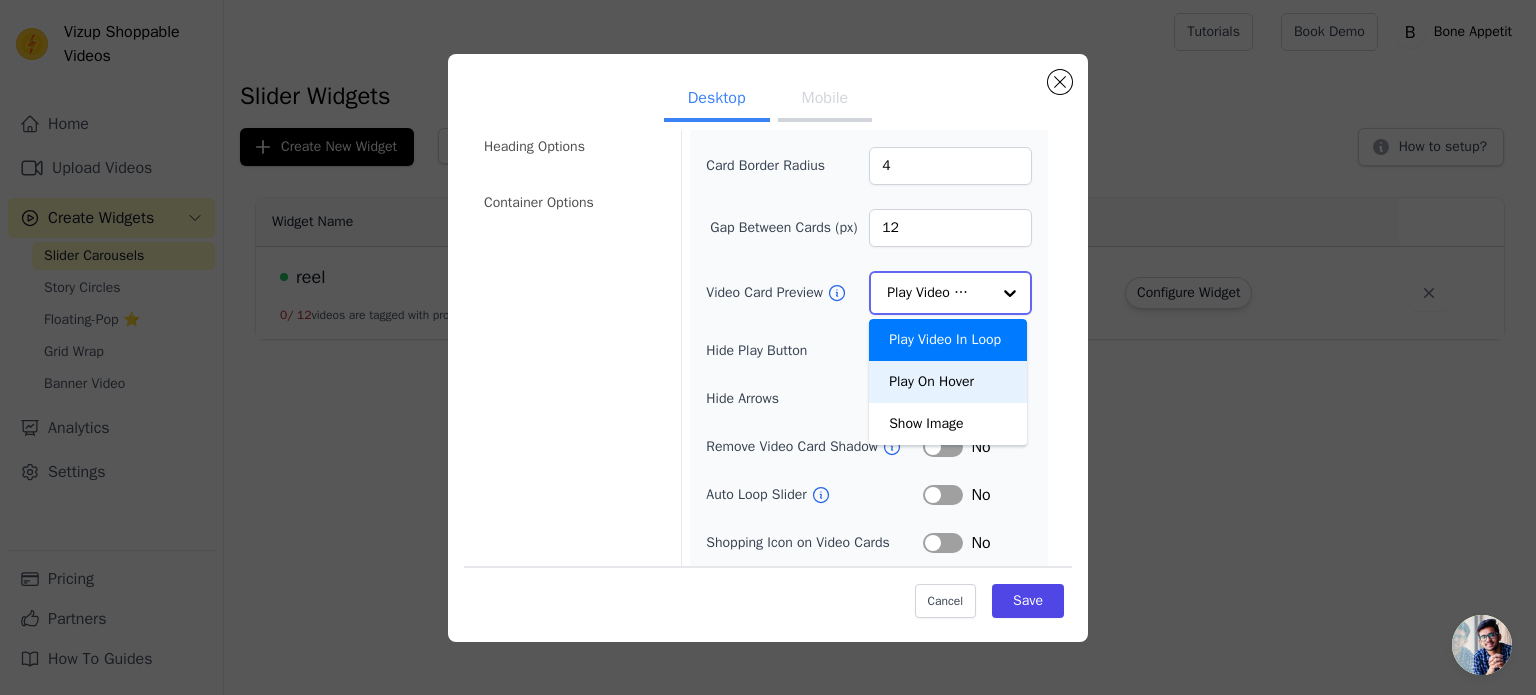 scroll, scrollTop: 164, scrollLeft: 0, axis: vertical 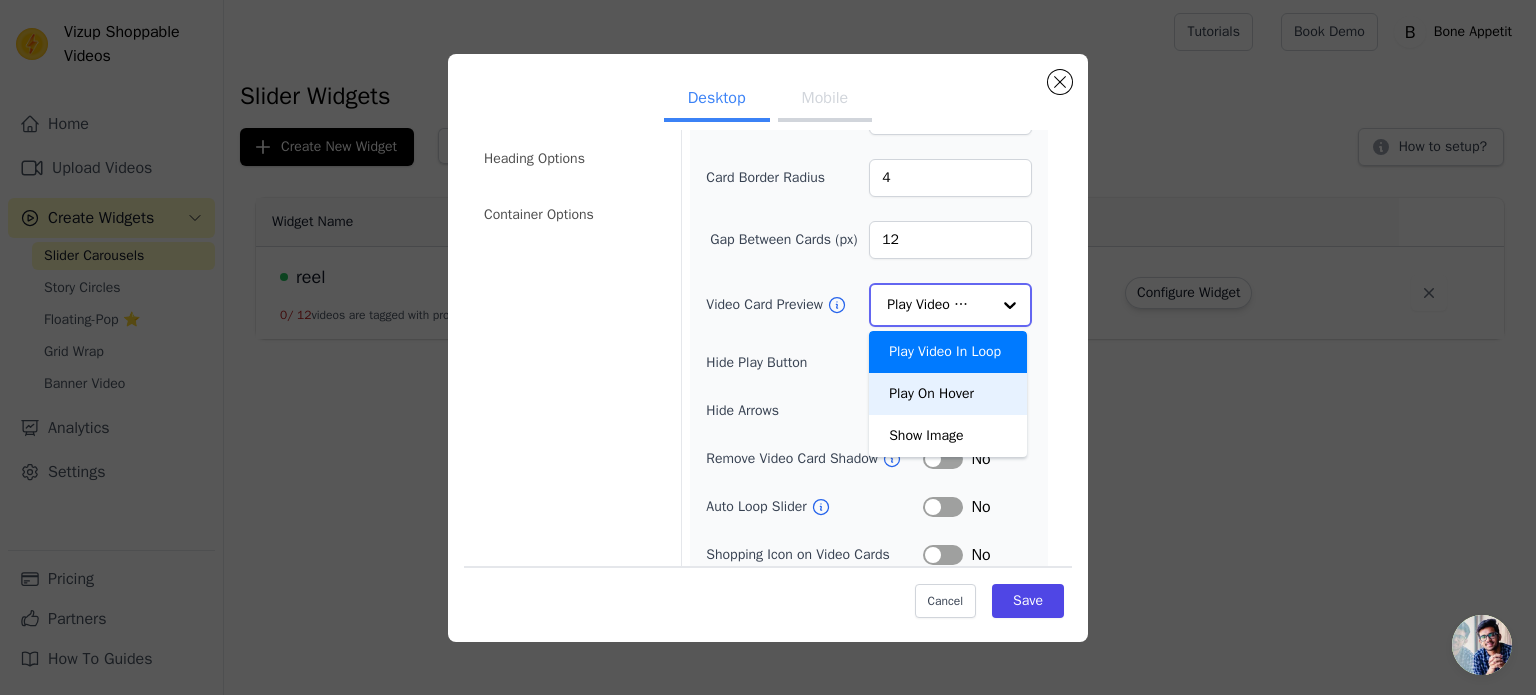 click on "Play On Hover" at bounding box center (948, 394) 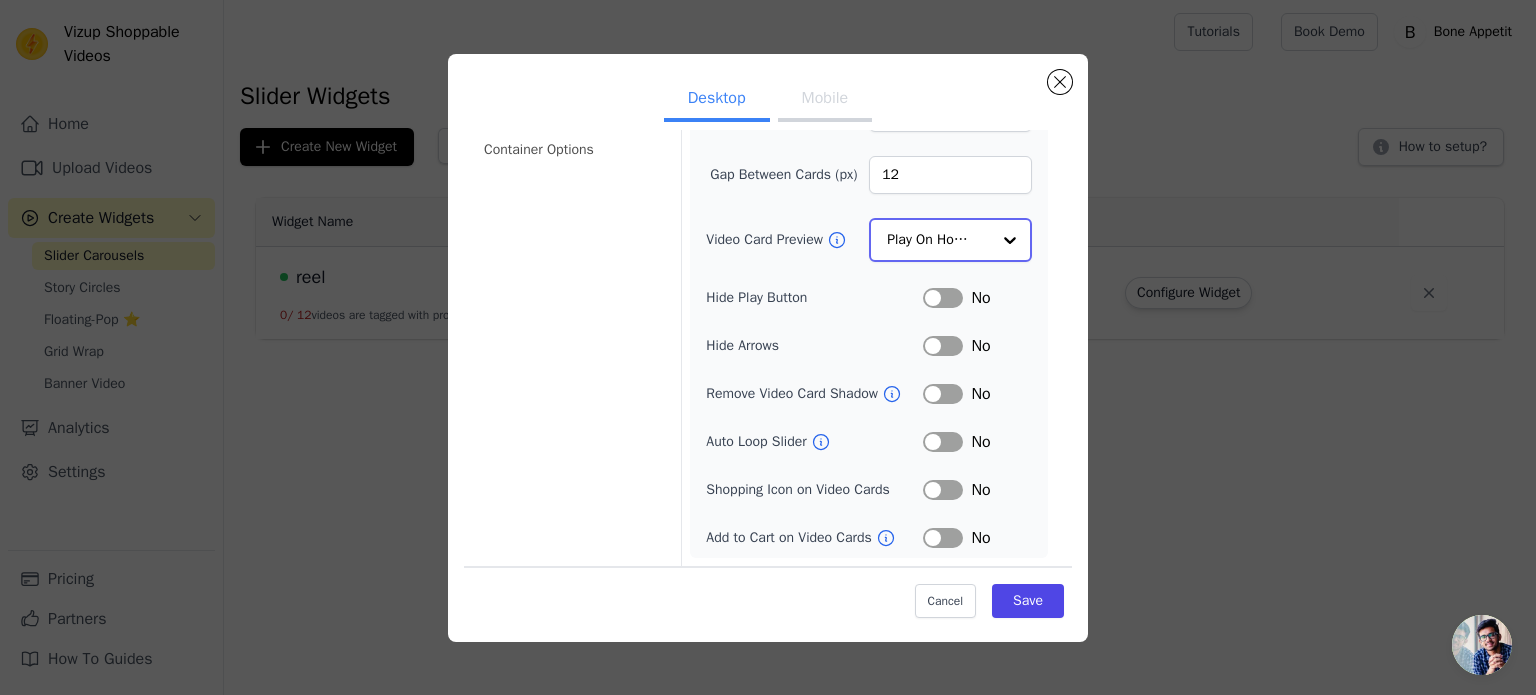 scroll, scrollTop: 244, scrollLeft: 0, axis: vertical 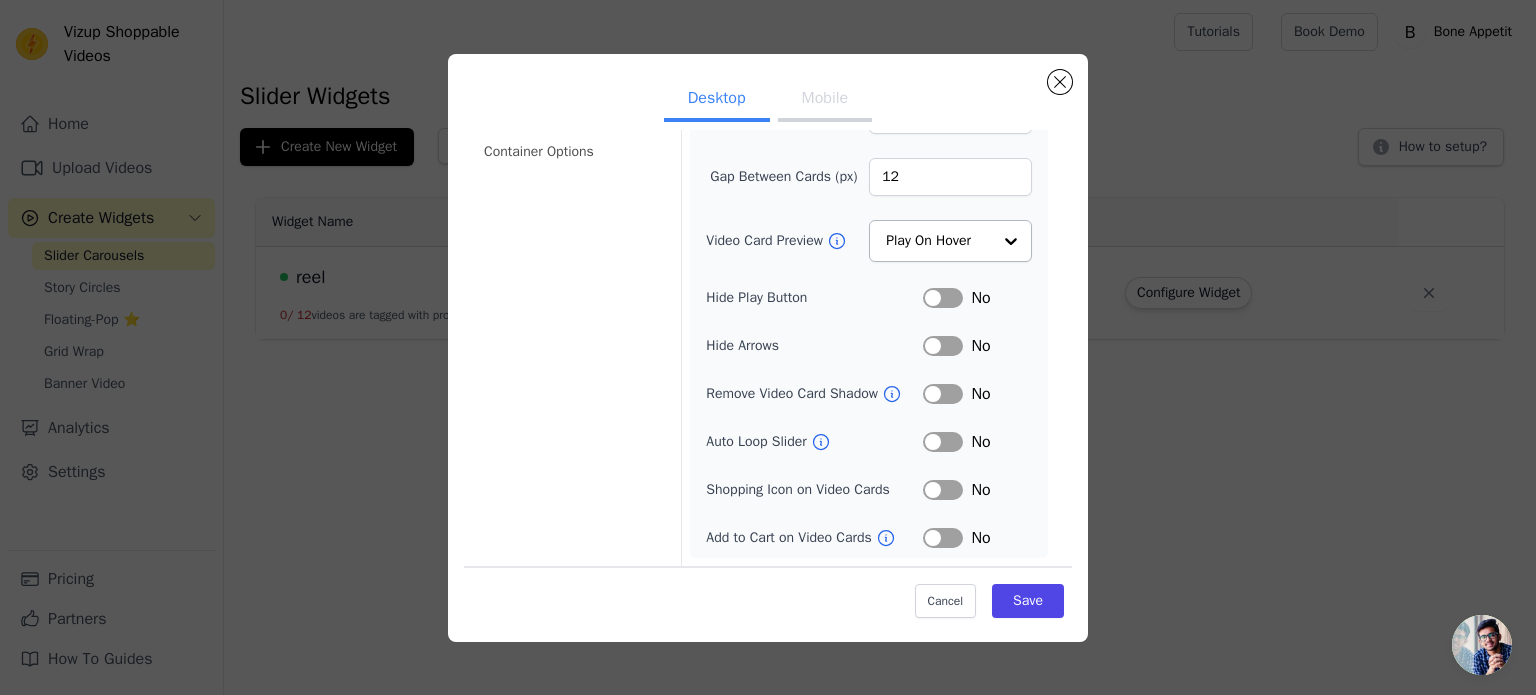 click on "Label" at bounding box center (943, 442) 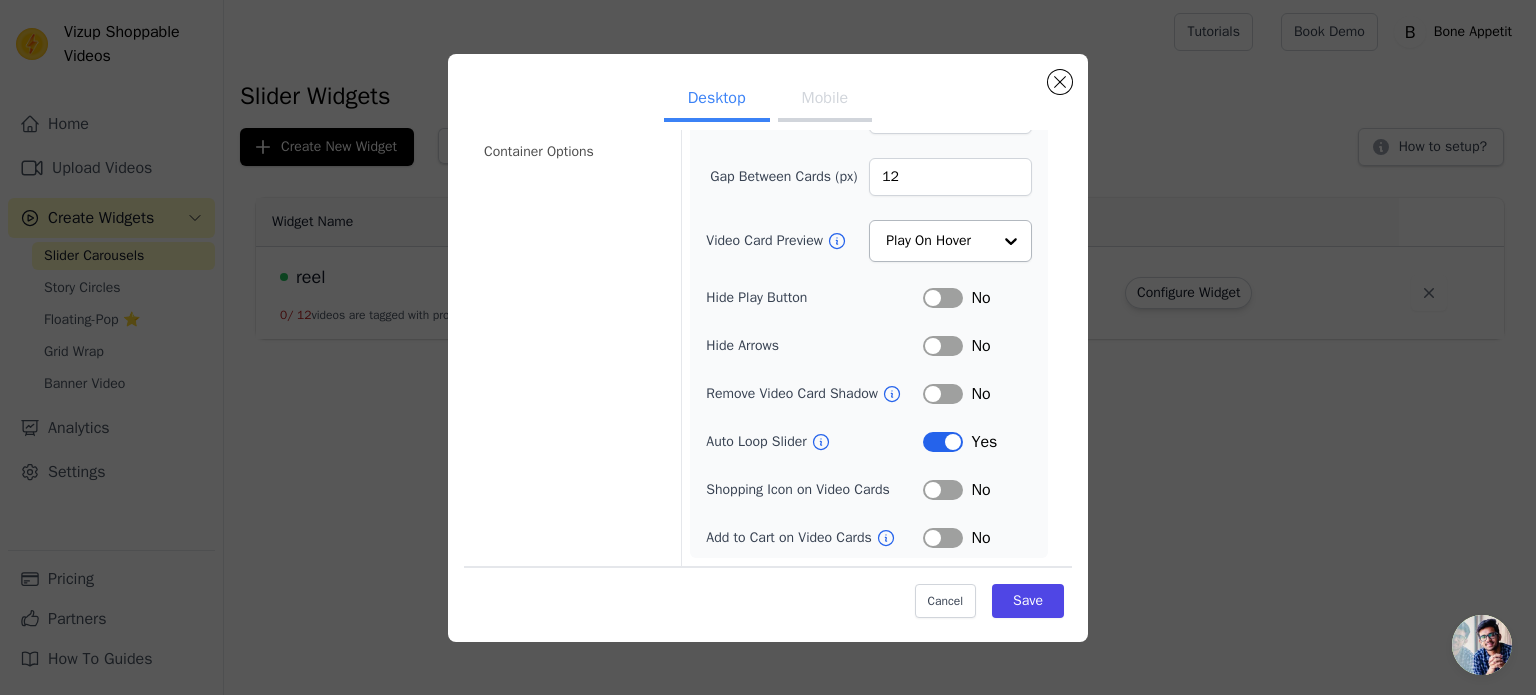 scroll, scrollTop: 242, scrollLeft: 0, axis: vertical 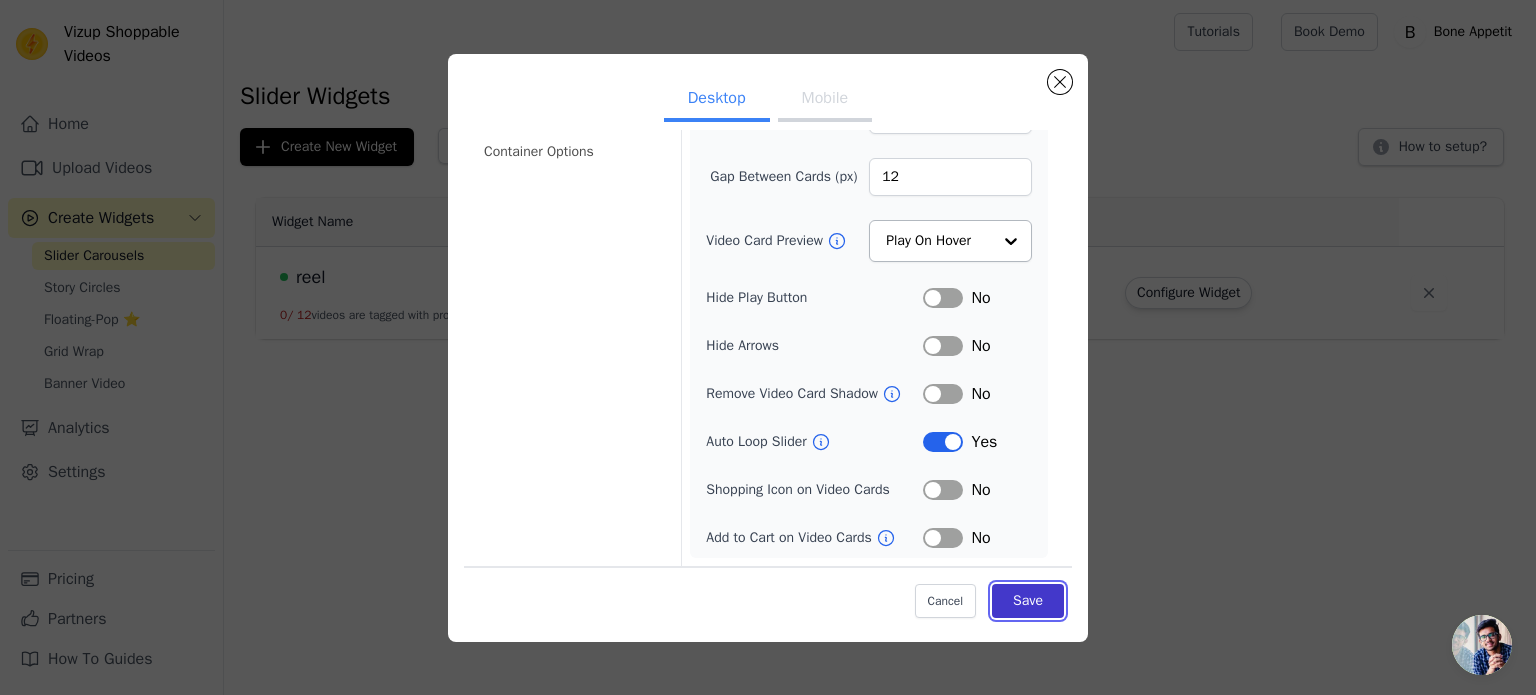 click on "Save" at bounding box center (1028, 601) 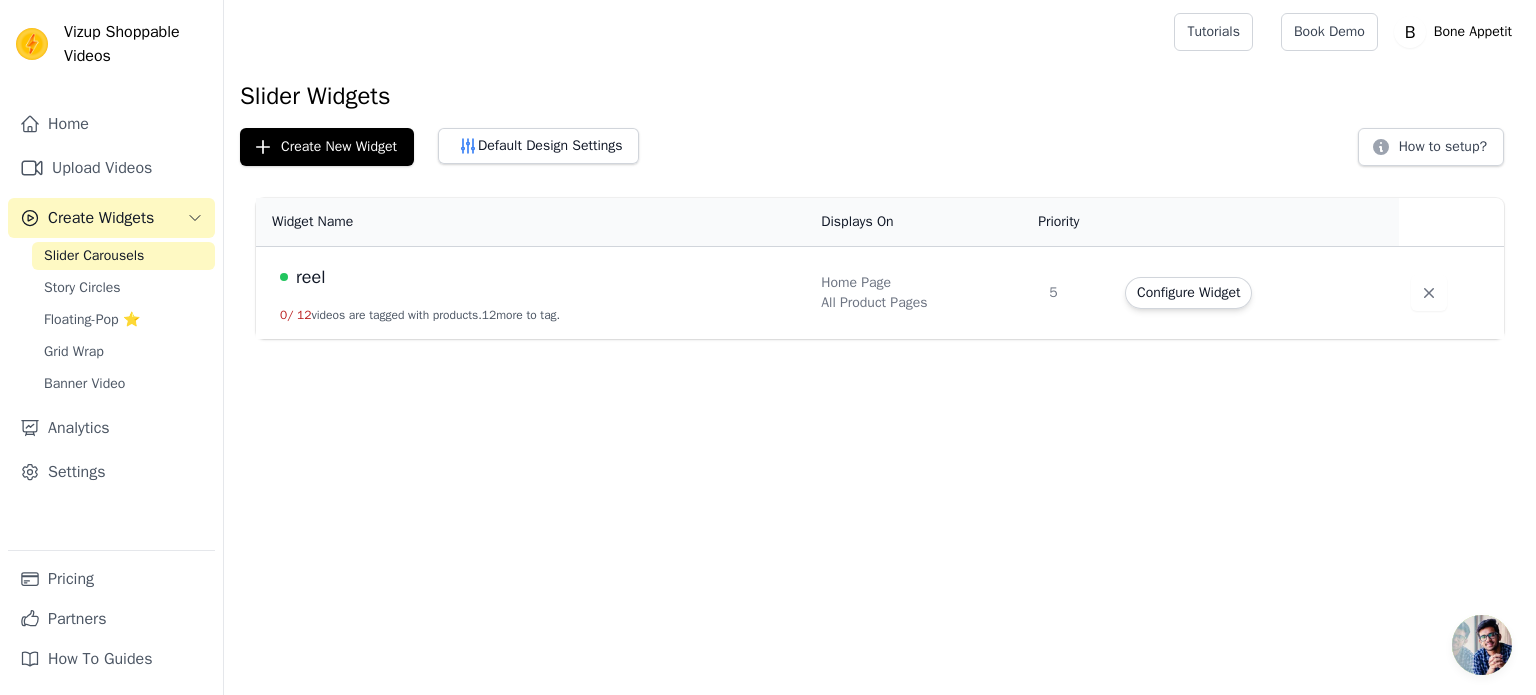 click at bounding box center (1482, 645) 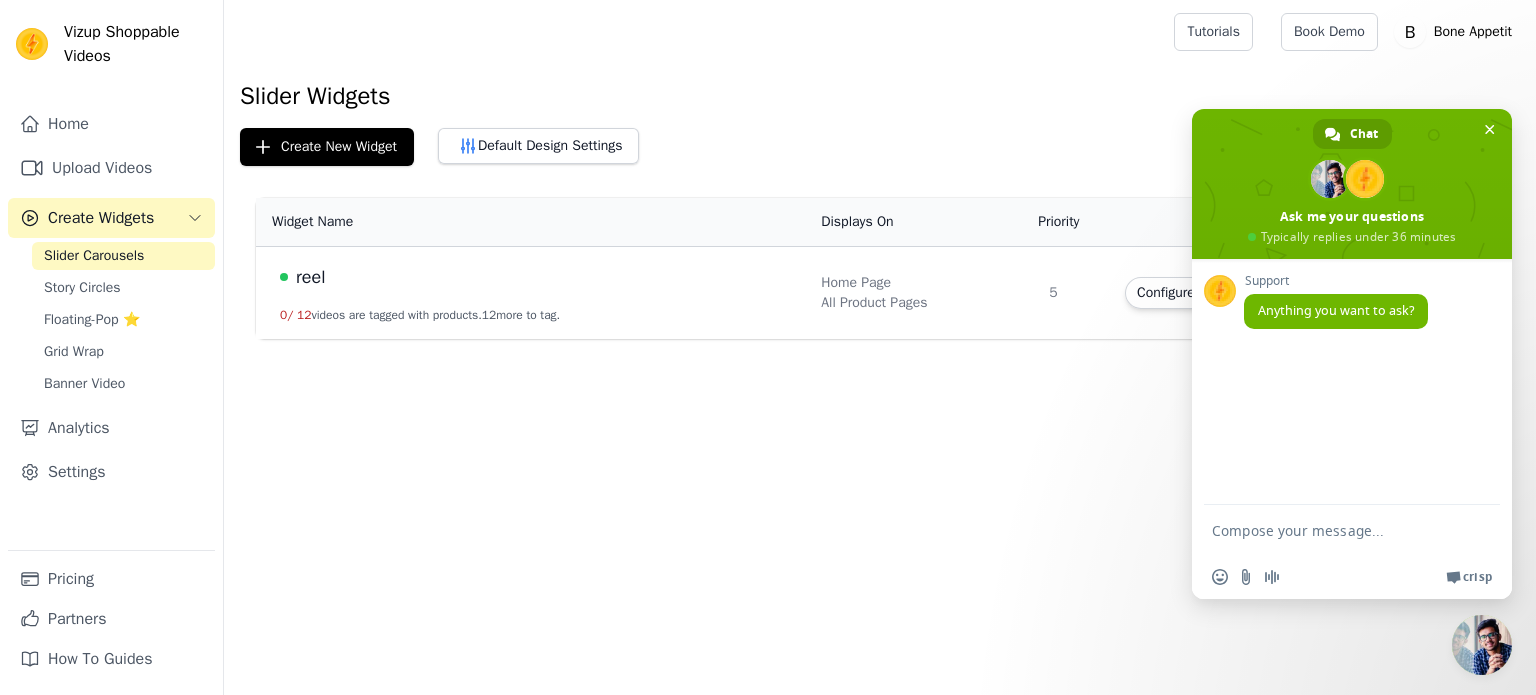 click on "Vizup Shoppable Videos
Home
Upload Videos       Create Widgets     Slider Carousels   Story Circles   Floating-Pop ⭐   Grid Wrap   Banner Video
Analytics
Settings
Pricing
Partners
How To Guides   Open sidebar       Tutorials     Book Demo   Open user menu" at bounding box center [768, 169] 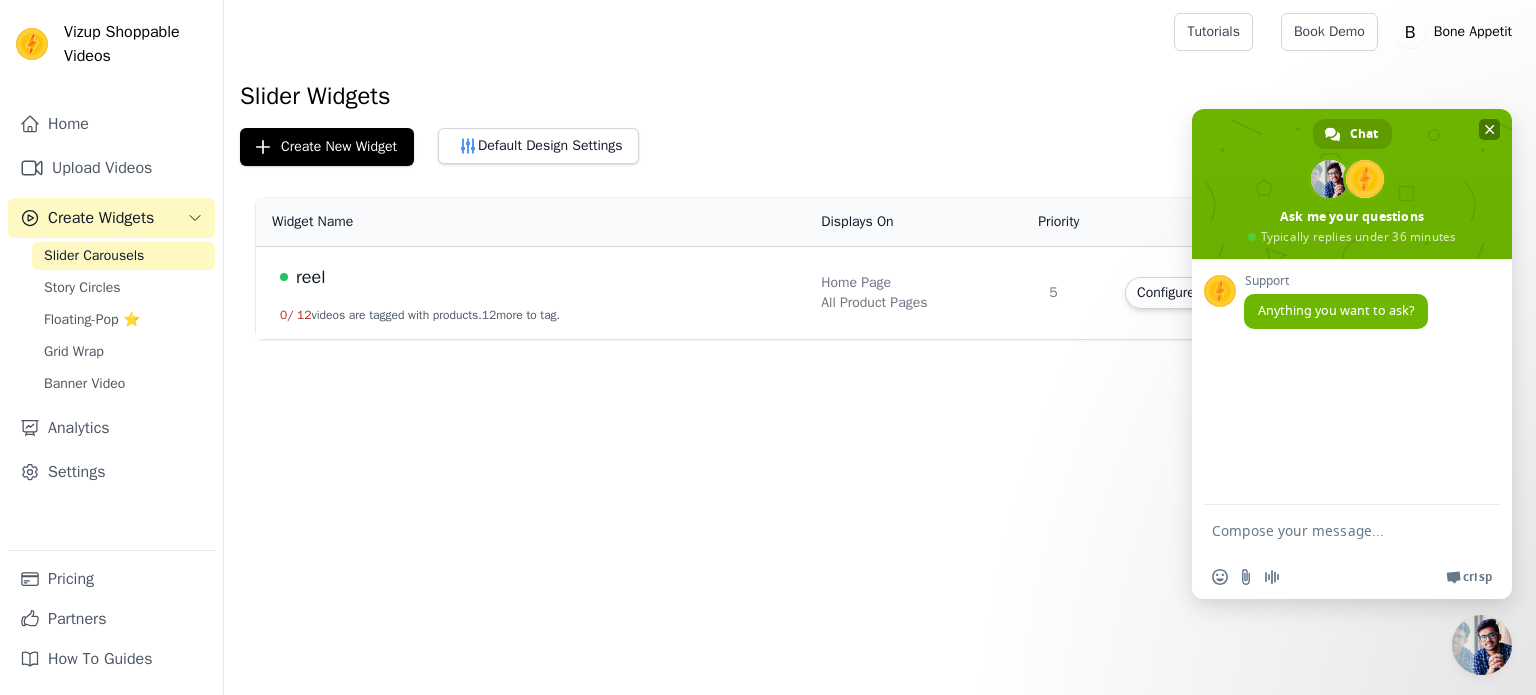 click at bounding box center (1490, 129) 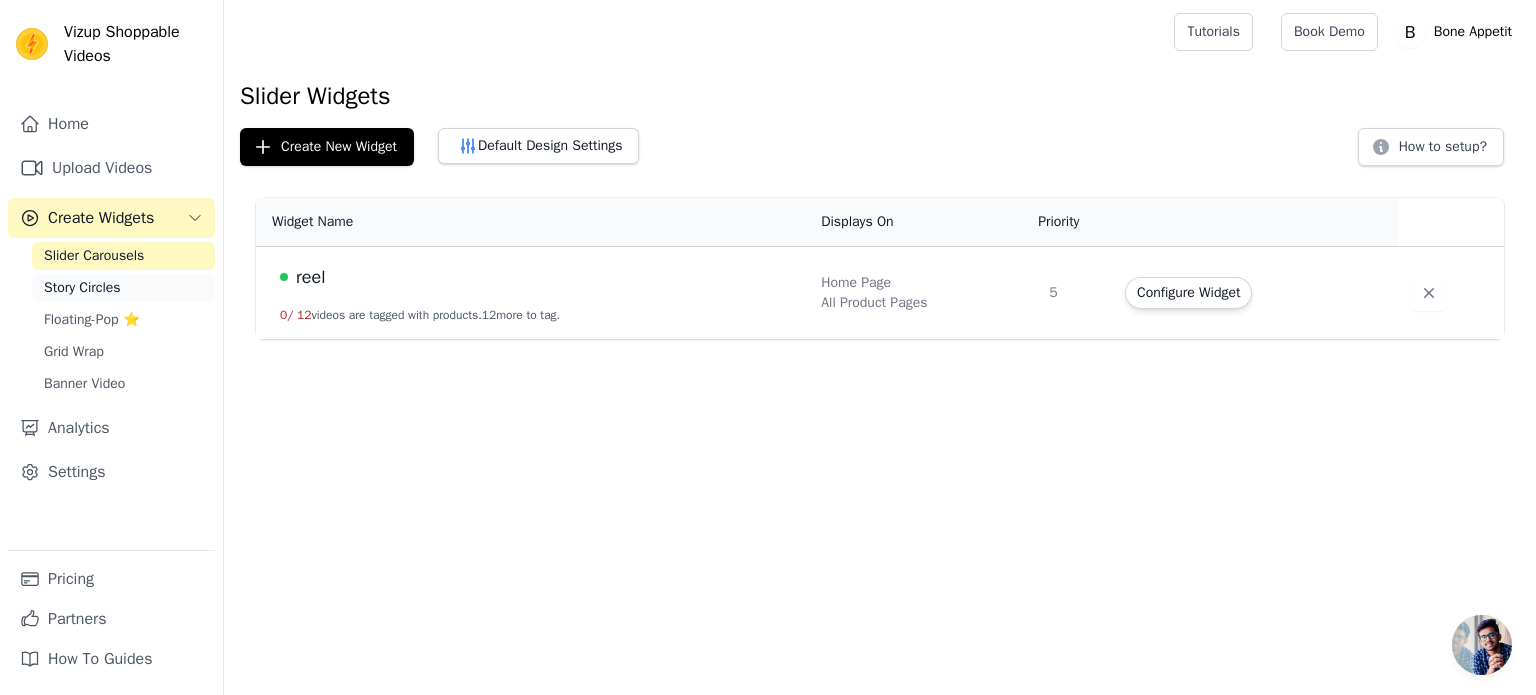 click on "Story Circles" at bounding box center (123, 288) 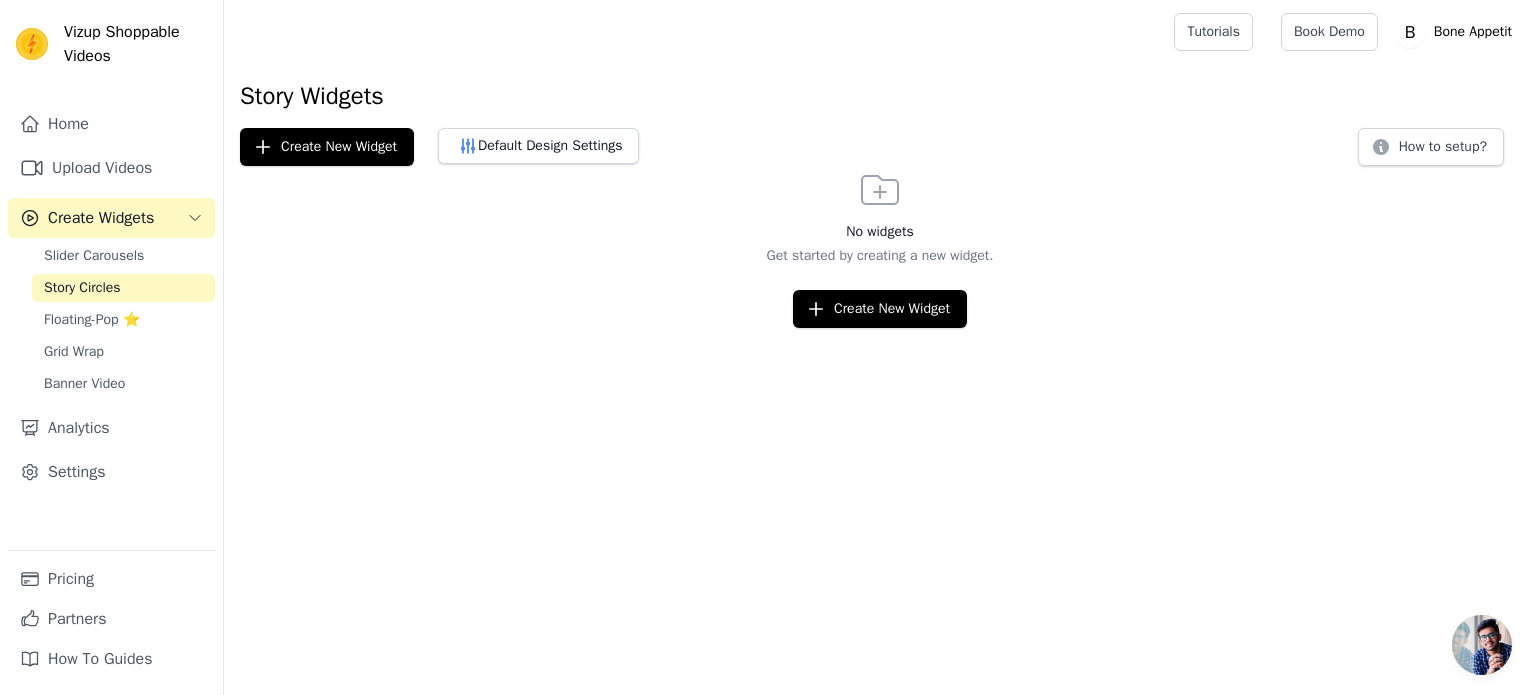 click on "Slider Carousels   Story Circles   Floating-Pop ⭐   Grid Wrap   Banner Video" at bounding box center (123, 320) 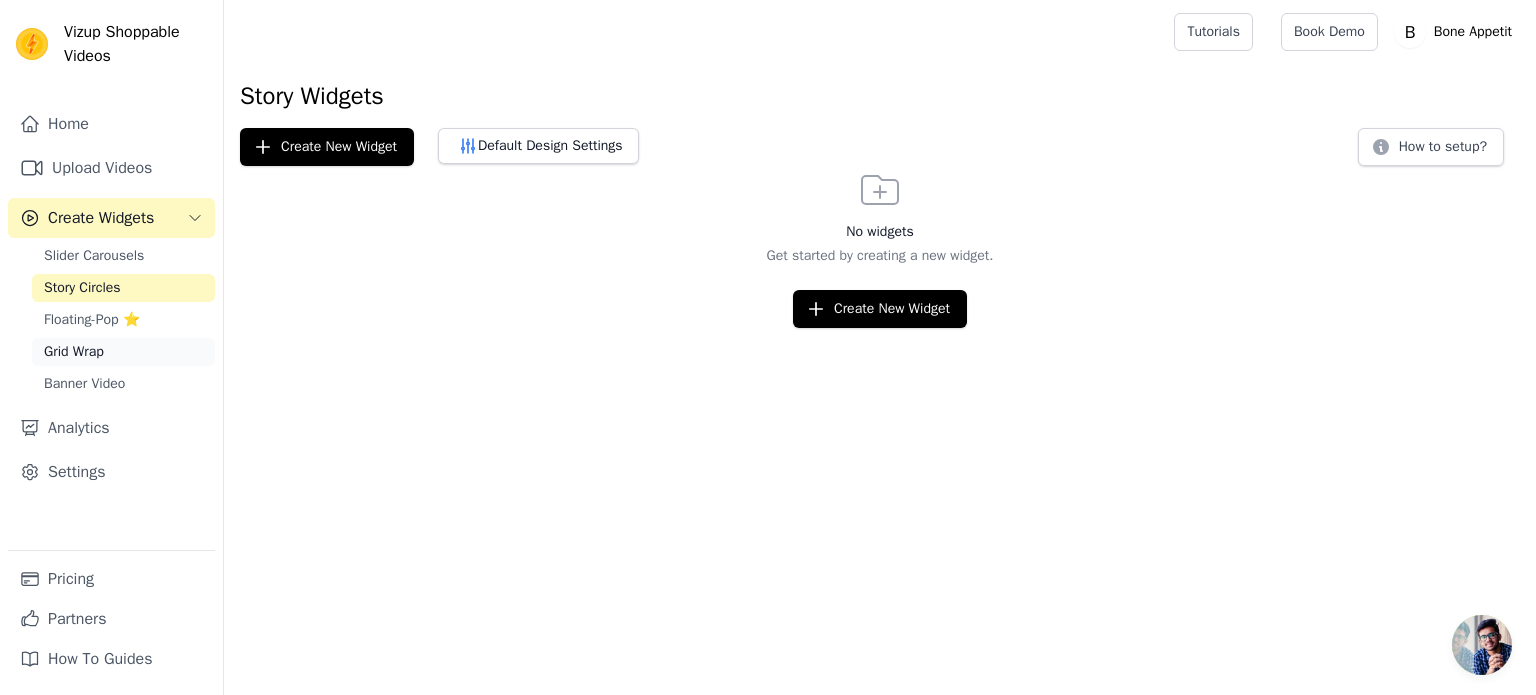 click on "Grid Wrap" at bounding box center (74, 352) 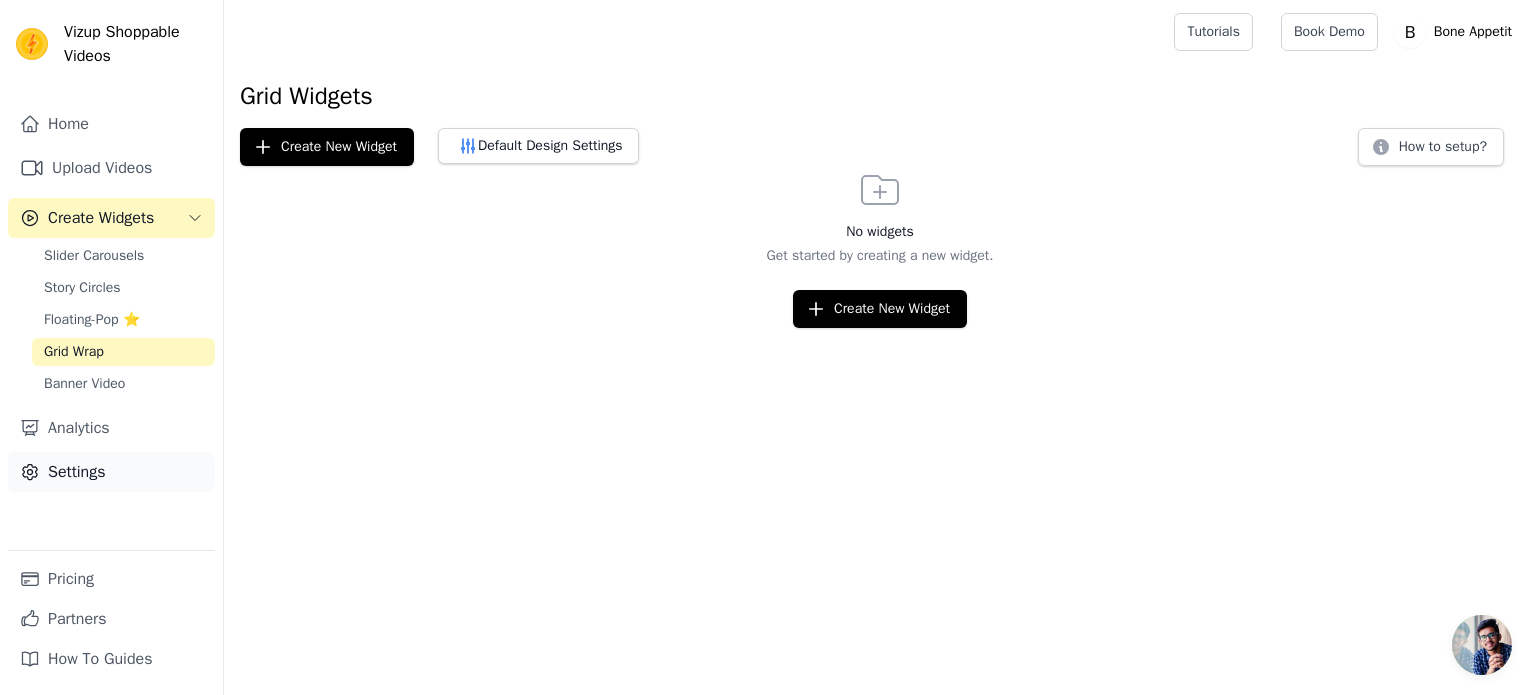 click on "Settings" at bounding box center [111, 472] 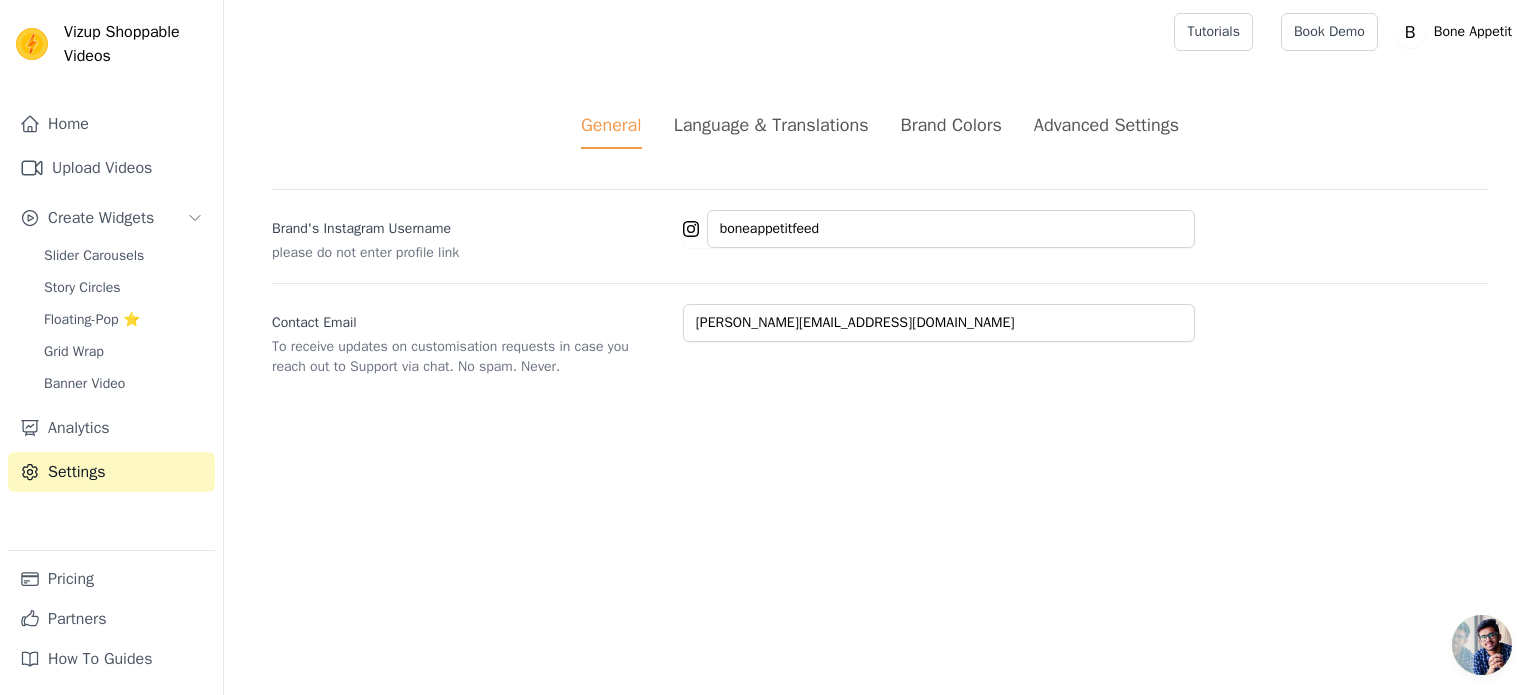 click on "Settings" at bounding box center [111, 472] 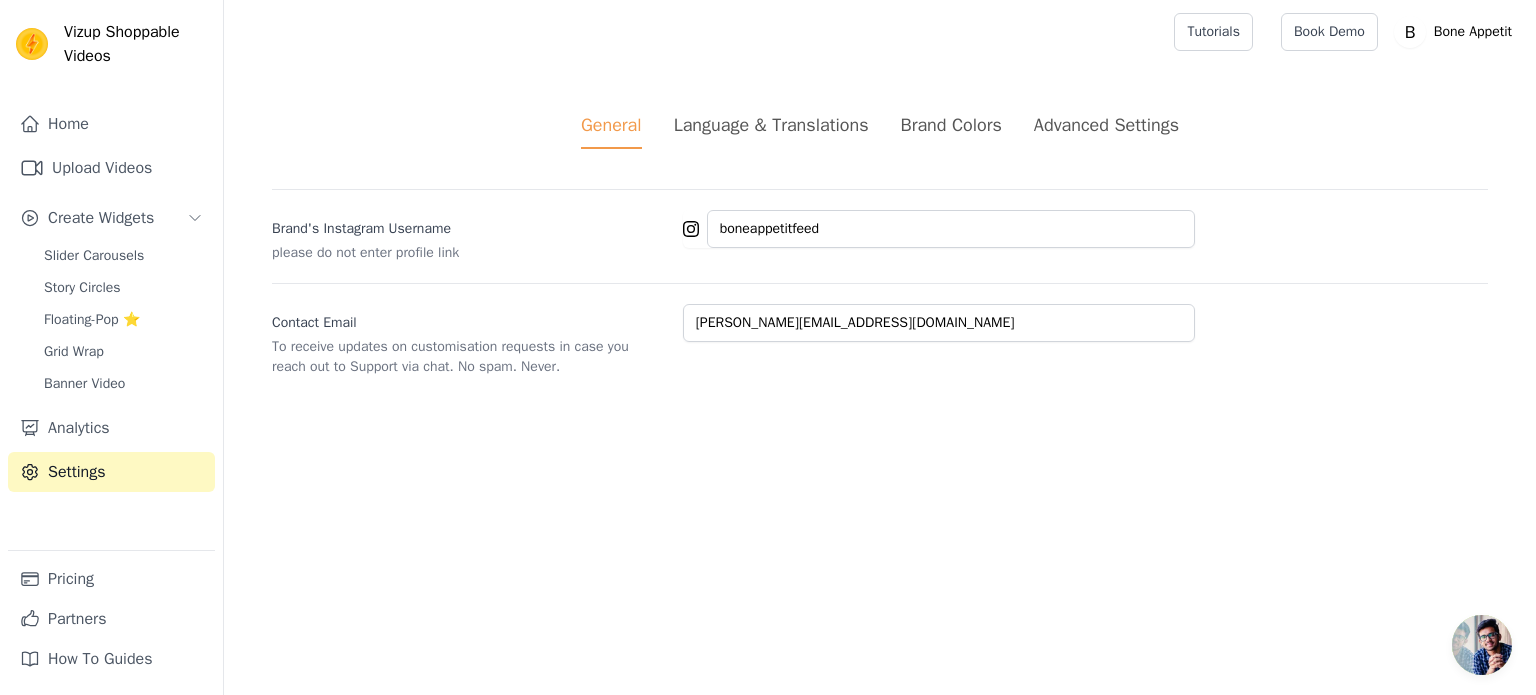 scroll, scrollTop: 0, scrollLeft: 0, axis: both 